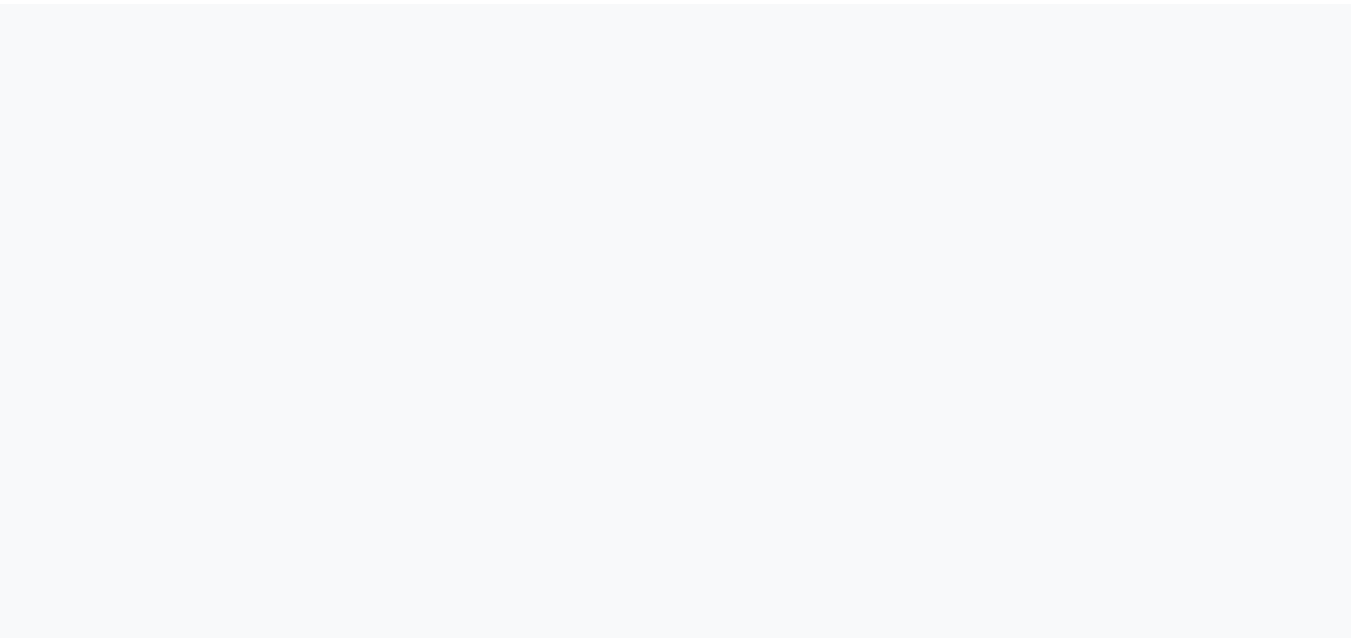 scroll, scrollTop: 0, scrollLeft: 0, axis: both 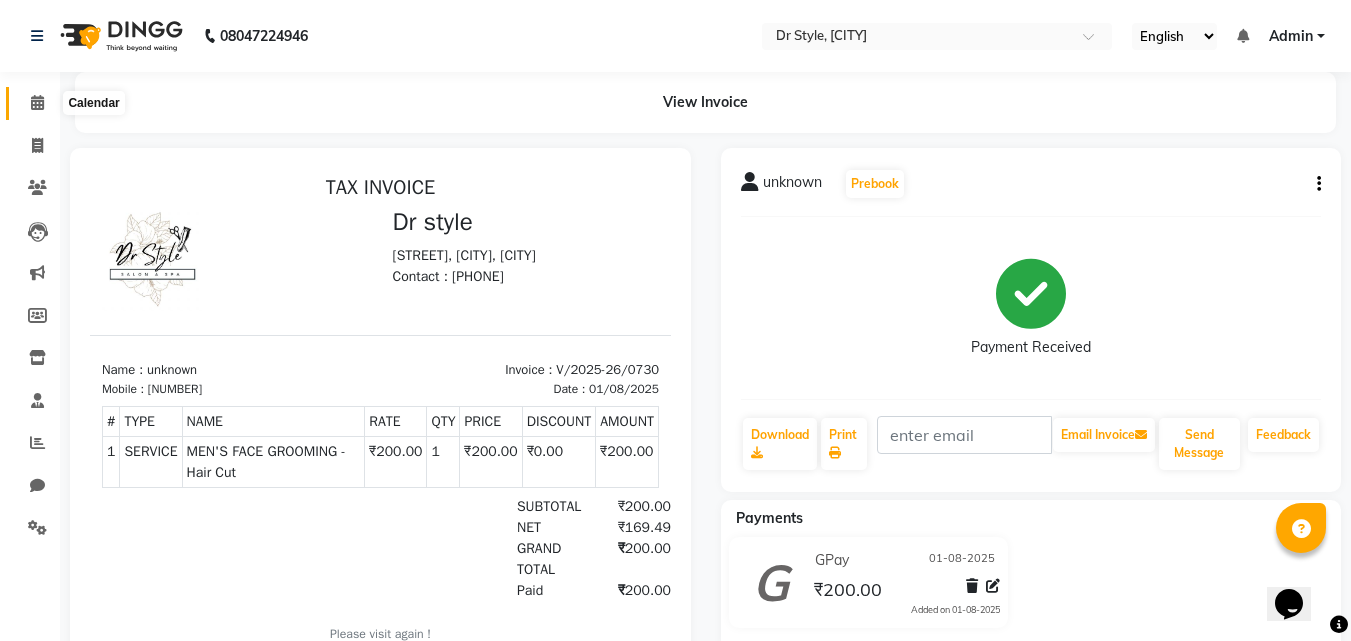 click 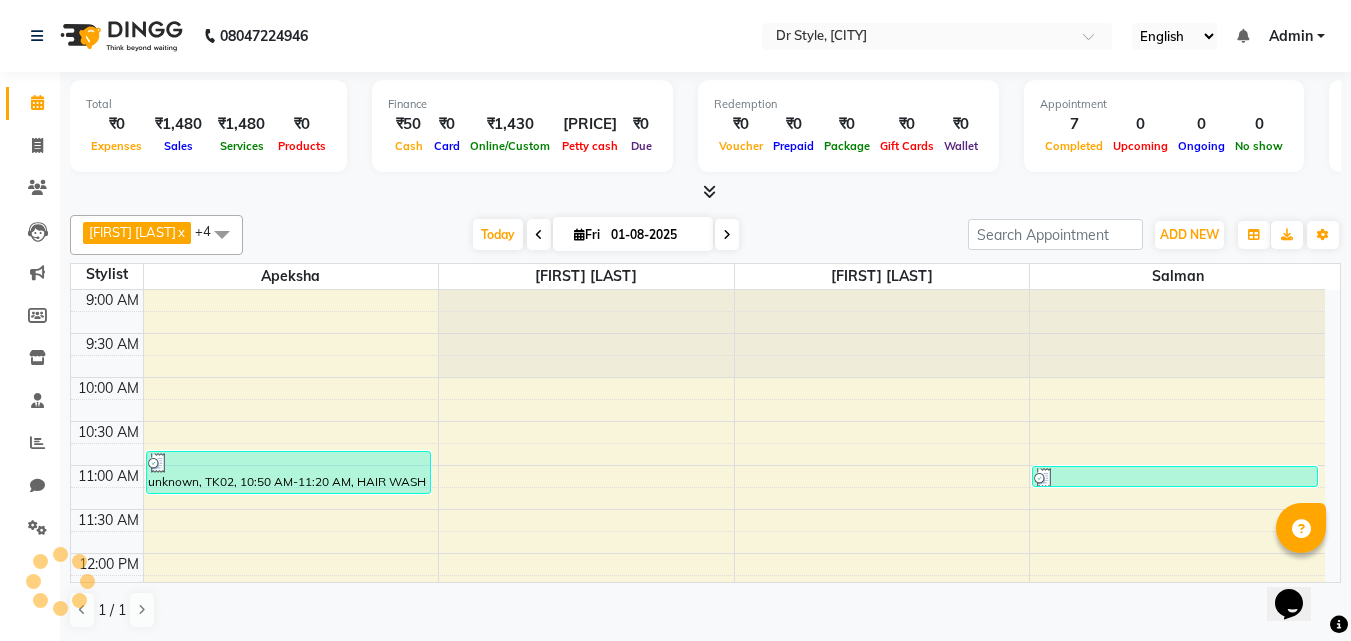 scroll, scrollTop: 793, scrollLeft: 0, axis: vertical 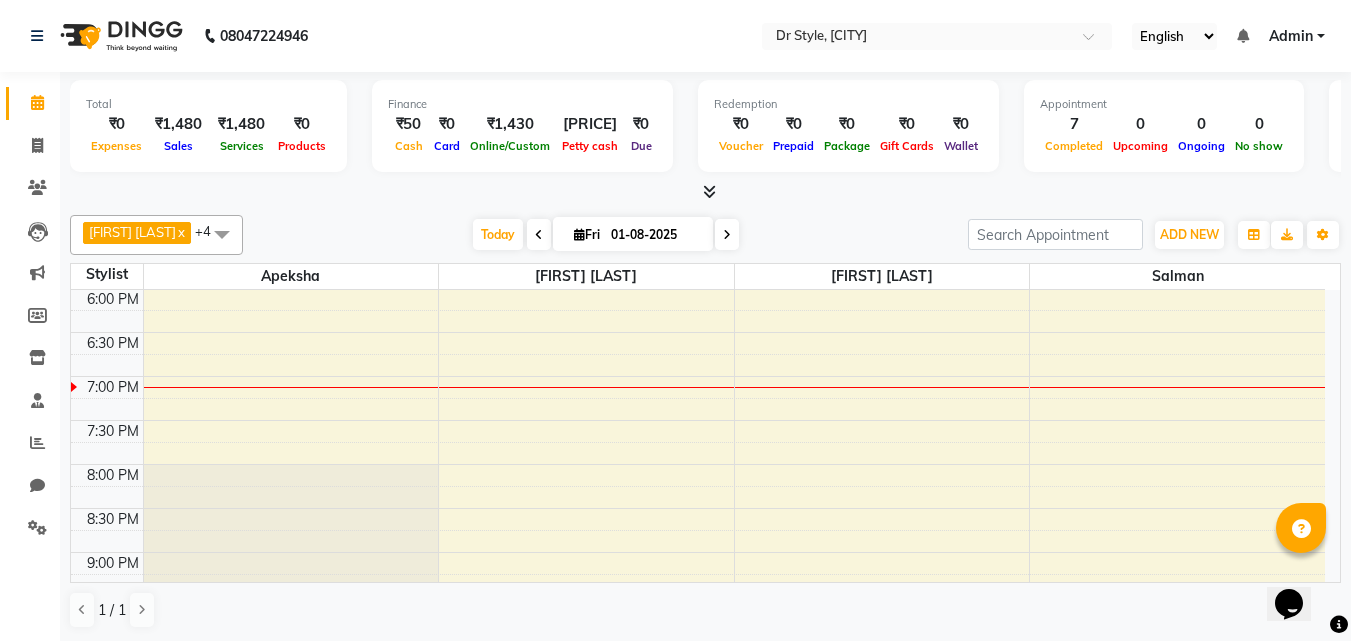 click on "Calendar" 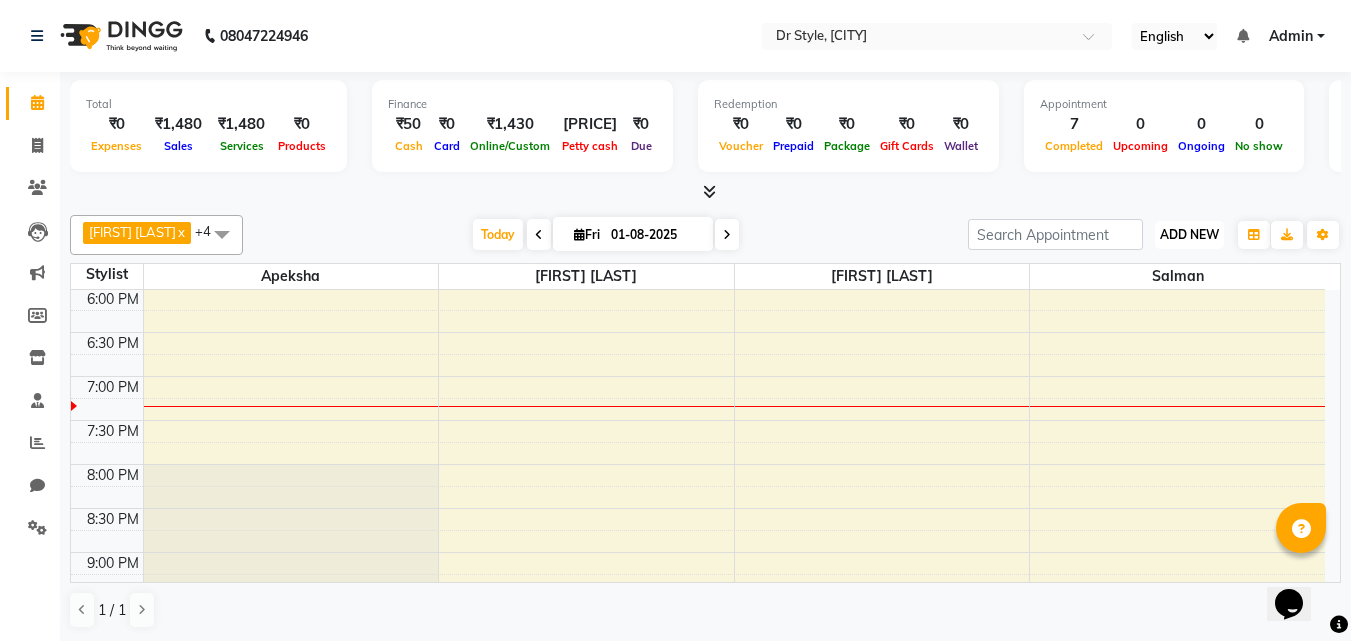 click on "ADD NEW" at bounding box center (1189, 234) 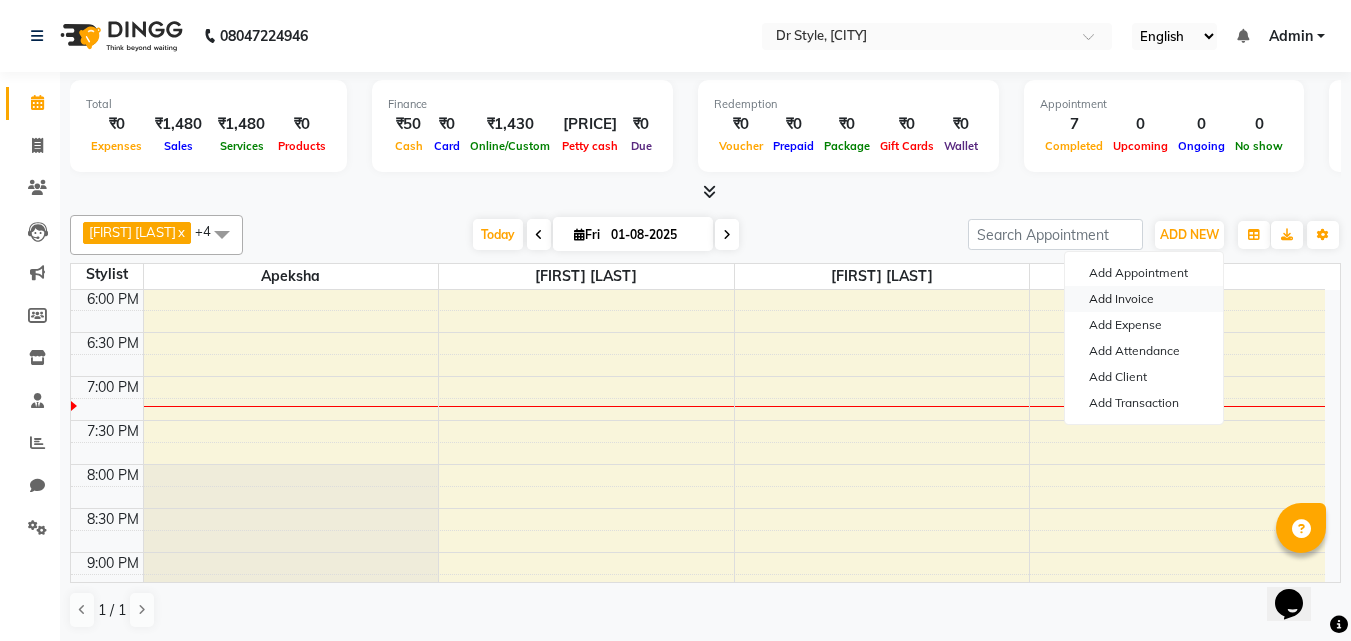 click on "Add Invoice" at bounding box center [1144, 299] 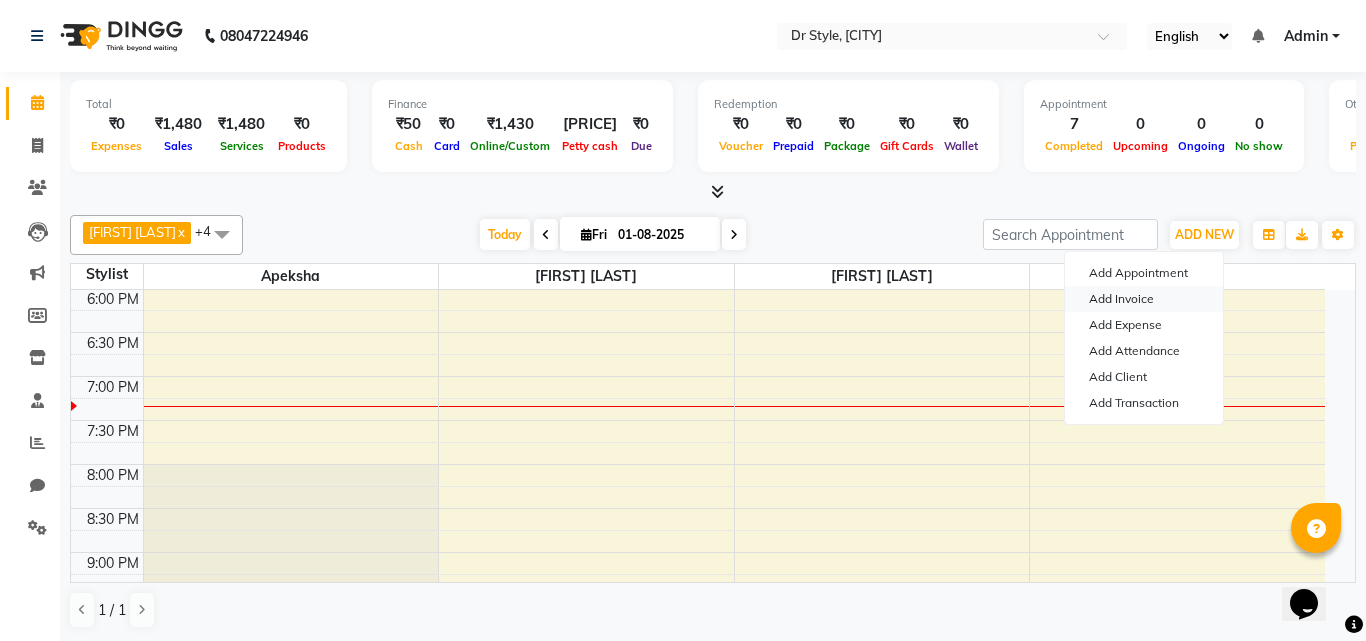 select on "7832" 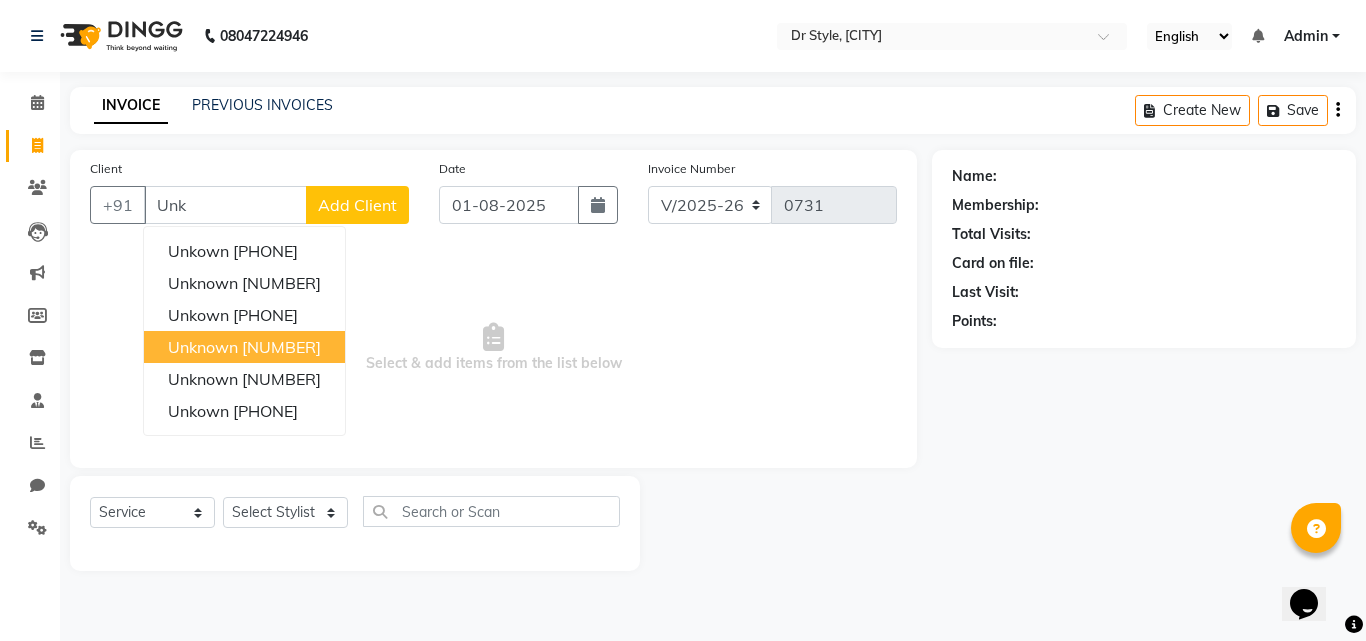 click on "unknown" at bounding box center [203, 347] 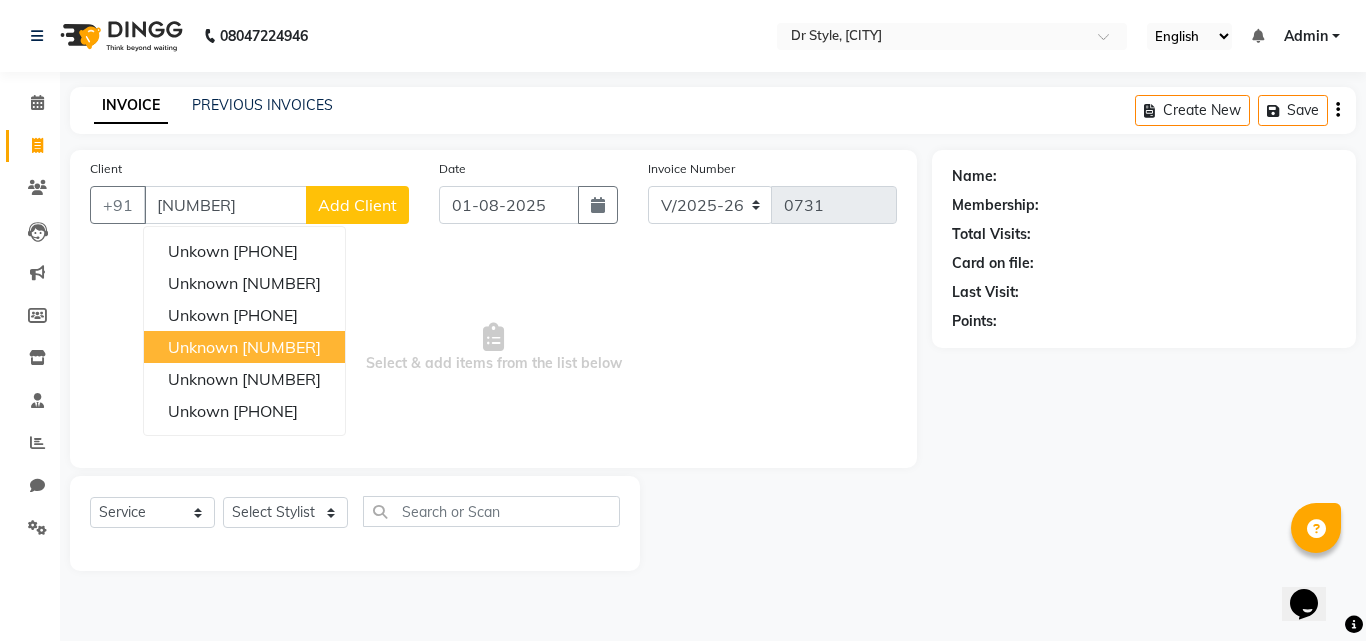 type on "[NUMBER]" 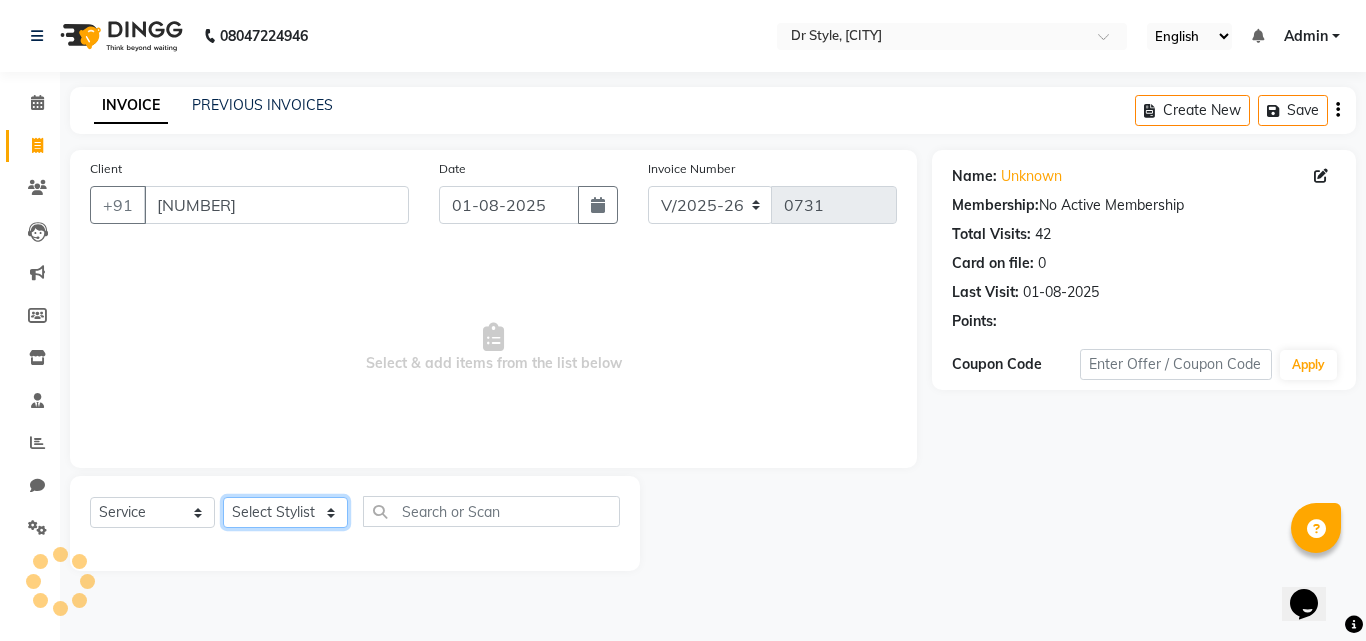 click on "Select Stylist Amir Apeksha Haider Salmani Salman Sheetal Panchal" 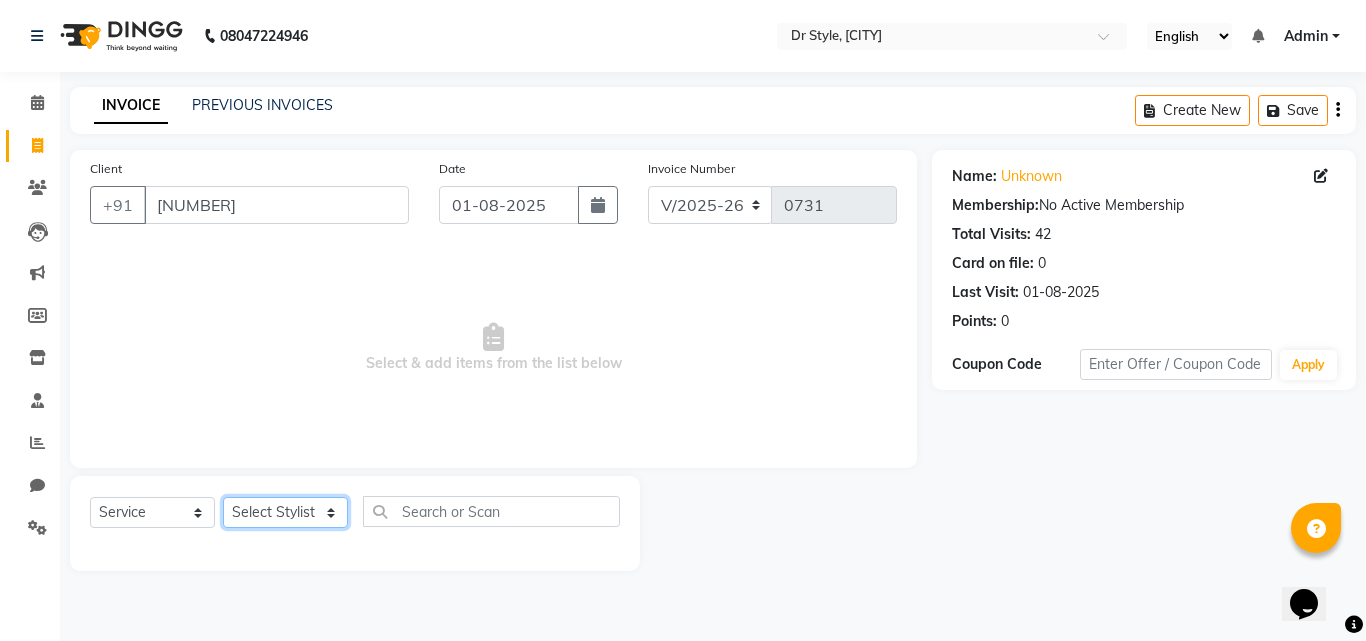 select on "80995" 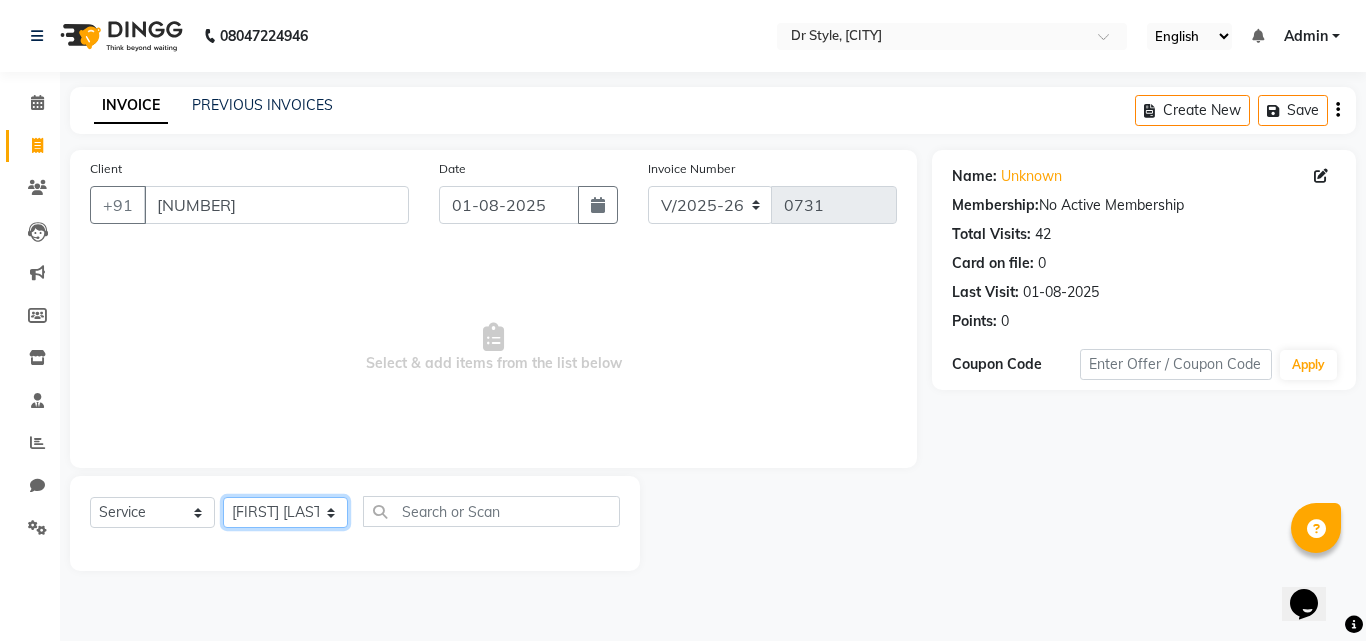 click on "Select Stylist Amir Apeksha Haider Salmani Salman Sheetal Panchal" 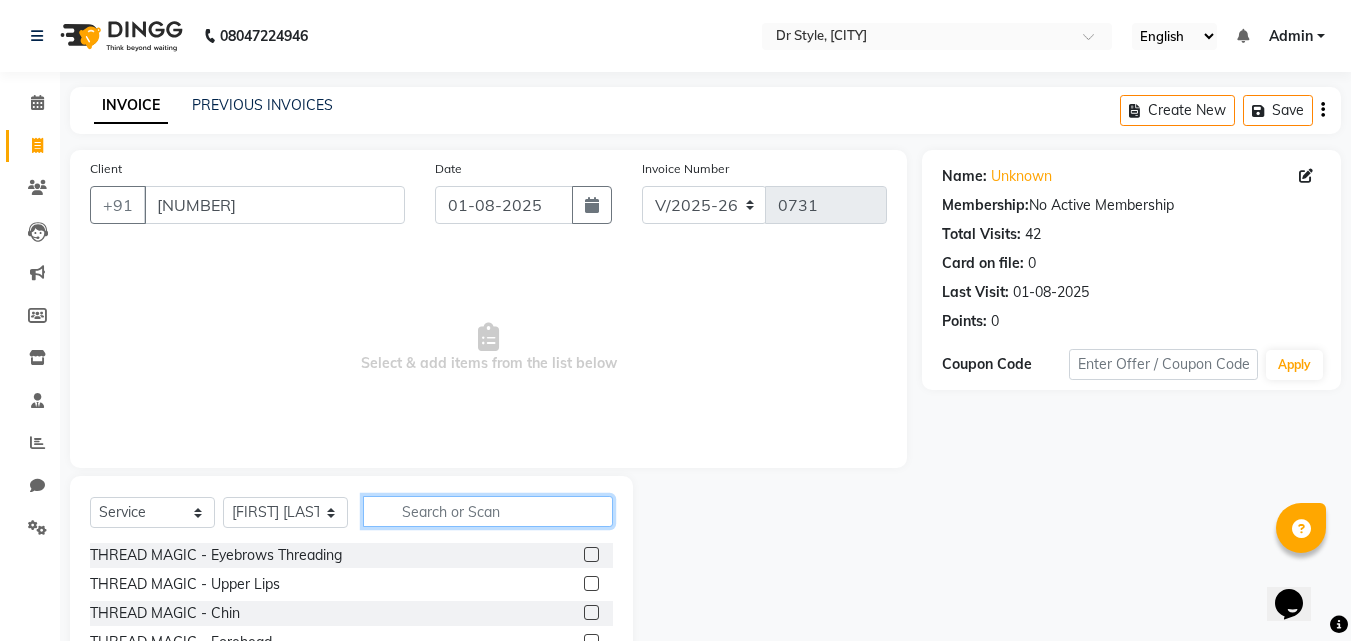 click 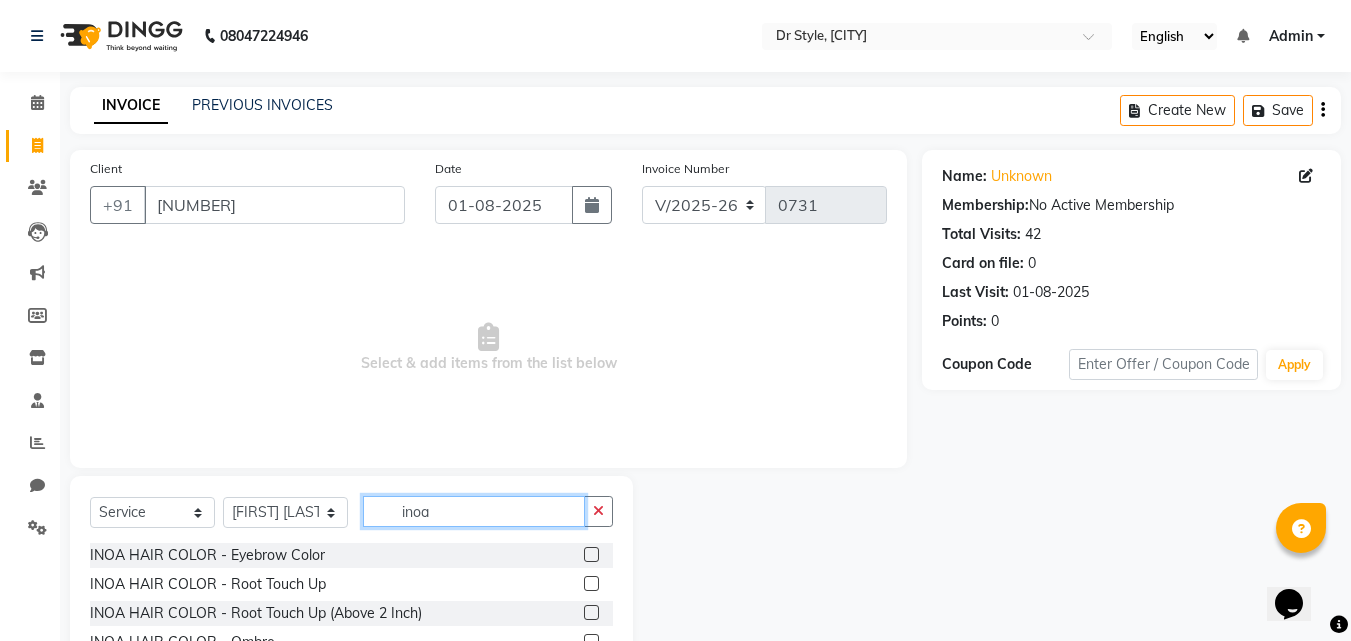 type on "inoa" 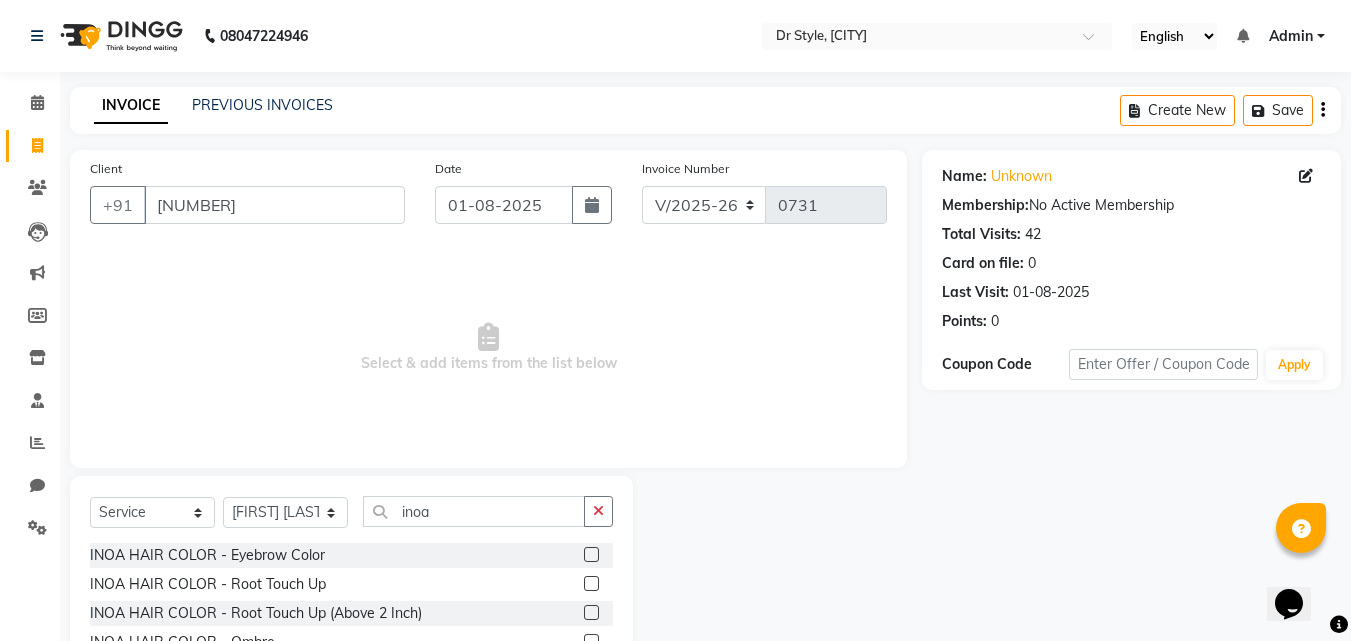click 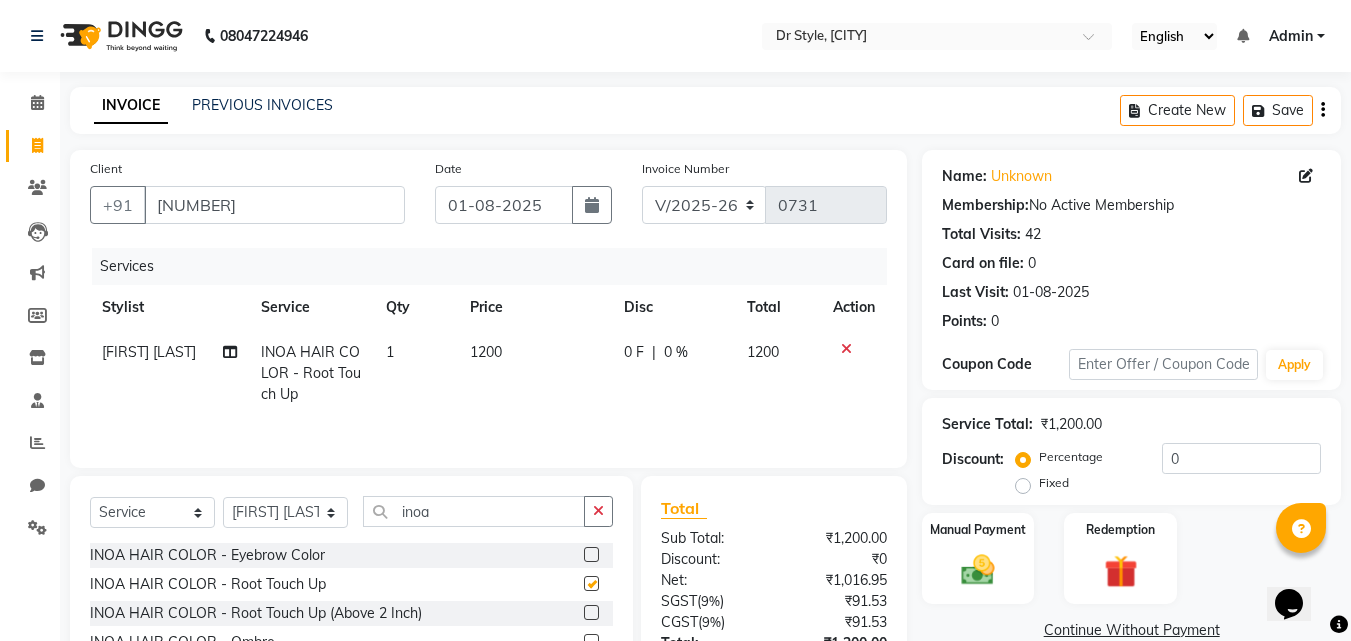 checkbox on "false" 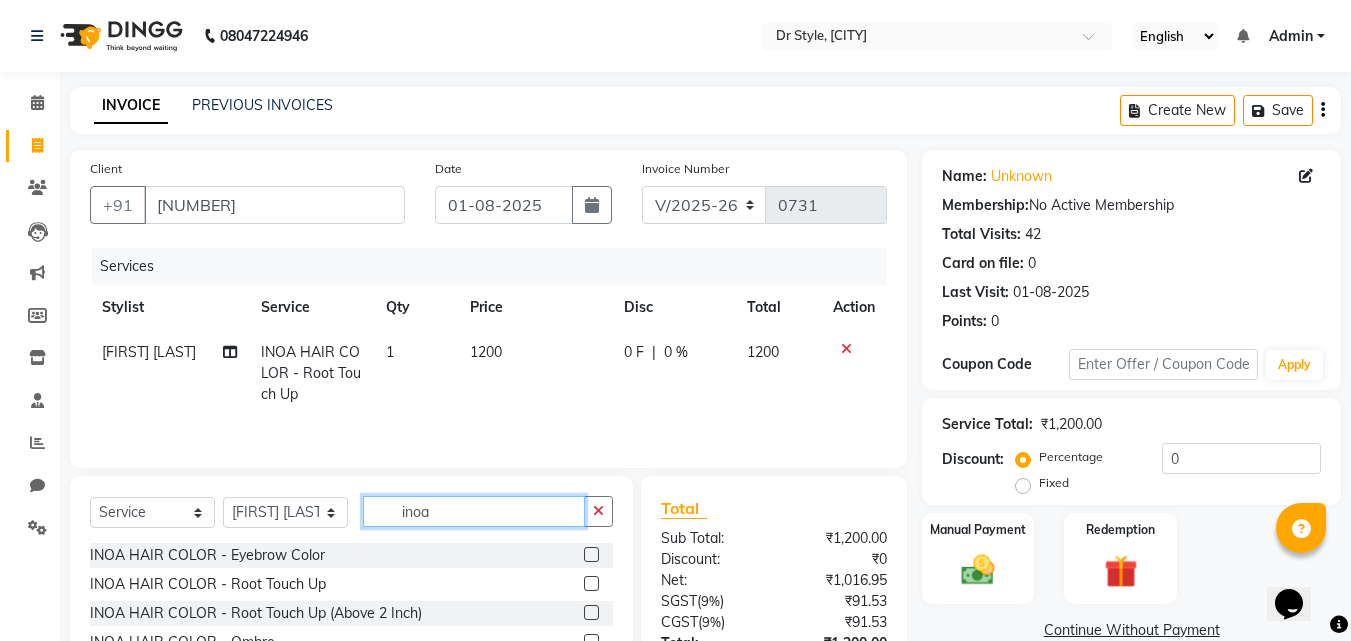 click on "inoa" 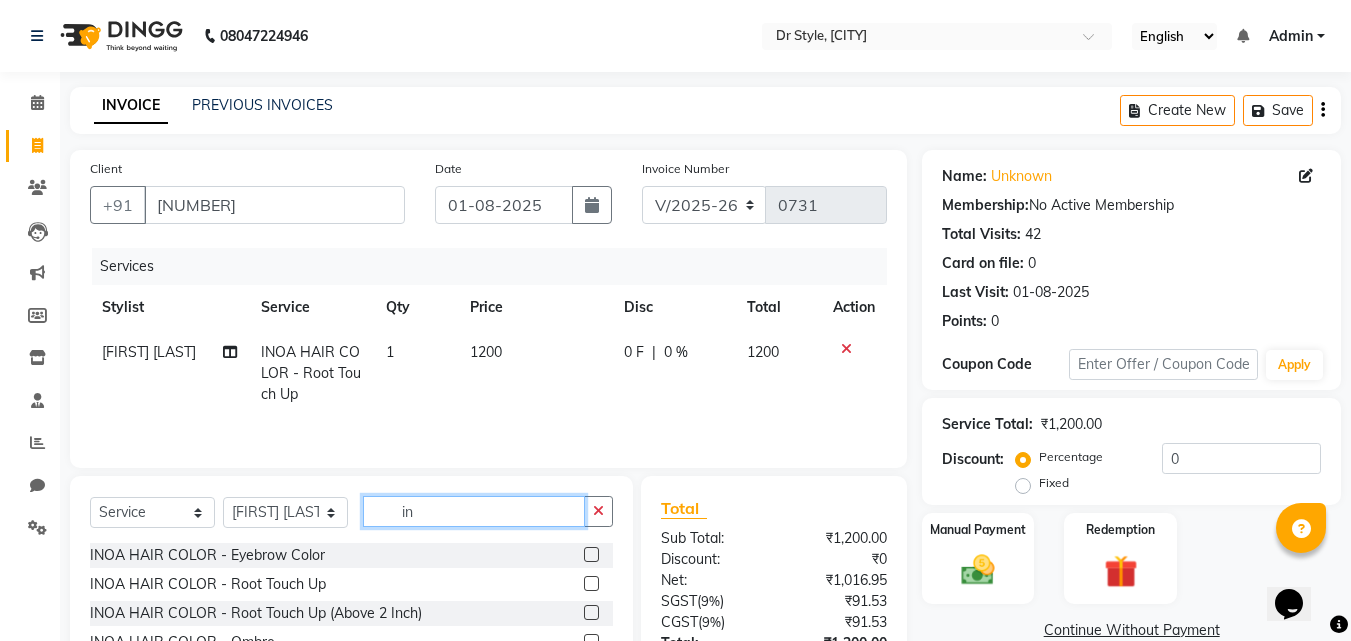type on "i" 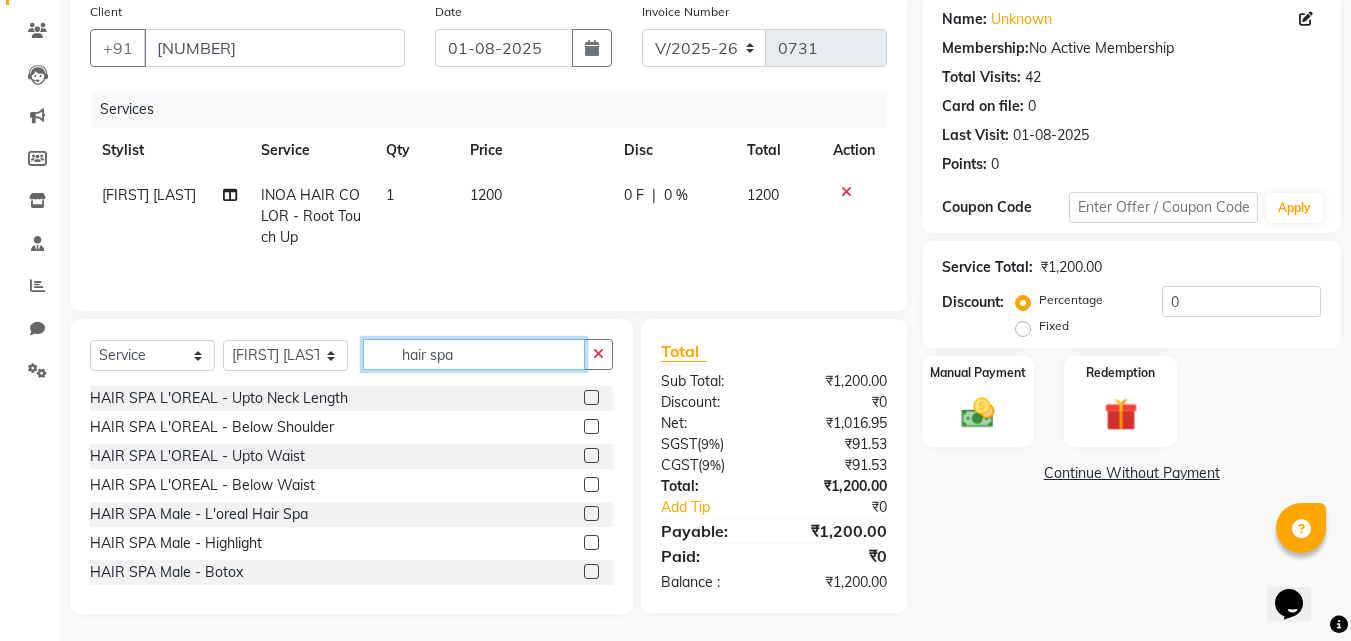 scroll, scrollTop: 160, scrollLeft: 0, axis: vertical 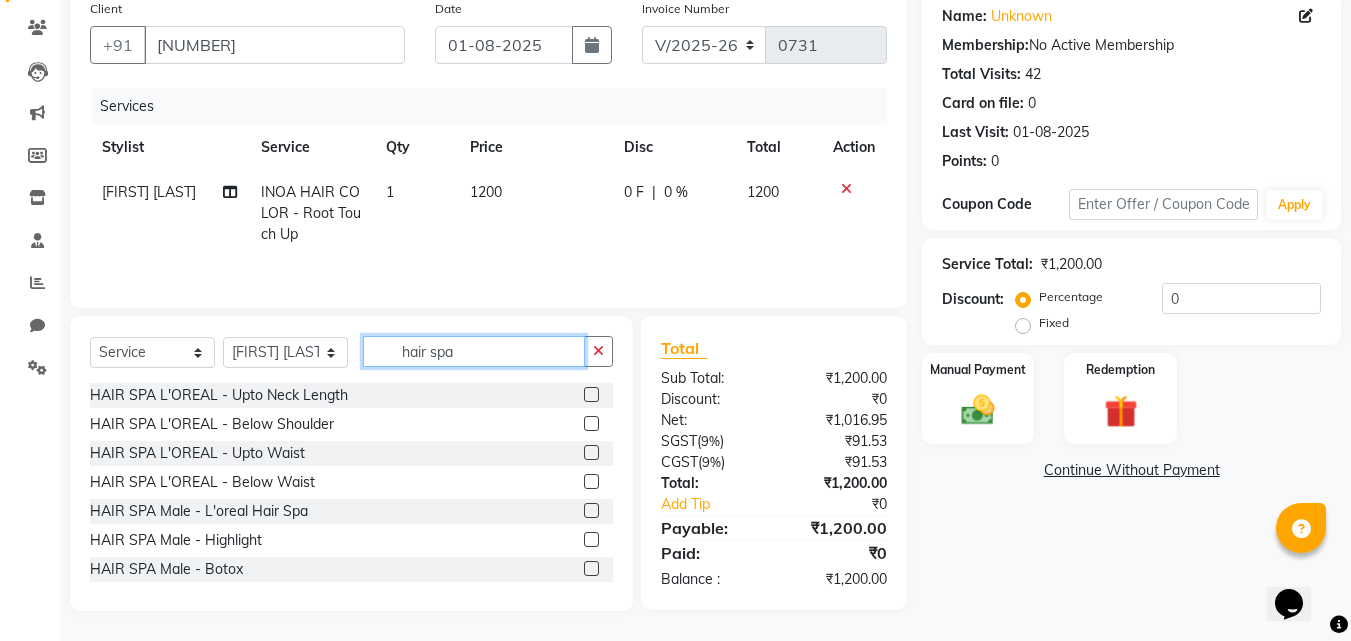 type on "hair spa" 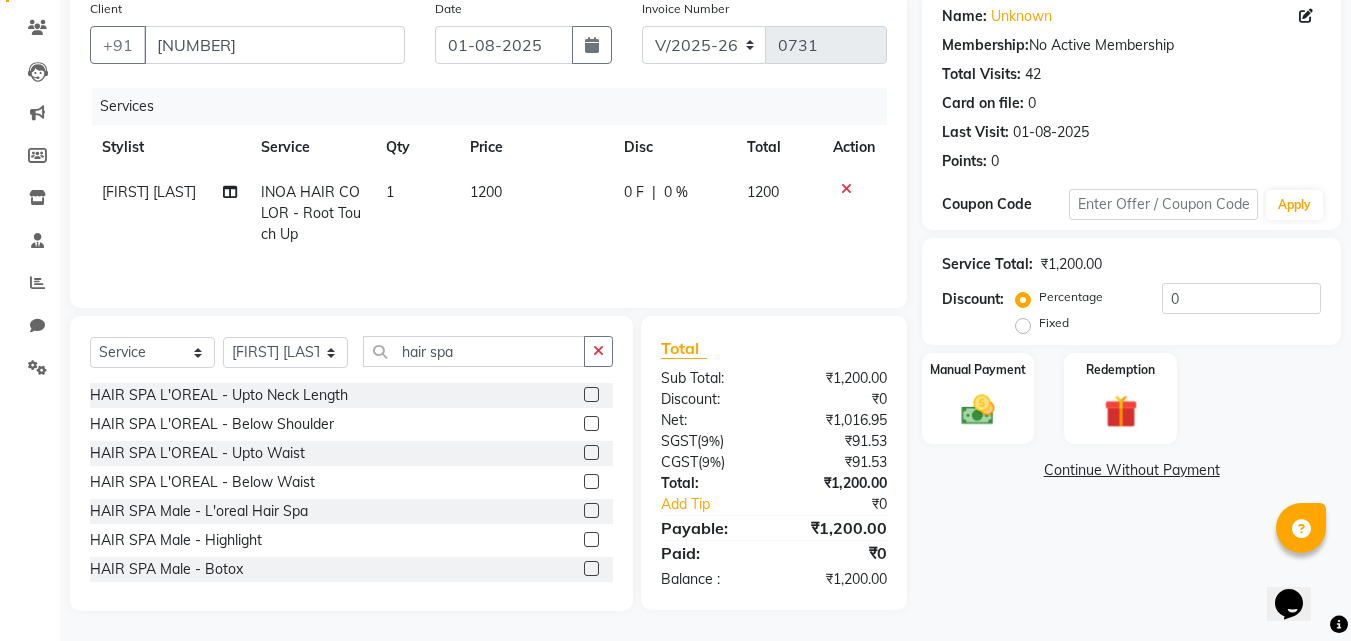 click 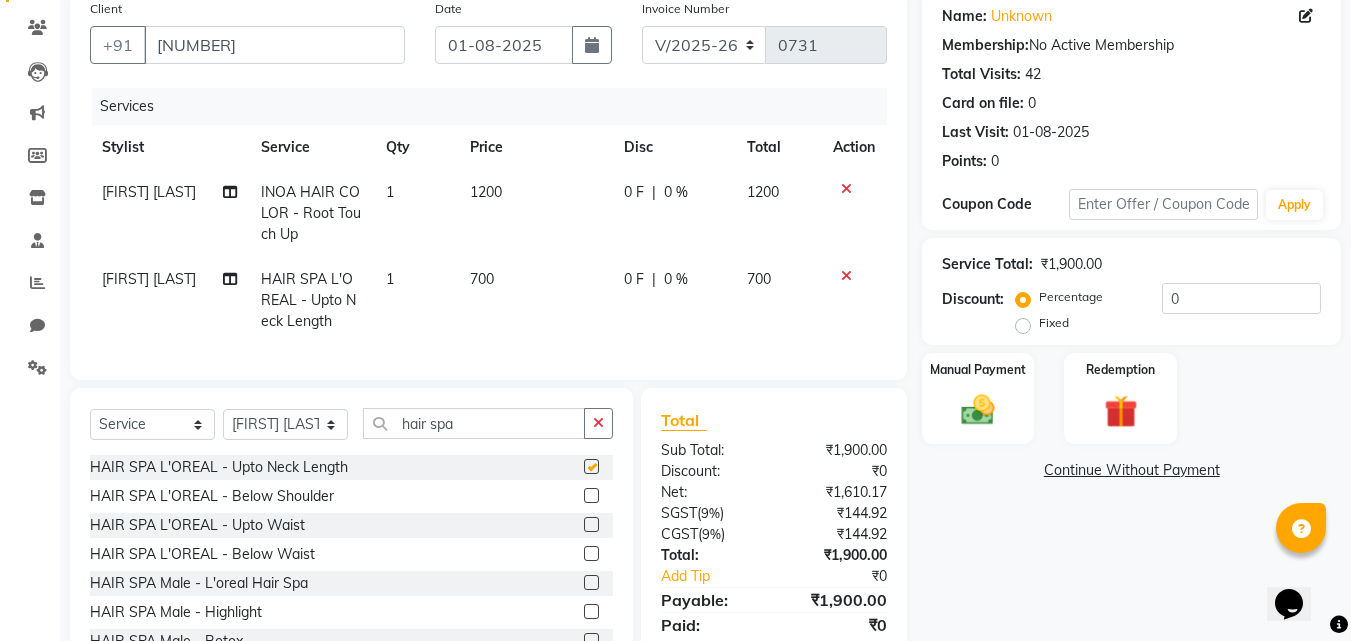 checkbox on "false" 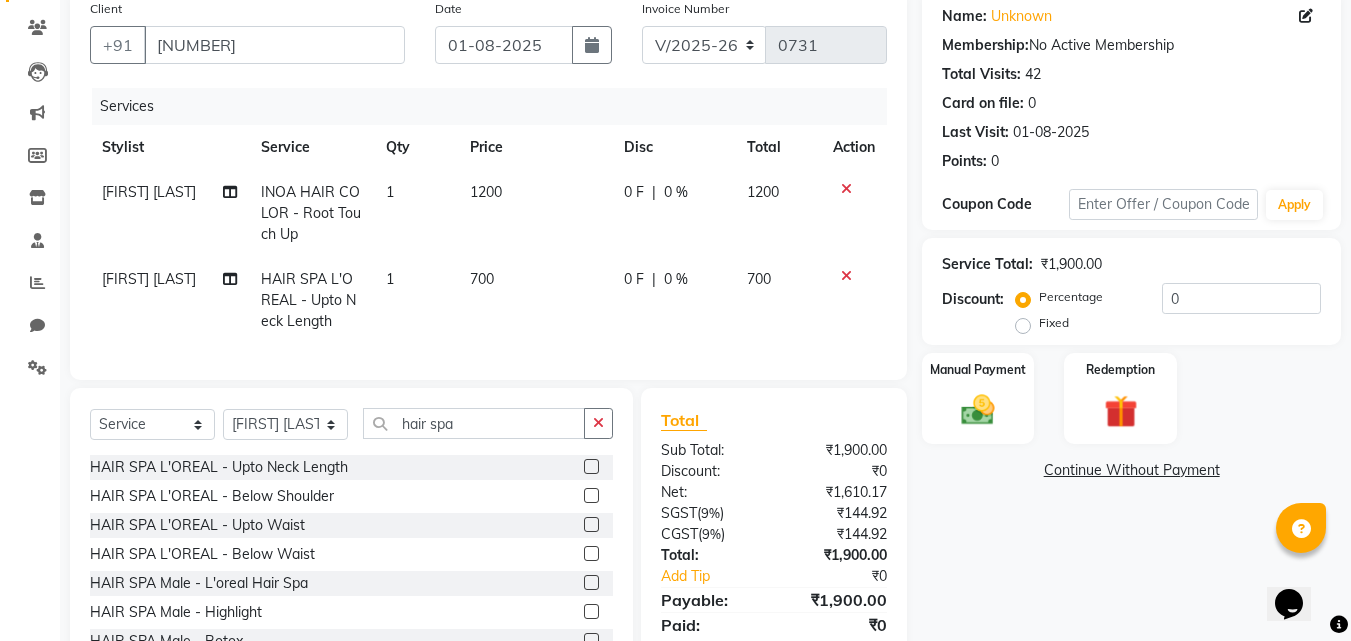 click 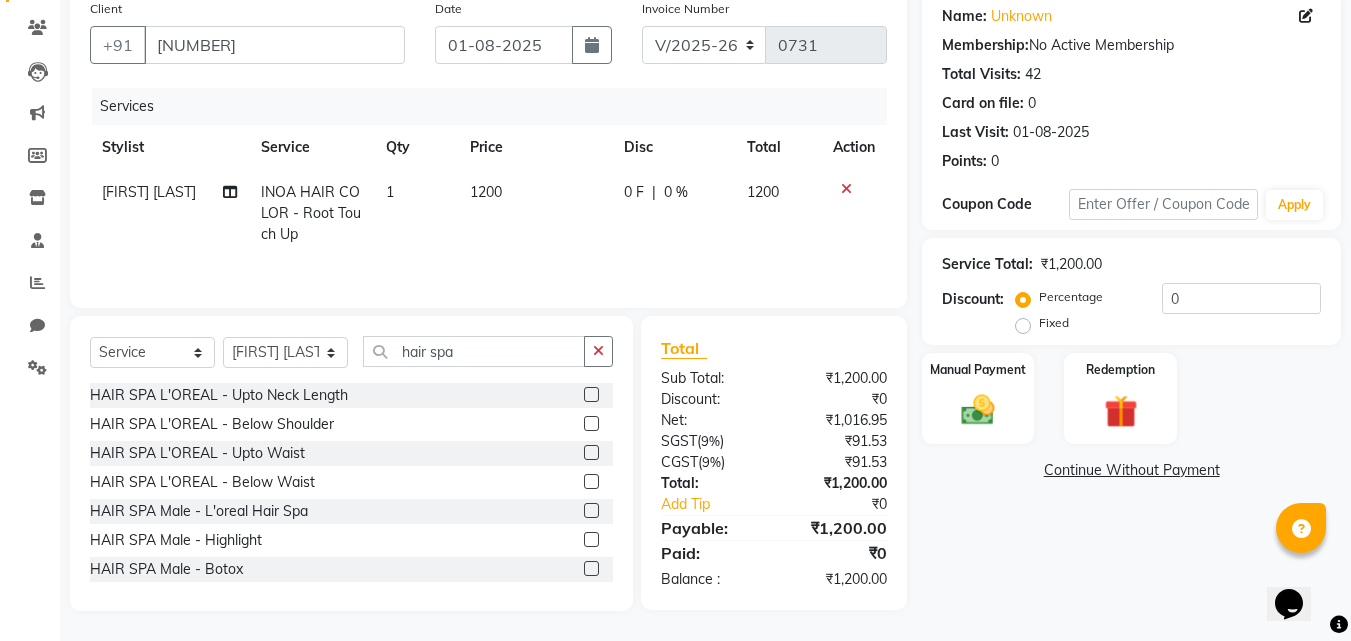 click 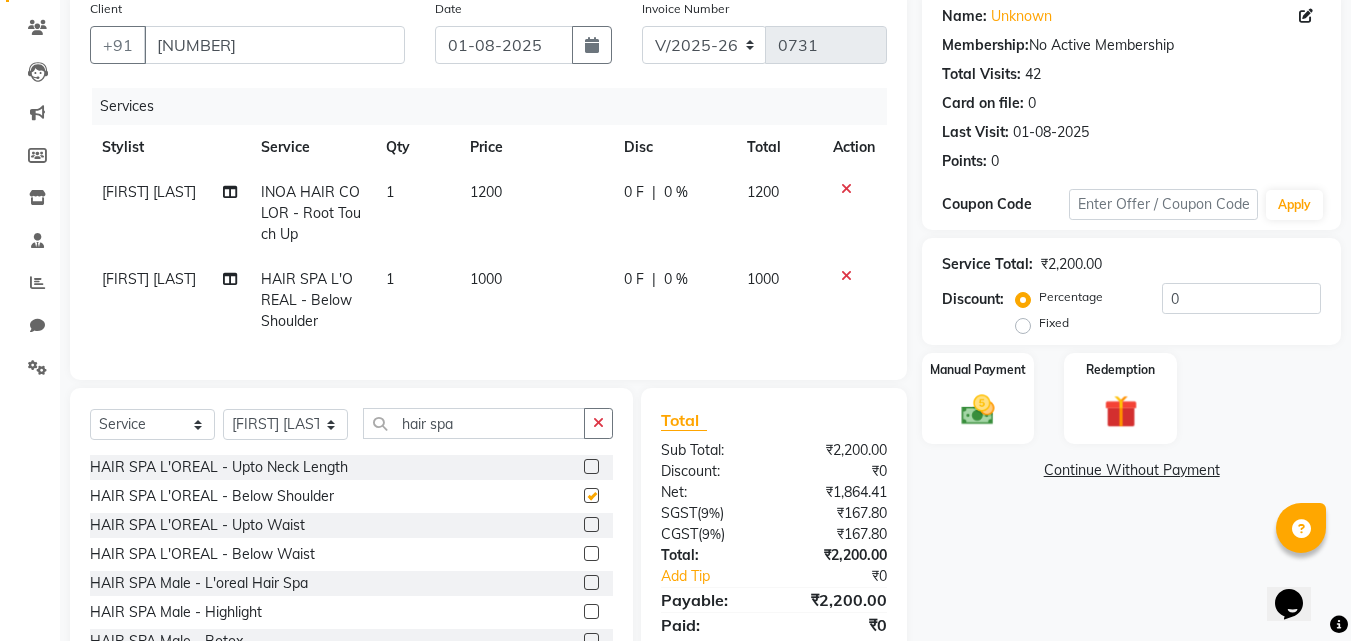 checkbox on "false" 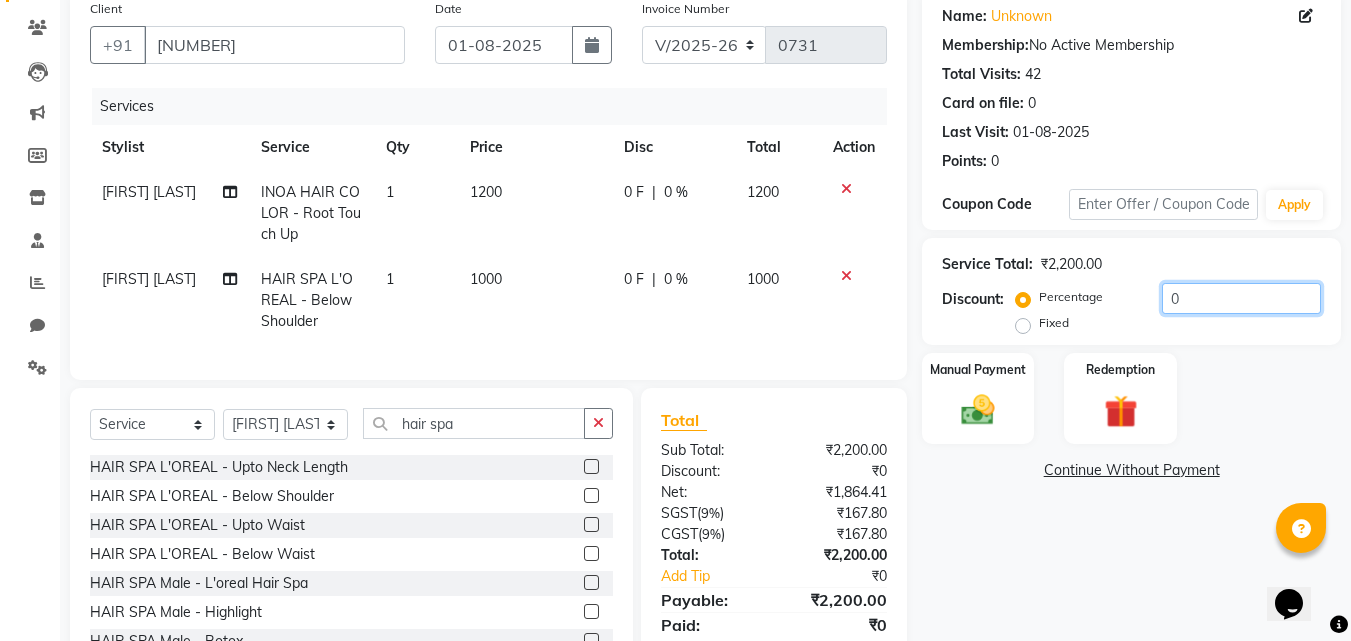 click on "0" 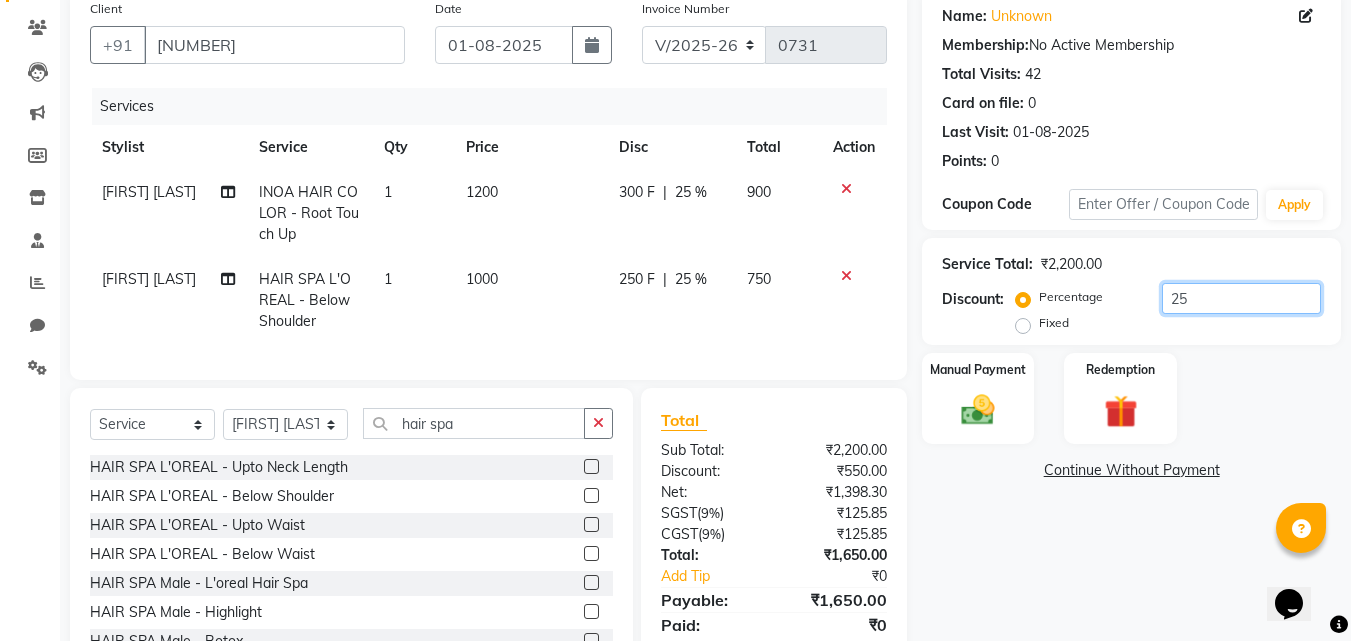 type on "2" 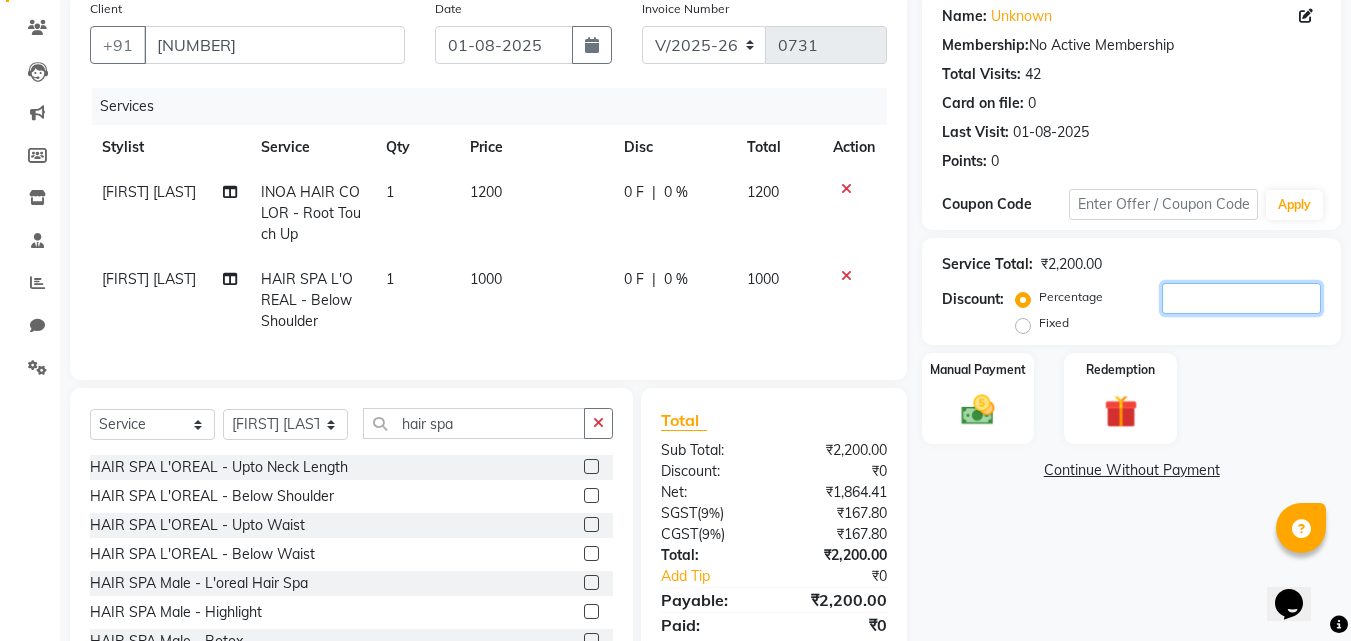 type 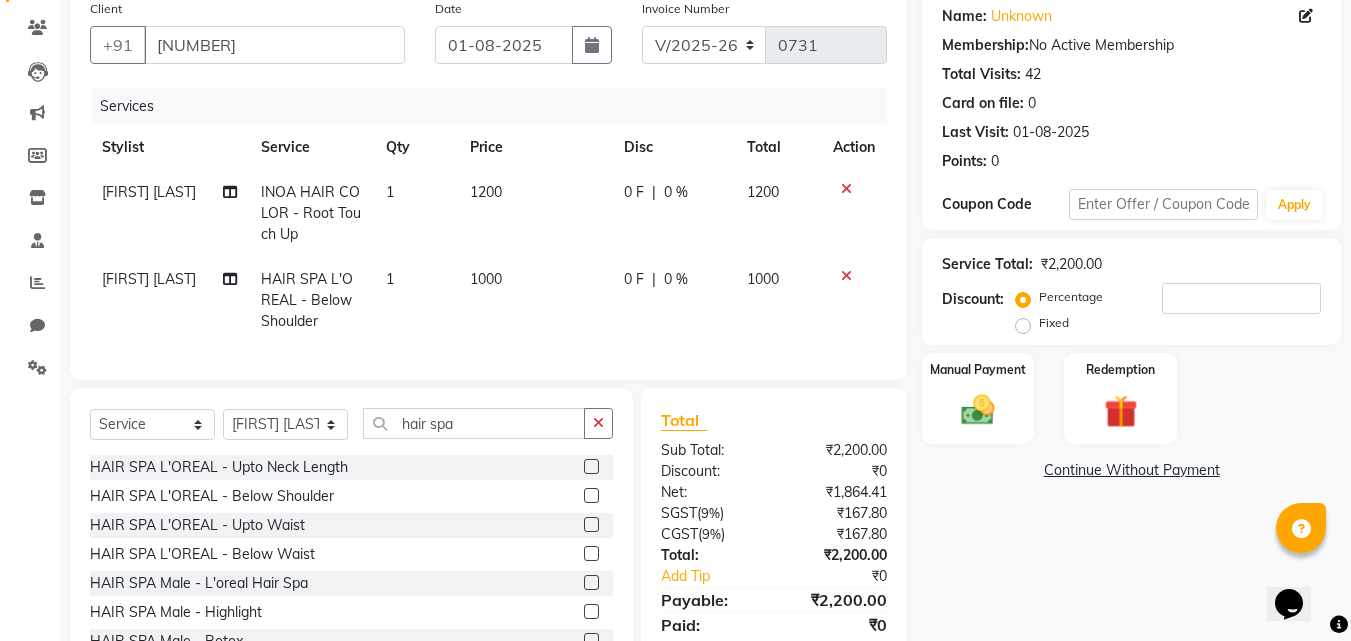 click on "Fixed" 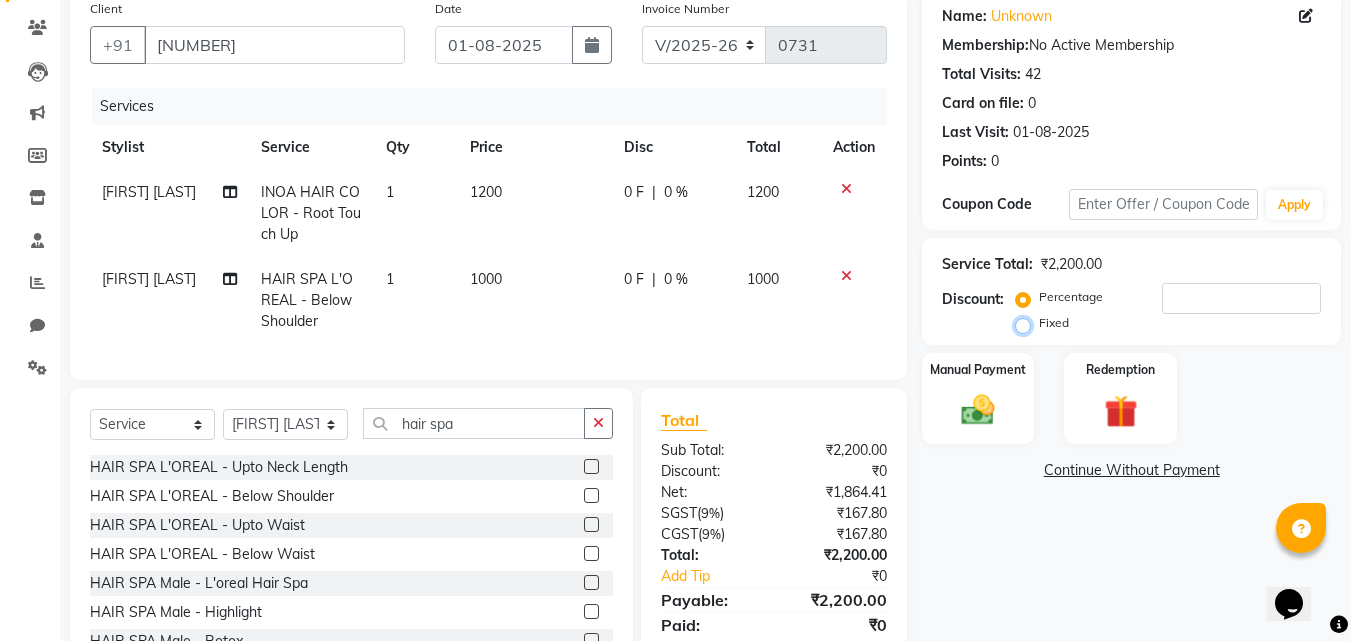click on "Fixed" at bounding box center (1027, 323) 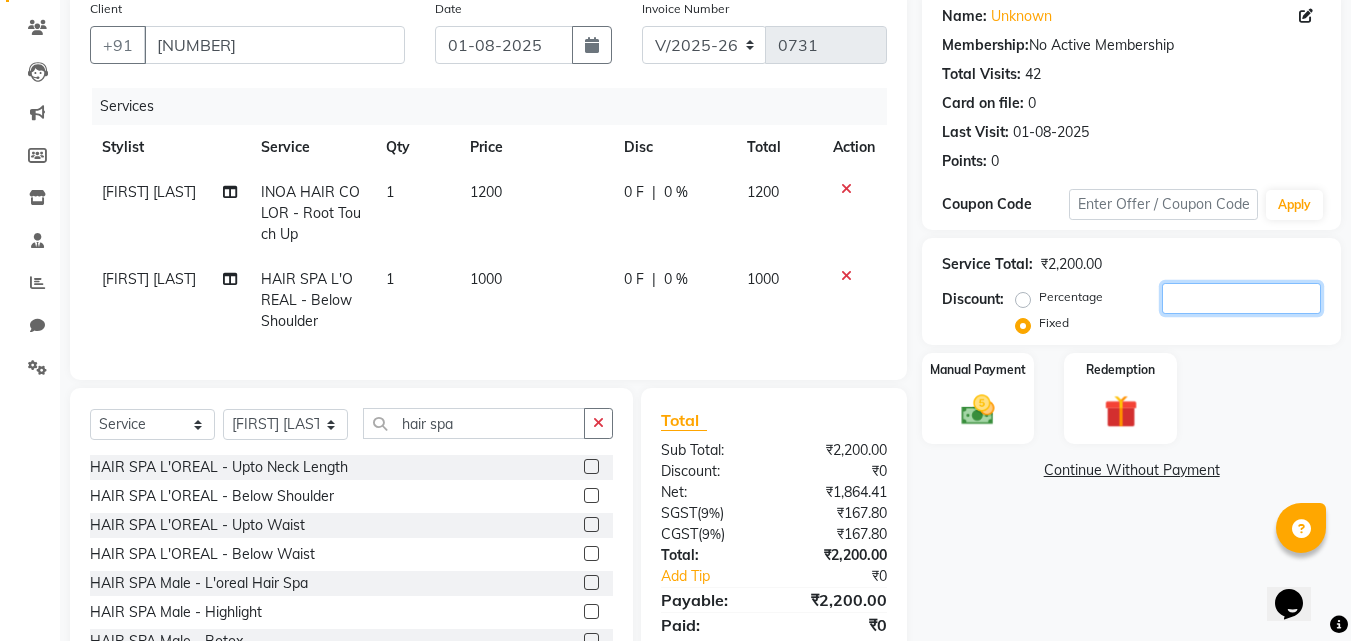 click 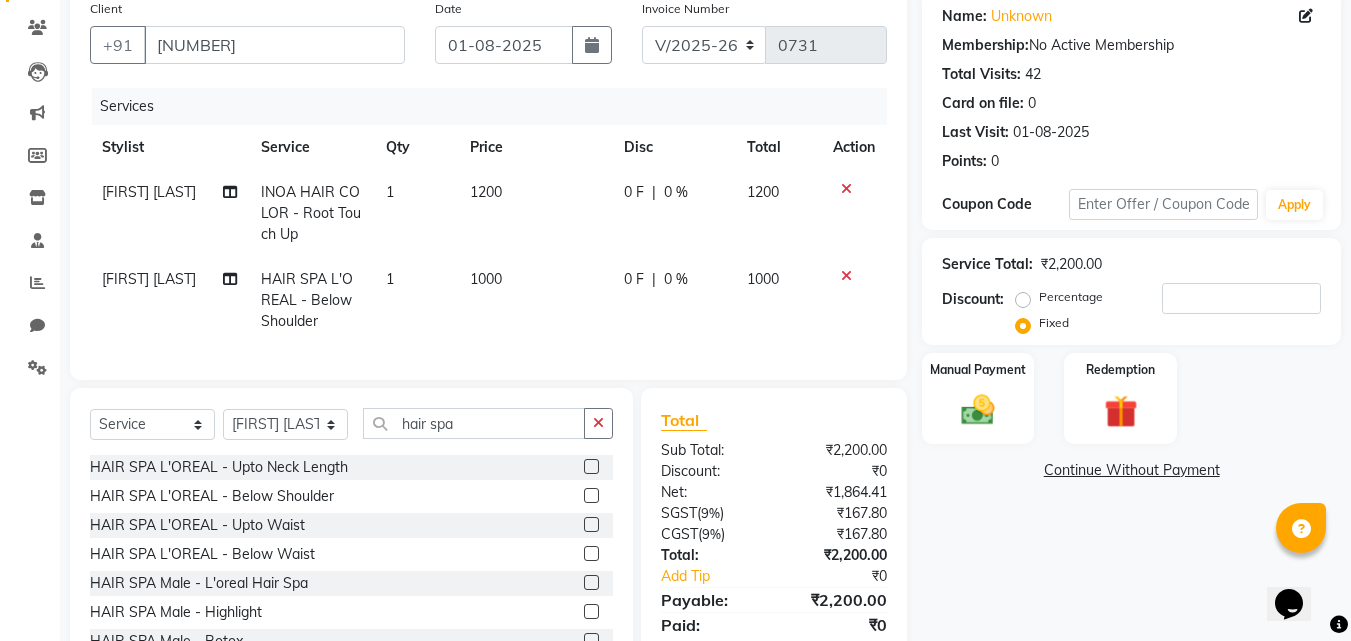 click 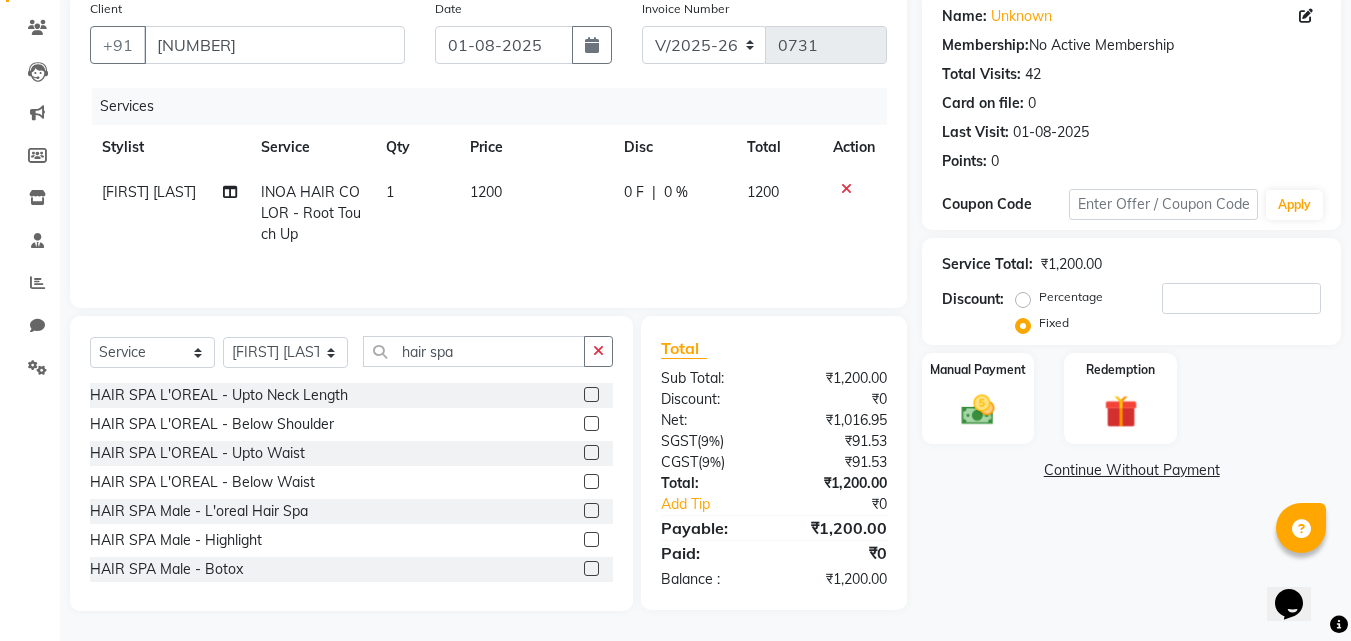 click 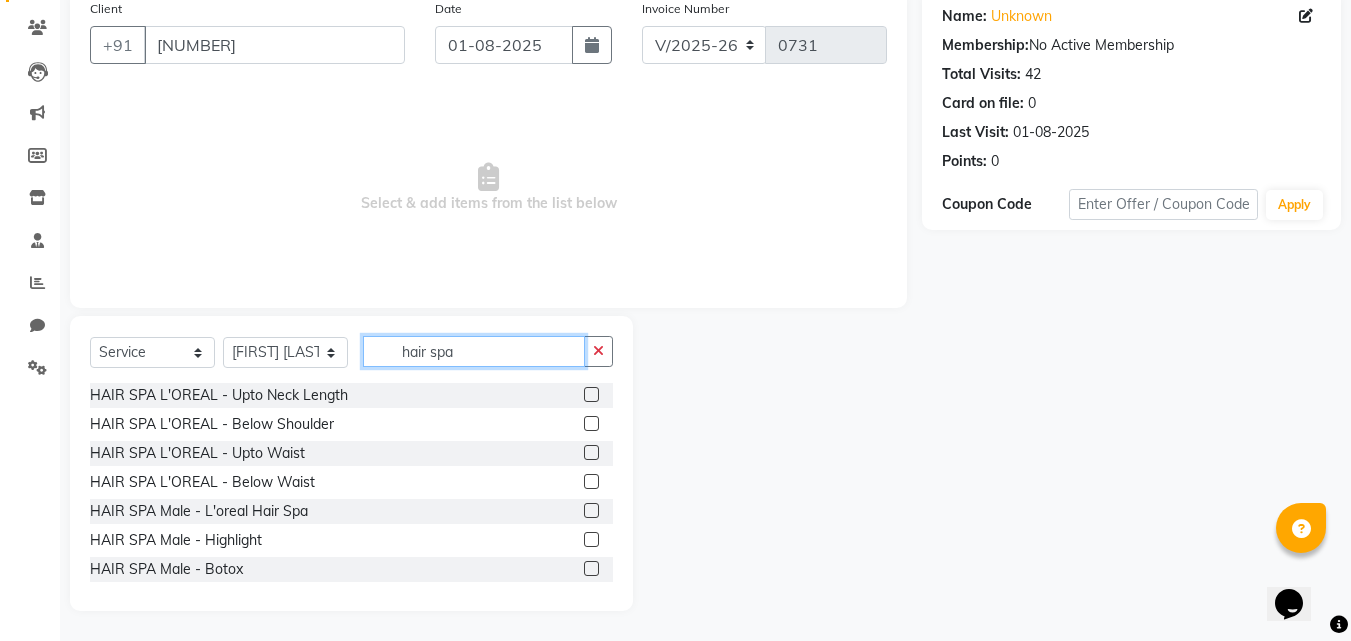 click on "hair spa" 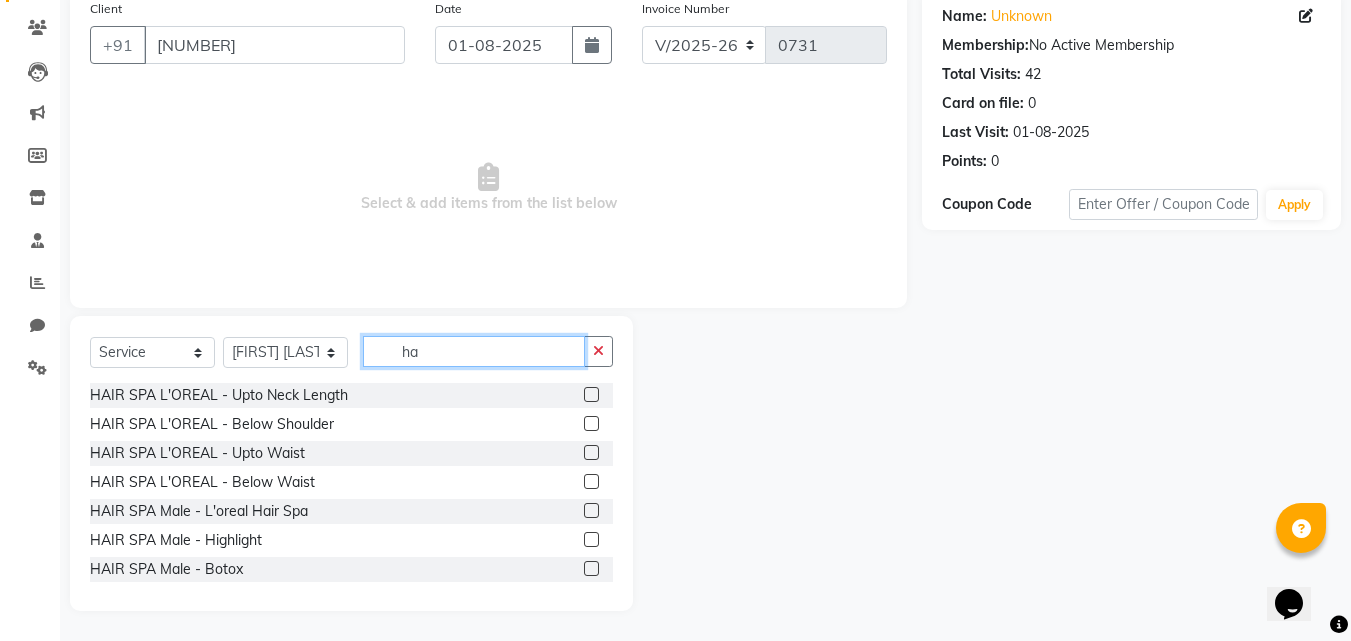type on "h" 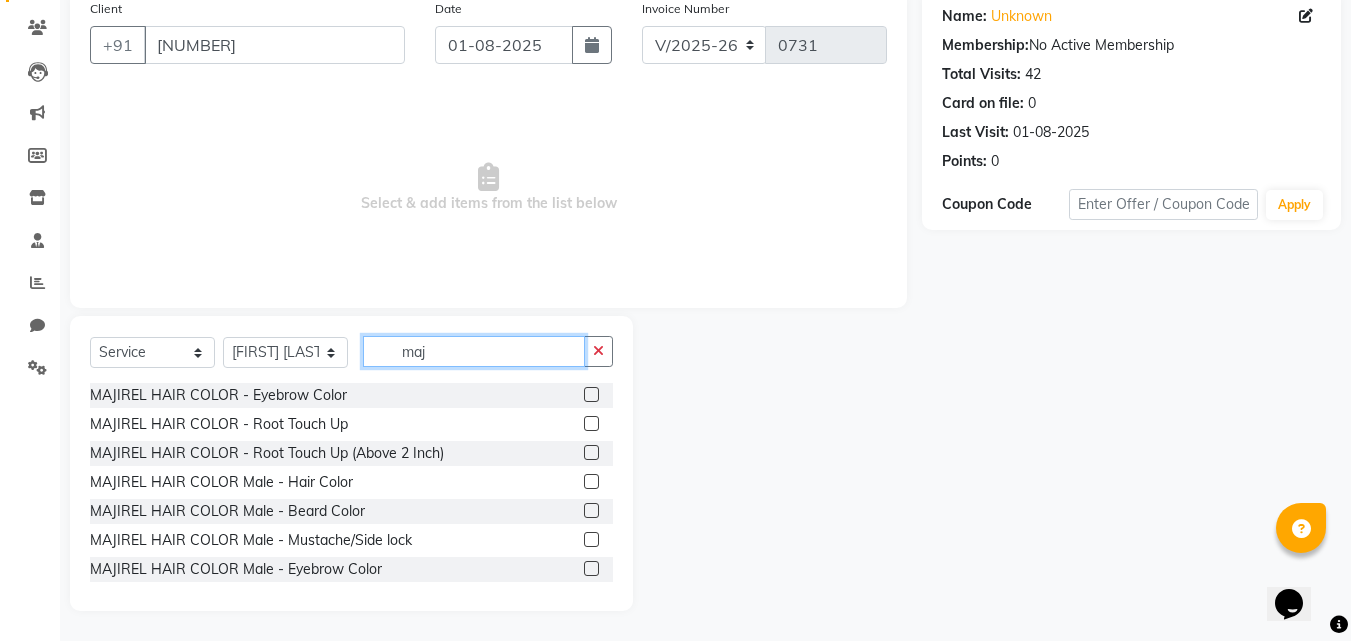 type on "maj" 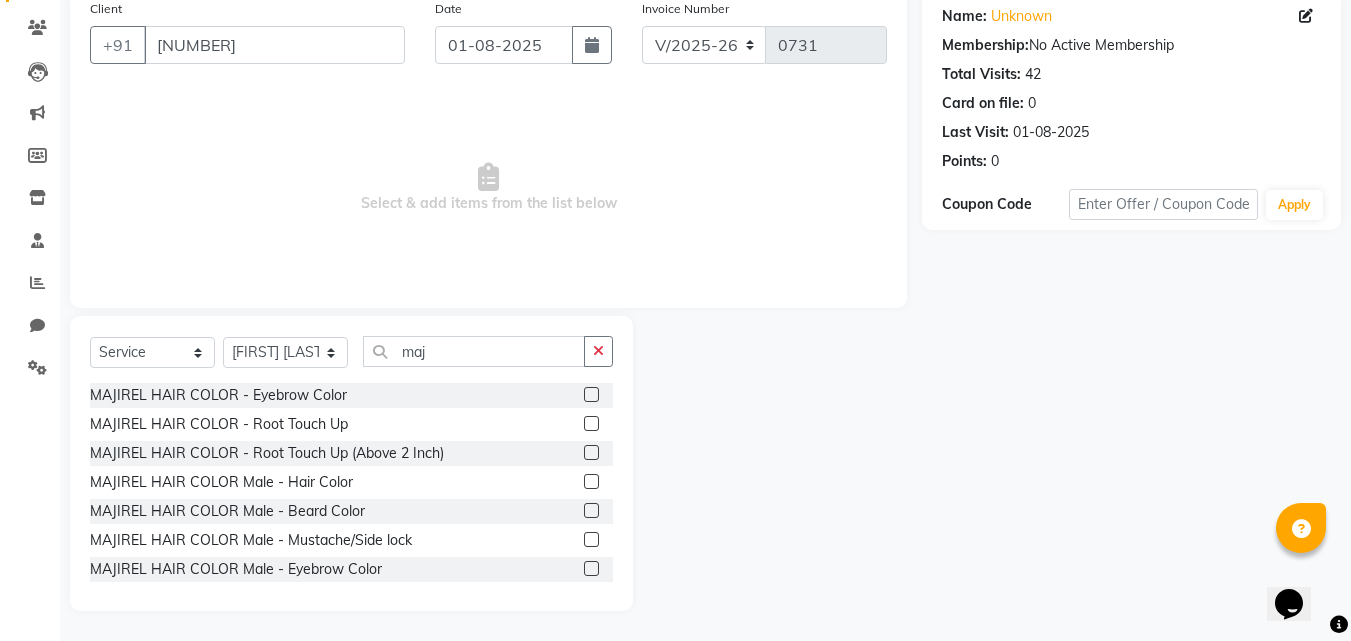 click 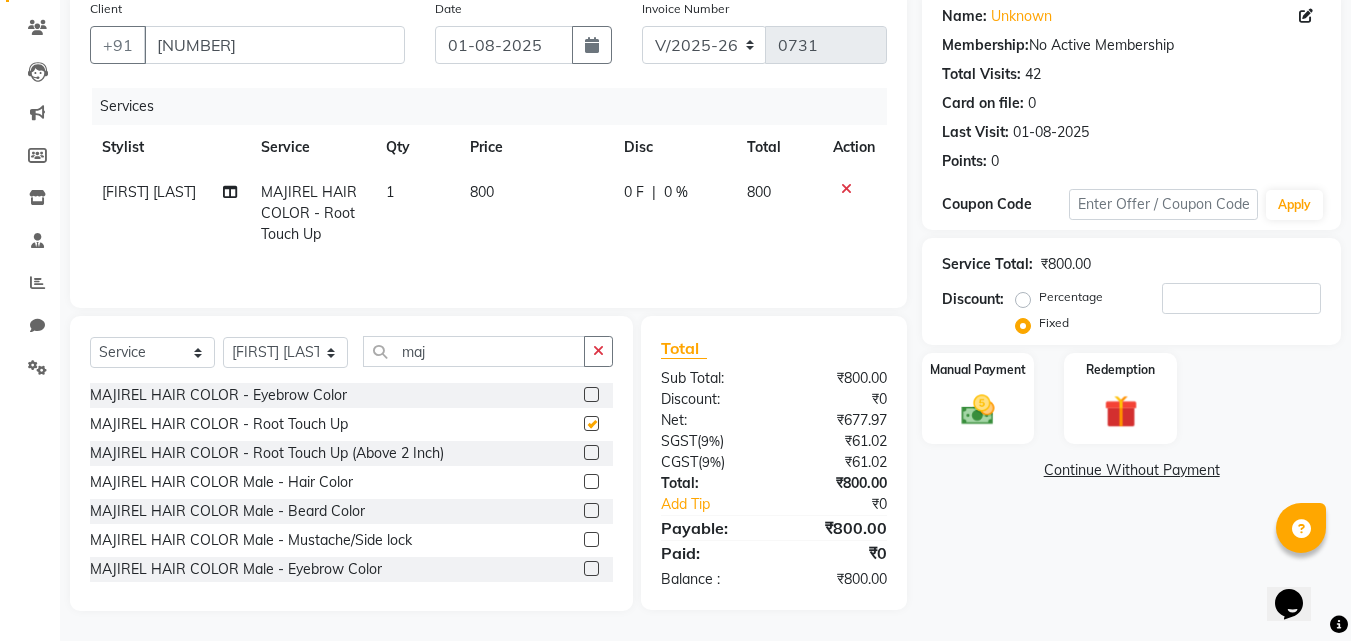 checkbox on "false" 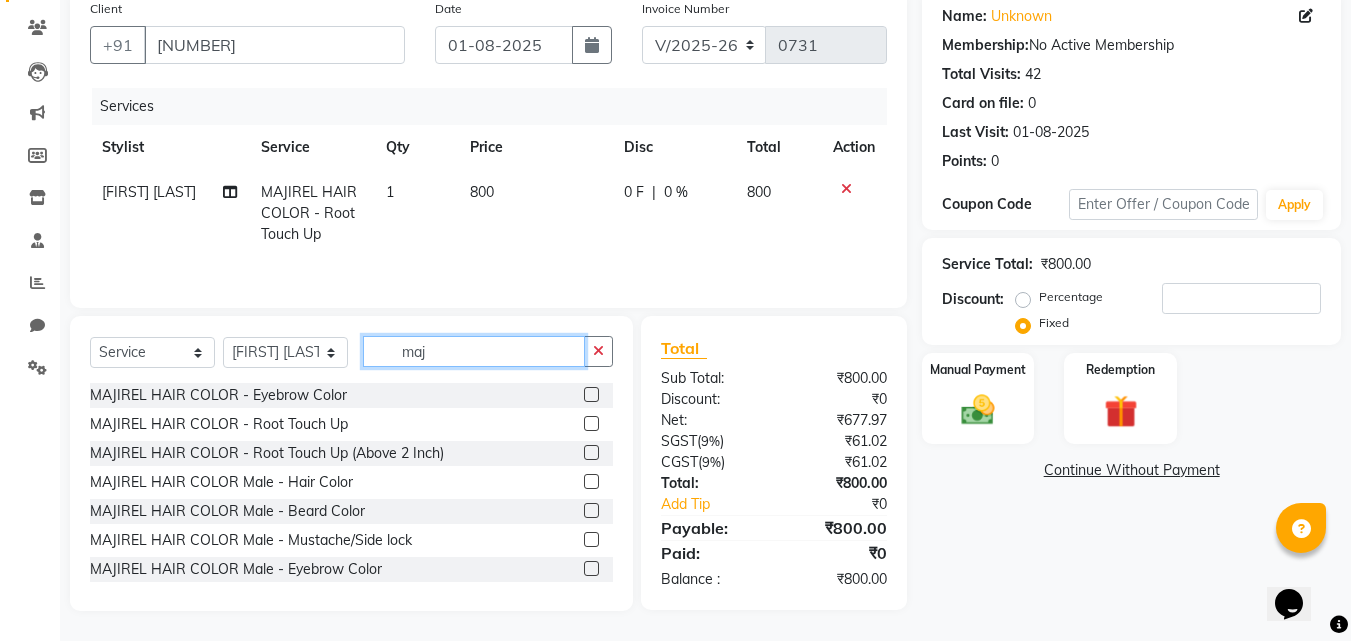 click on "maj" 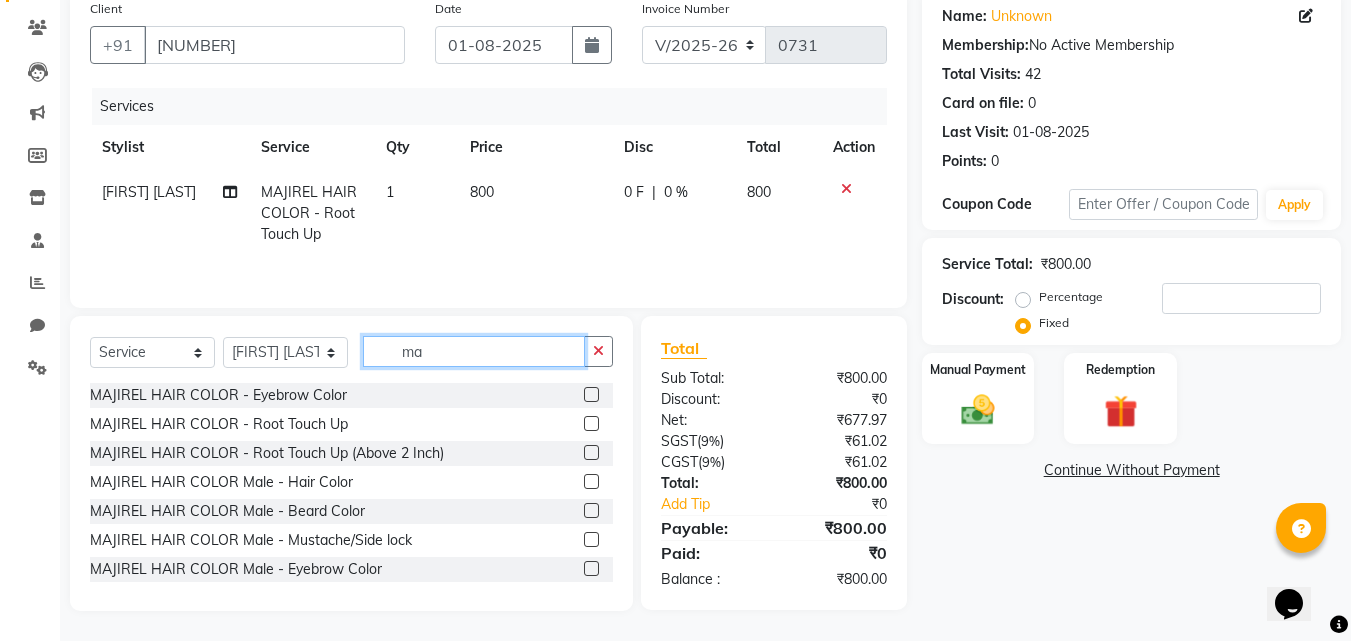 type on "m" 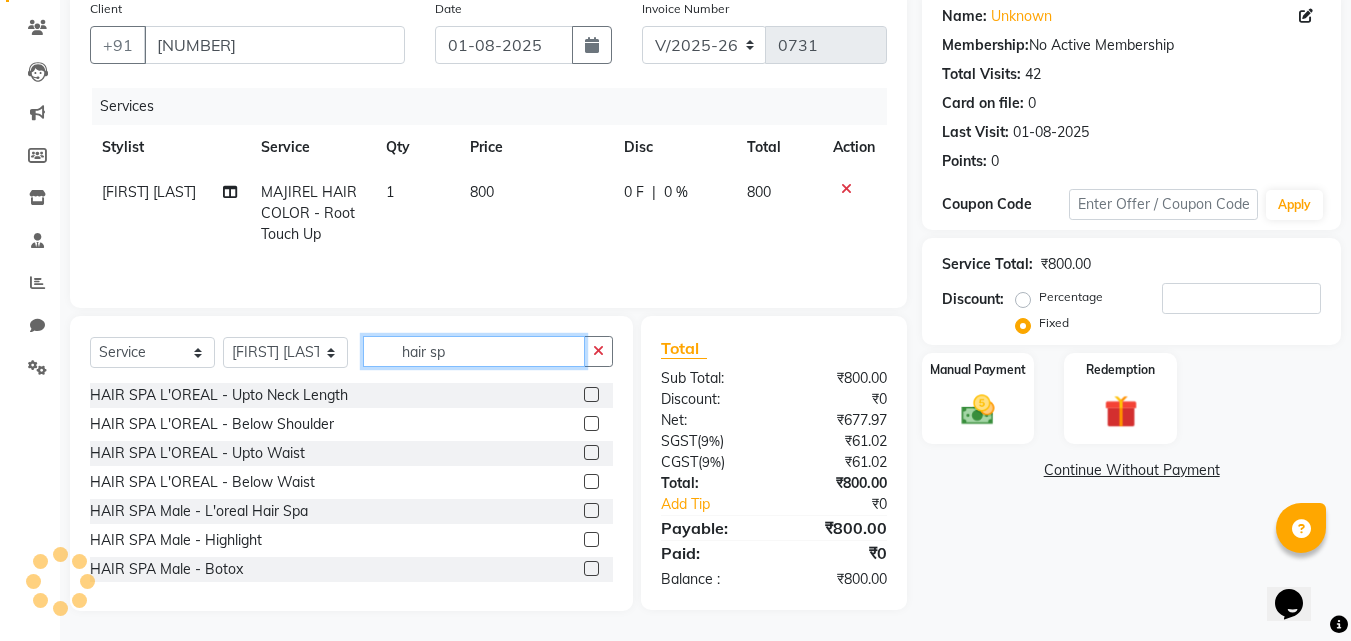 type on "hair sp" 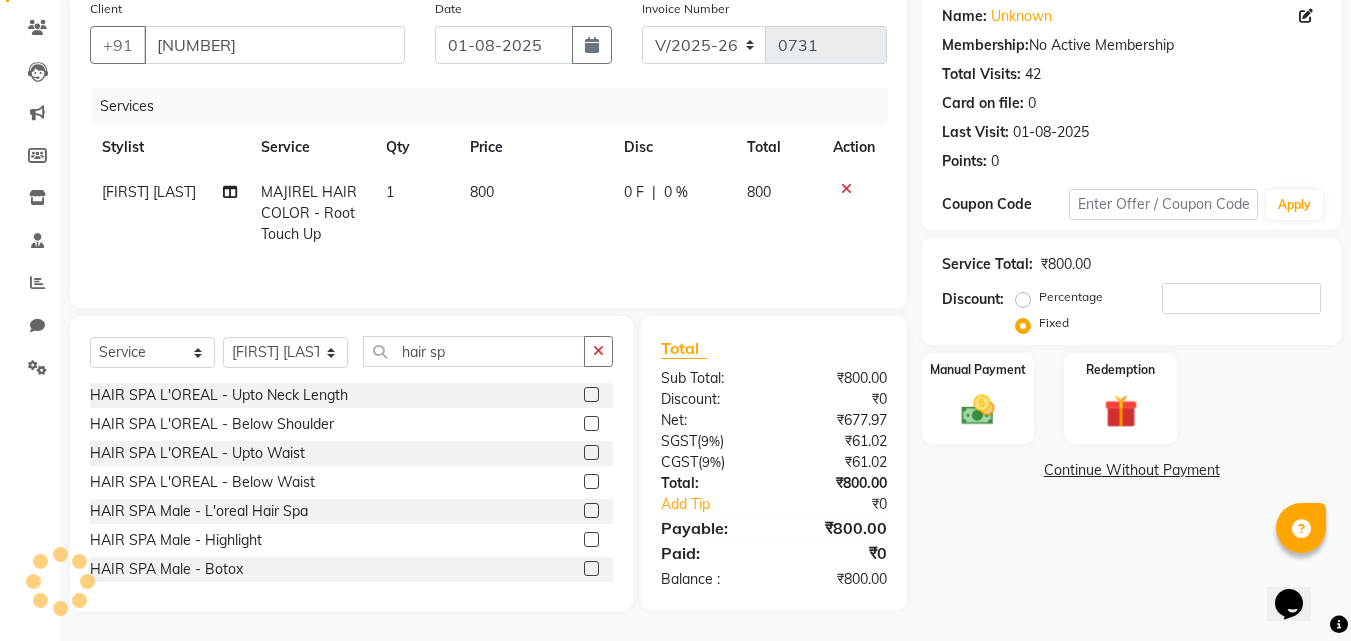 click 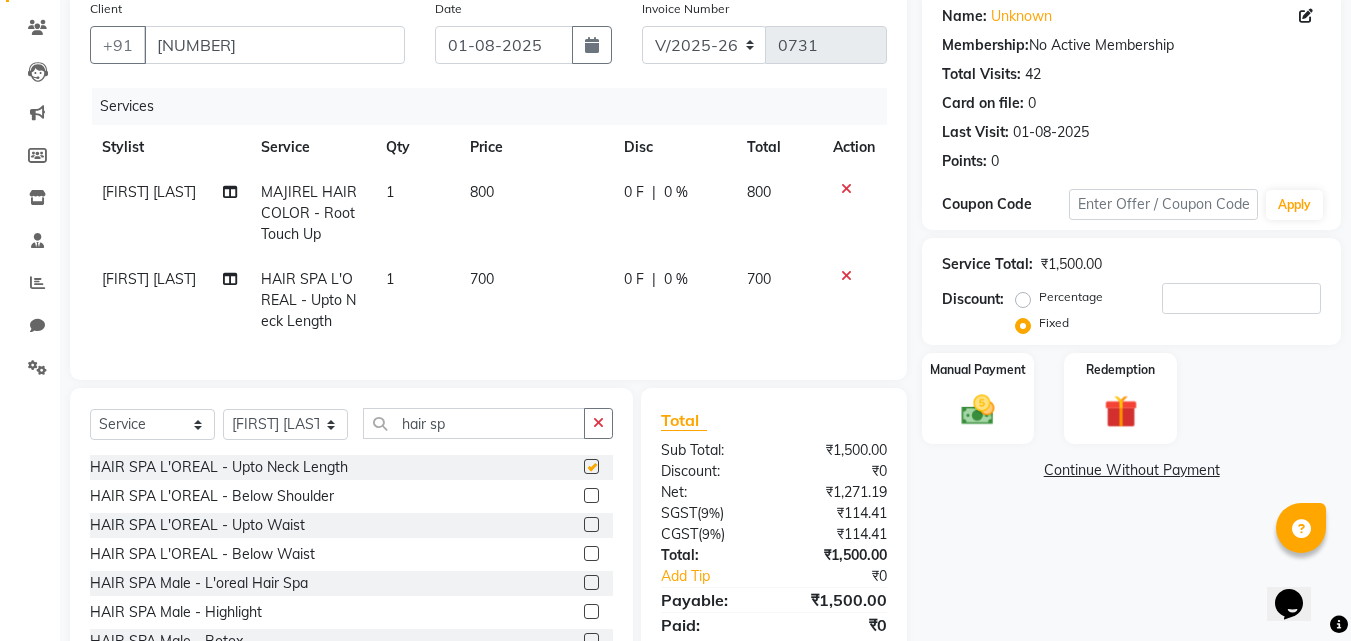 checkbox on "false" 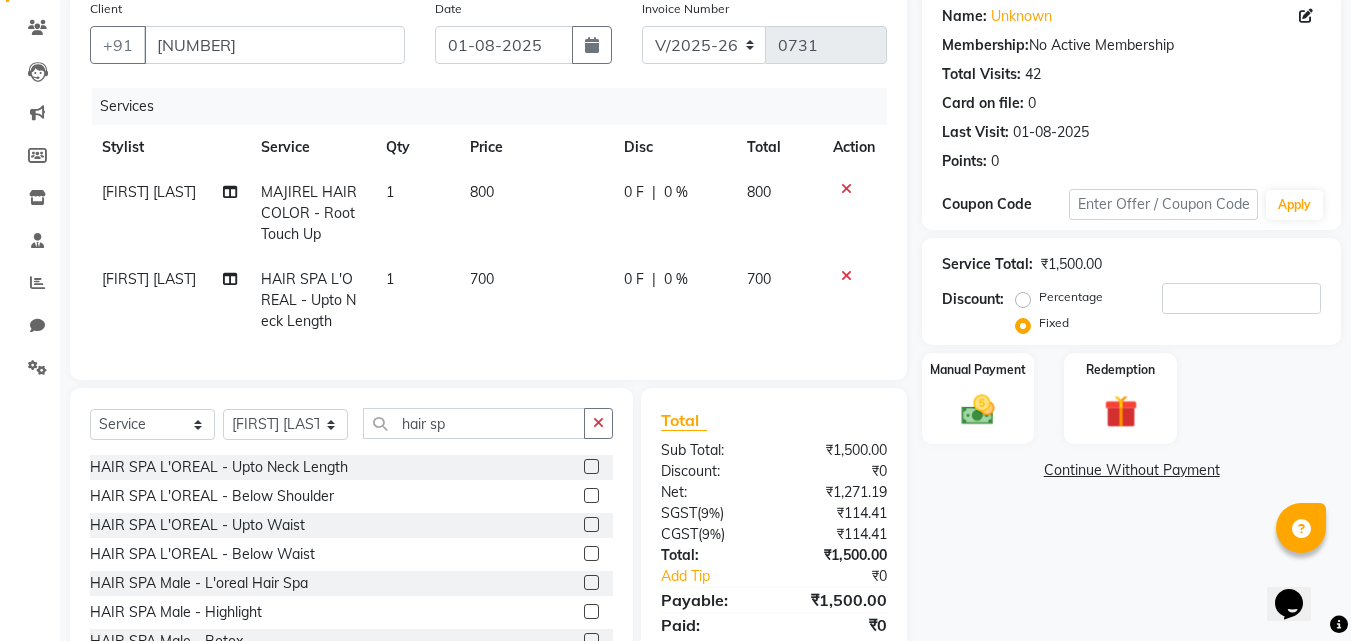 click 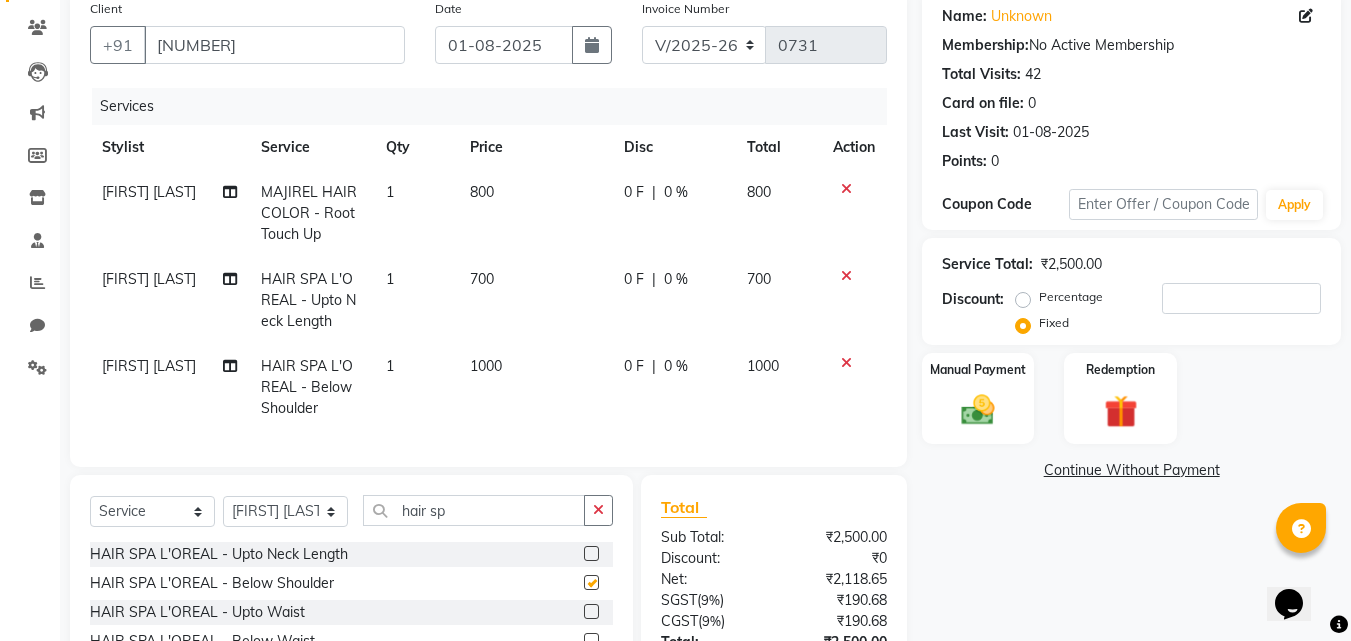 checkbox on "false" 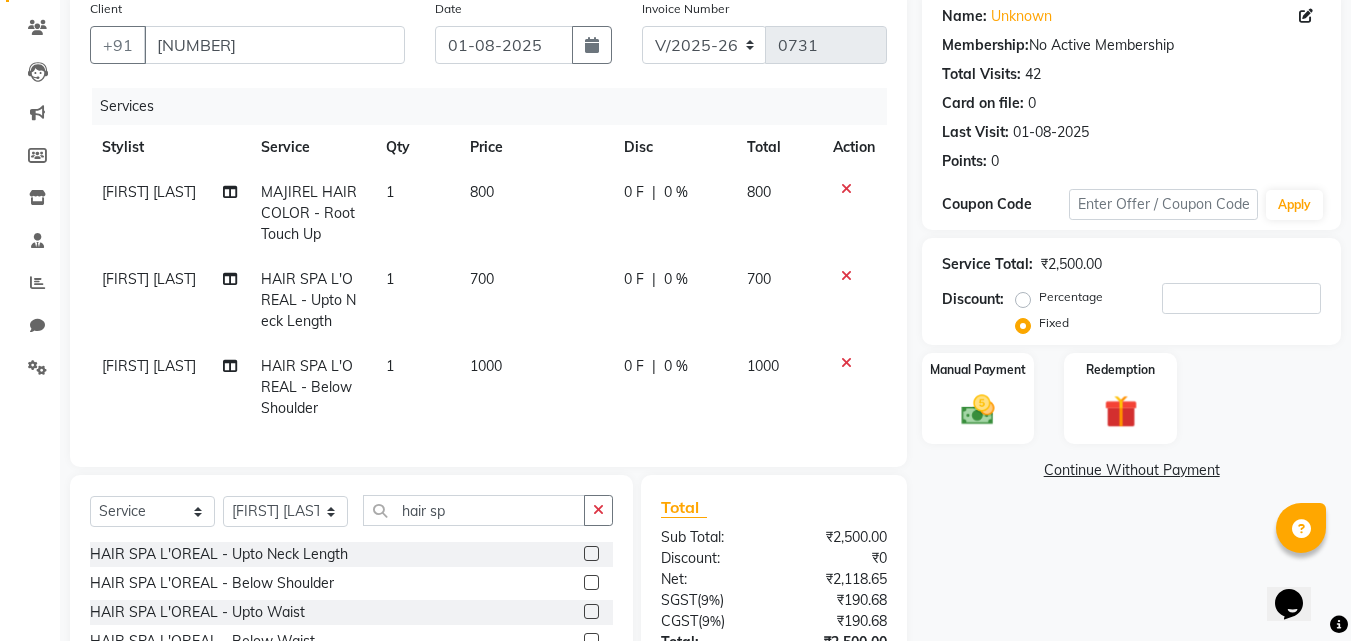 click 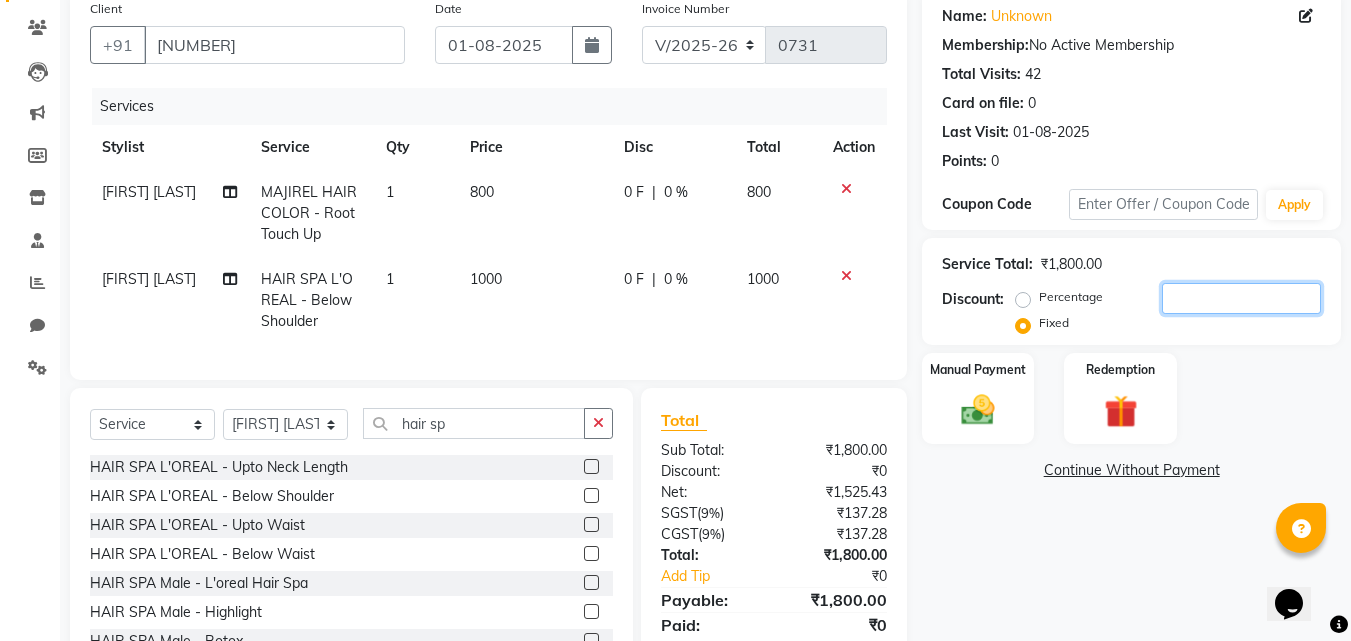 click 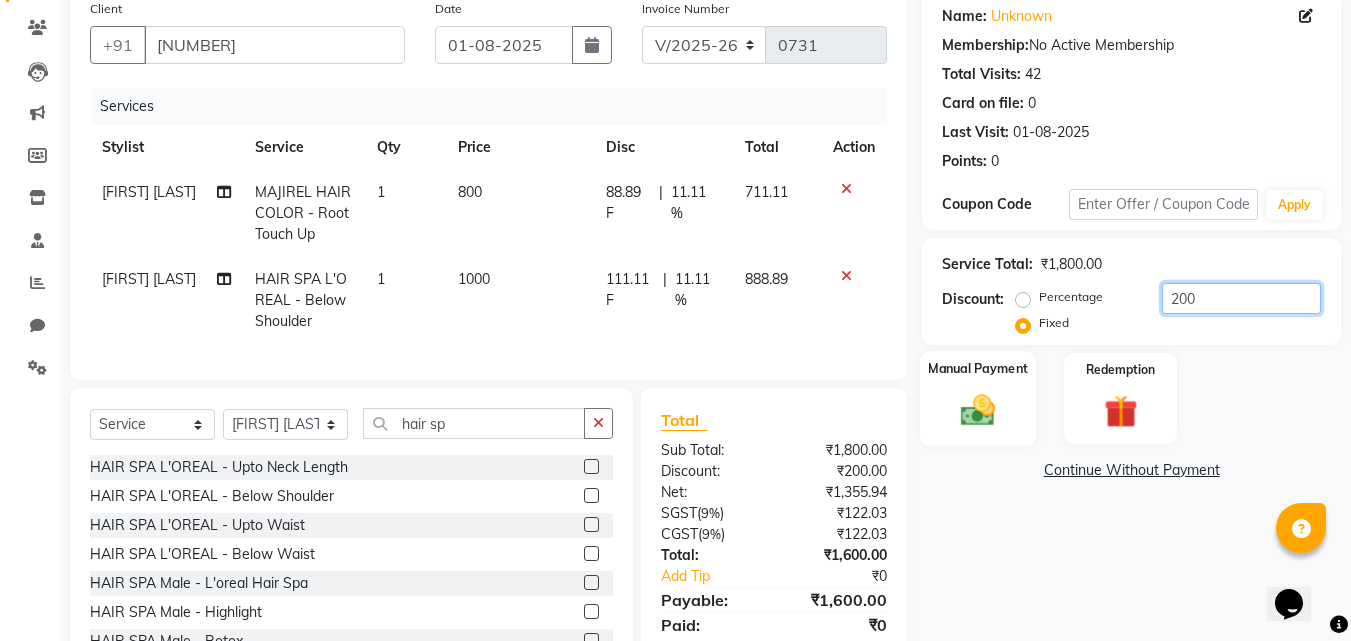 type on "200" 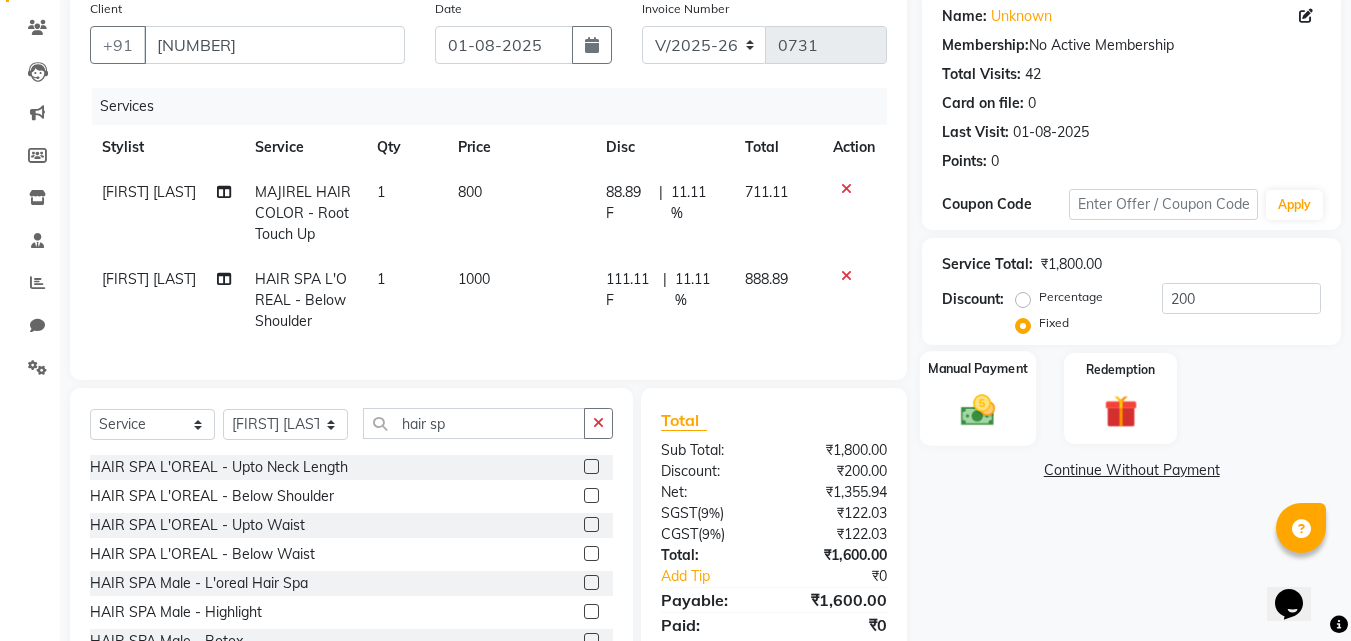 click 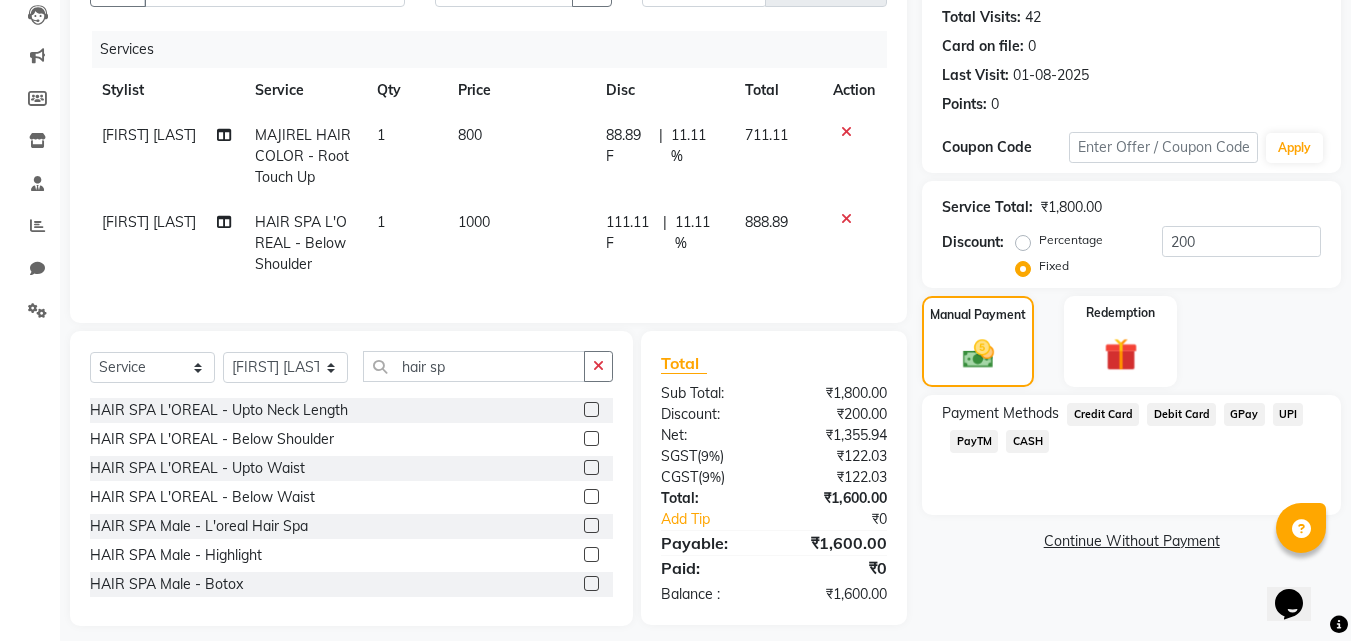 scroll, scrollTop: 247, scrollLeft: 0, axis: vertical 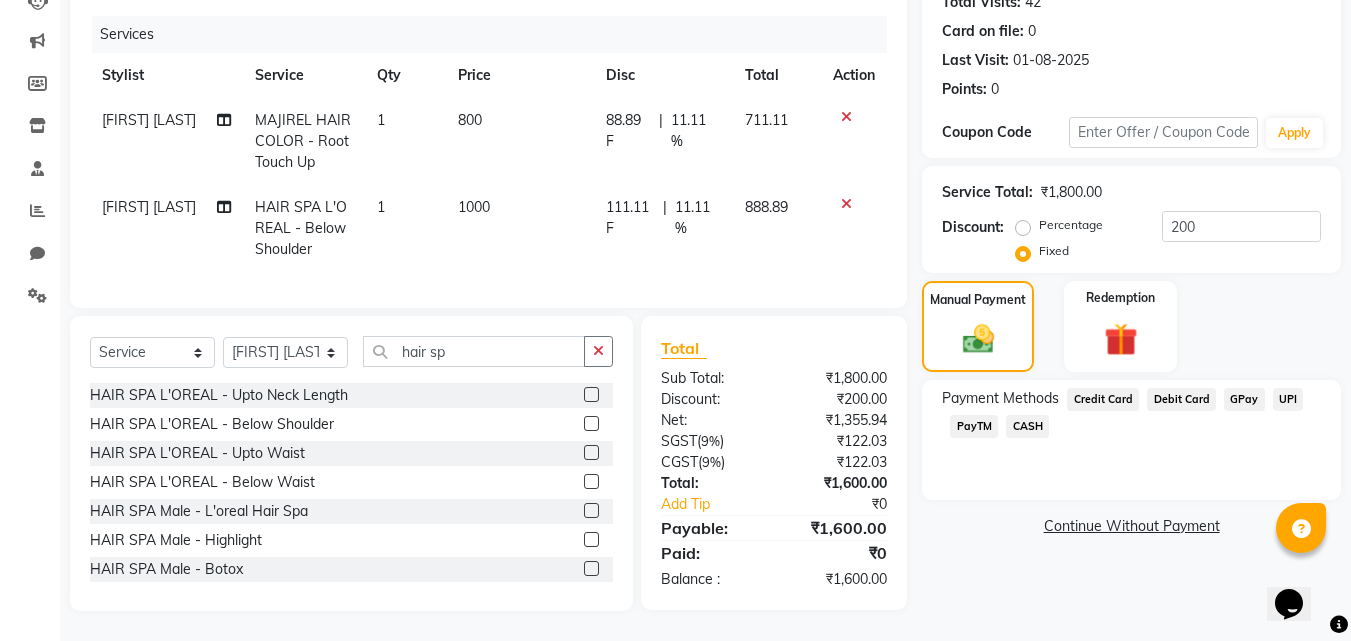 click on "GPay" 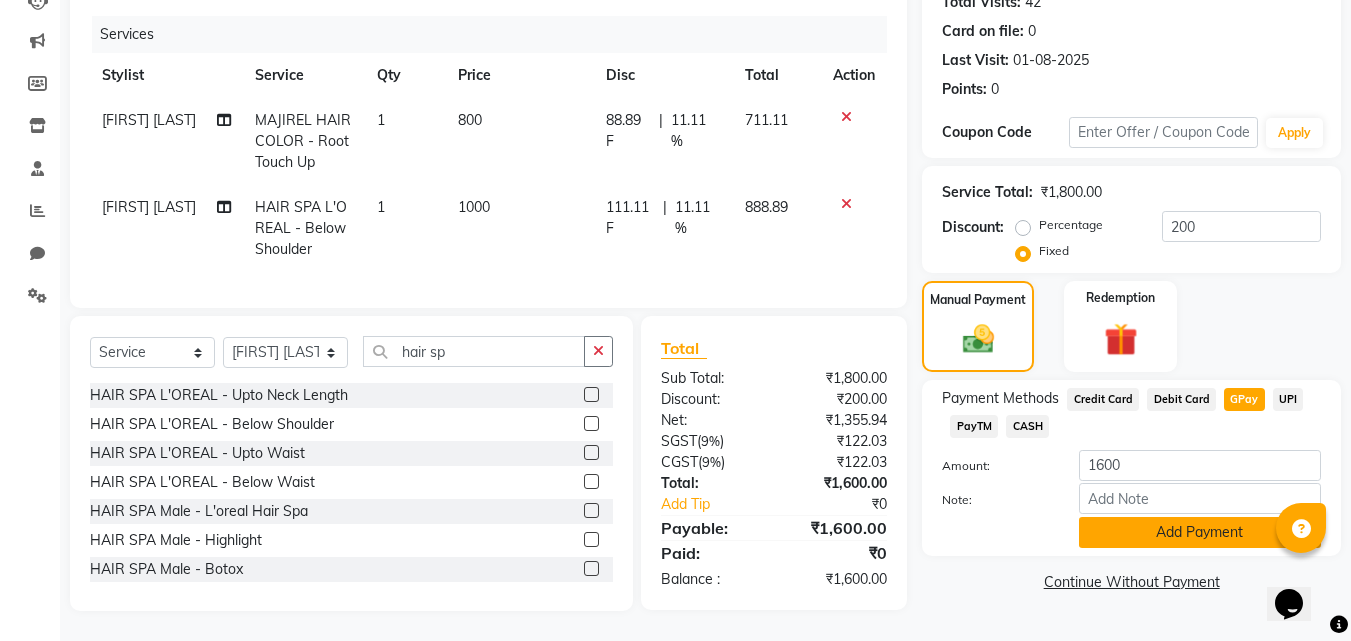 click on "Add Payment" 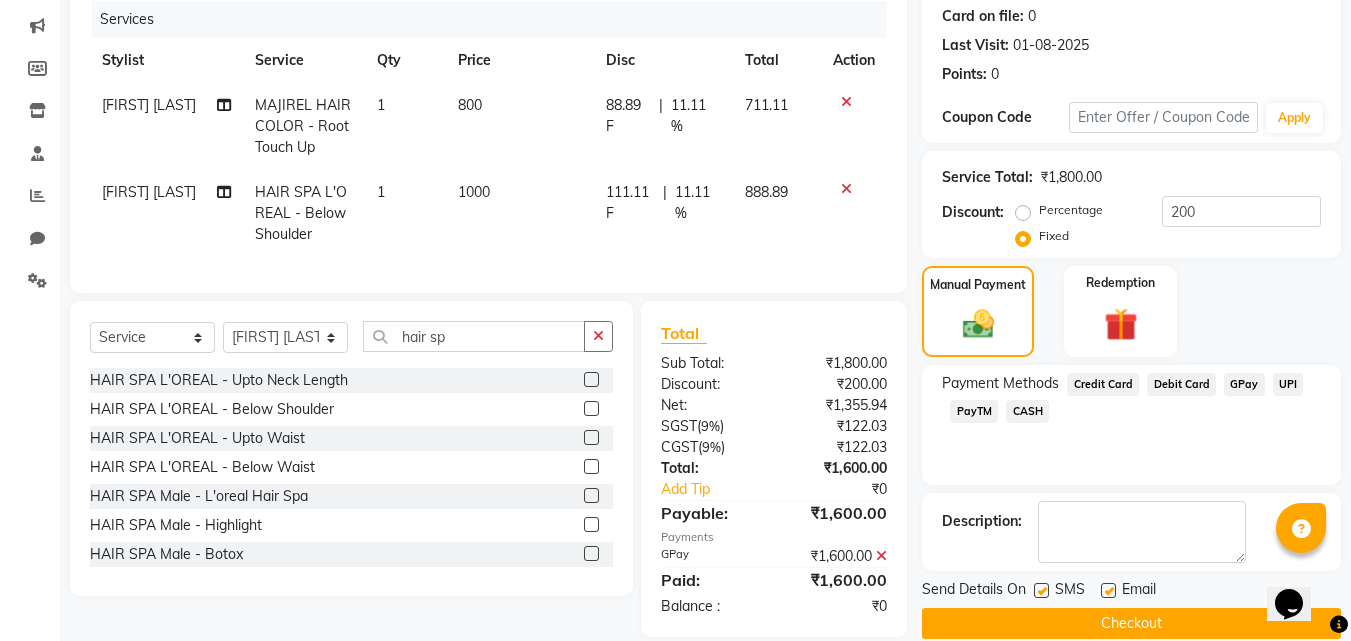 scroll, scrollTop: 288, scrollLeft: 0, axis: vertical 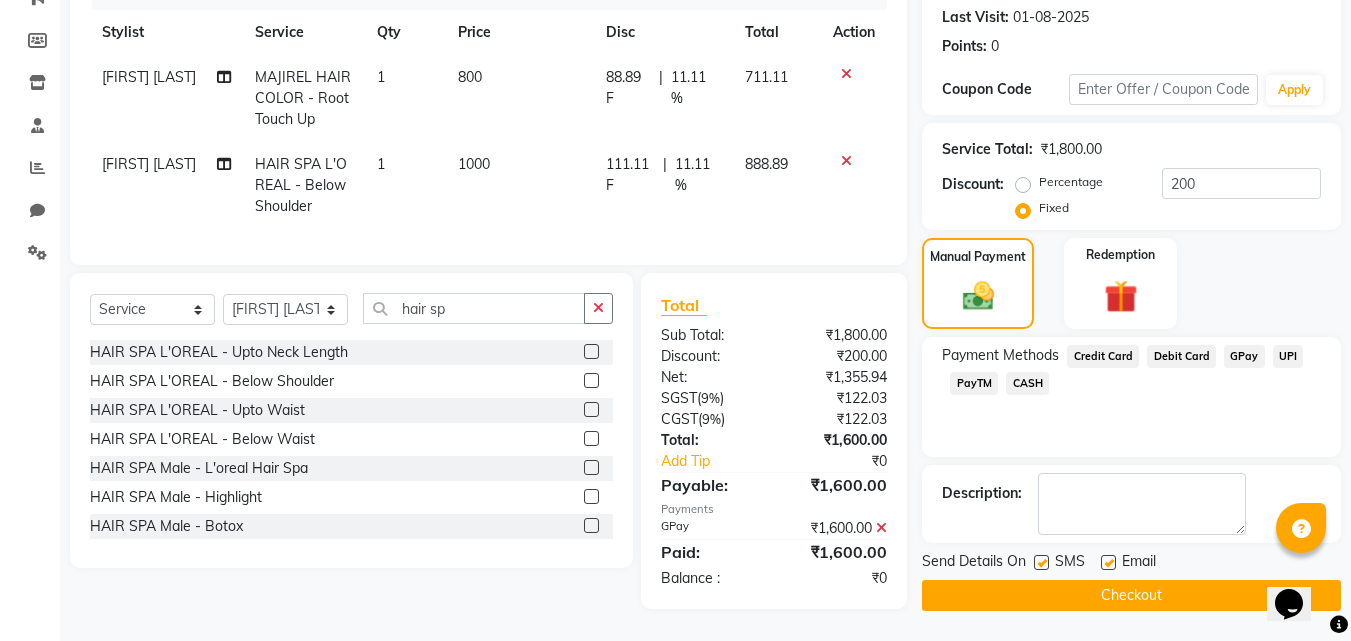 click on "Checkout" 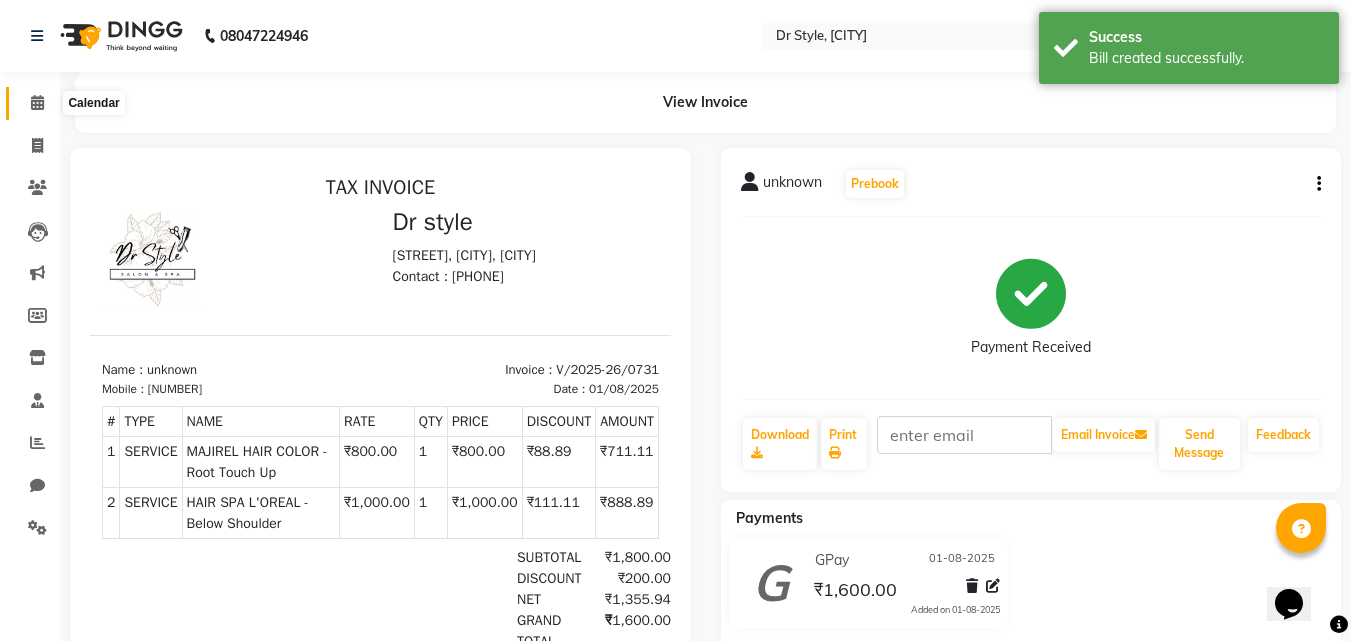 scroll, scrollTop: 0, scrollLeft: 0, axis: both 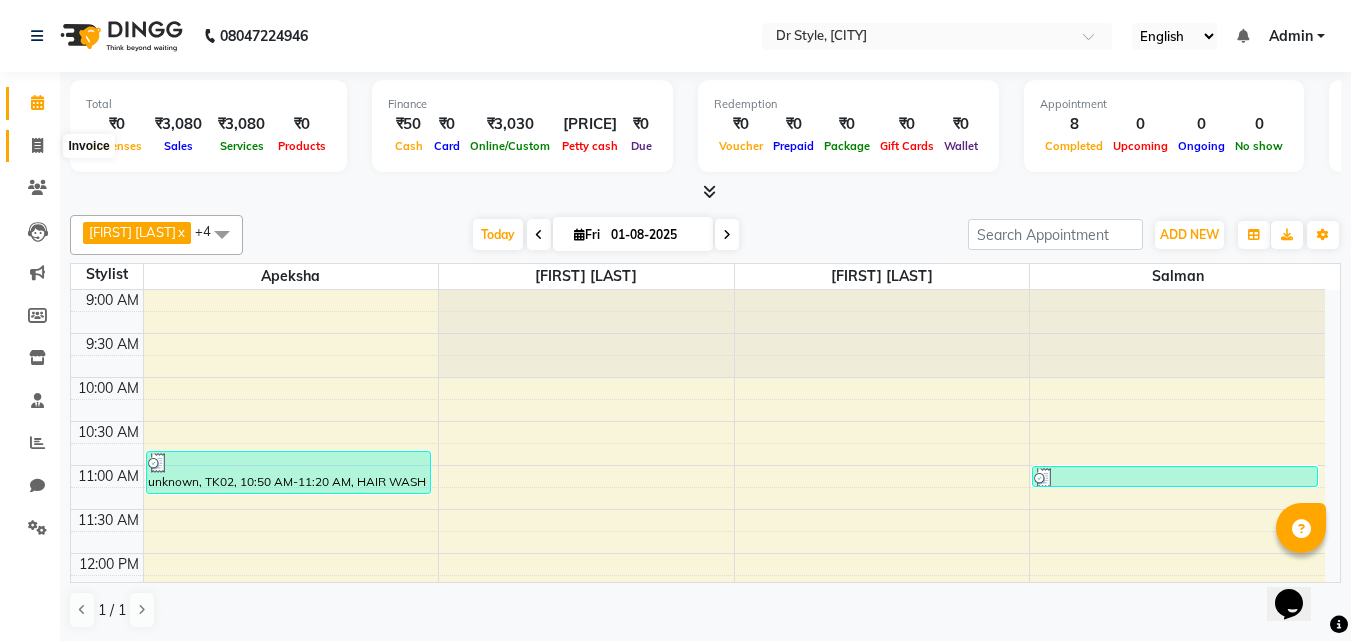 click 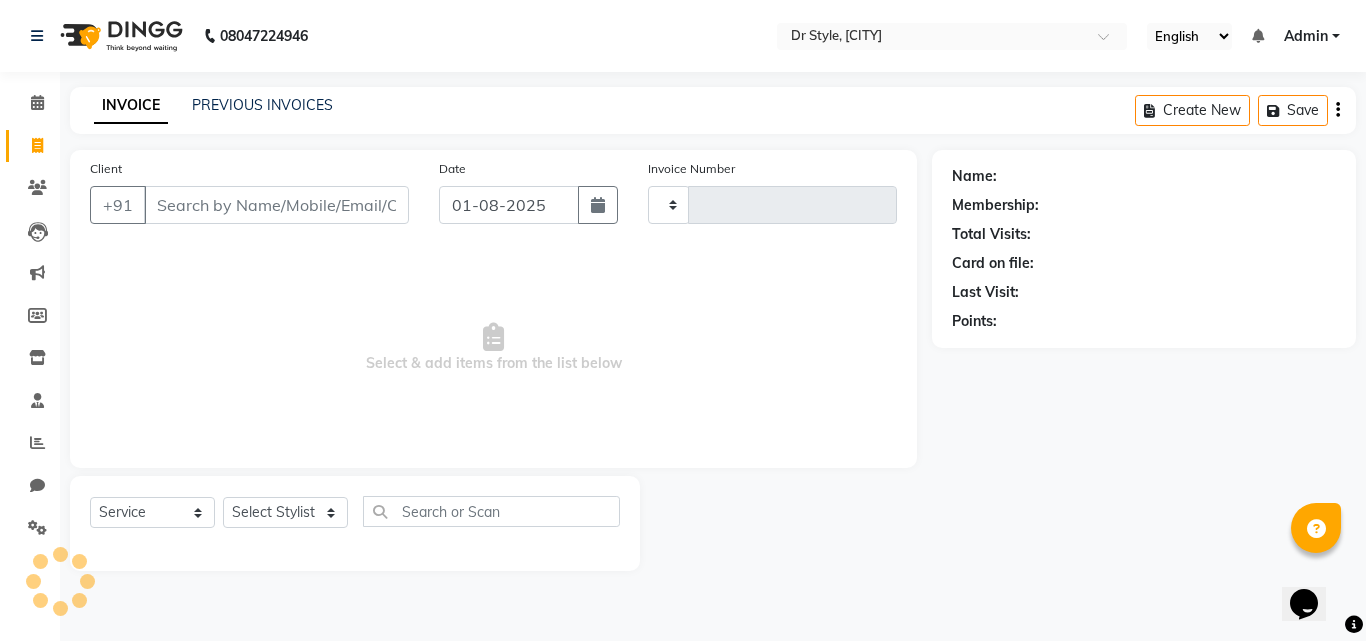 type on "0732" 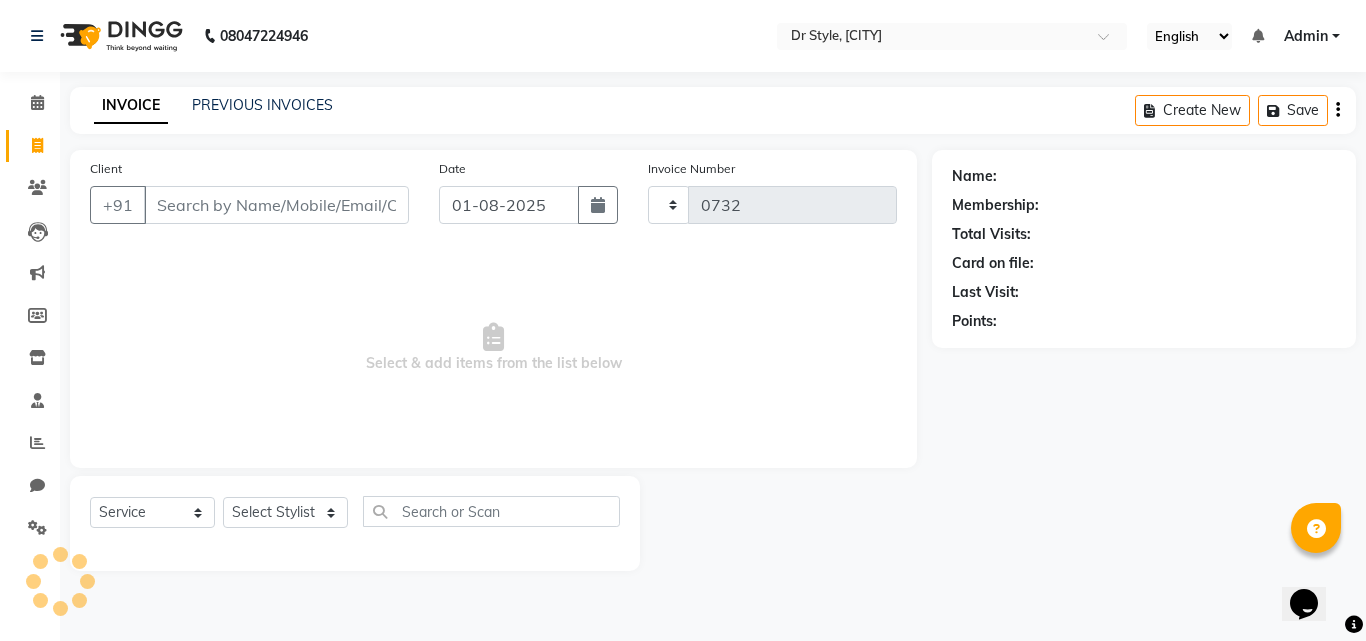 select on "7832" 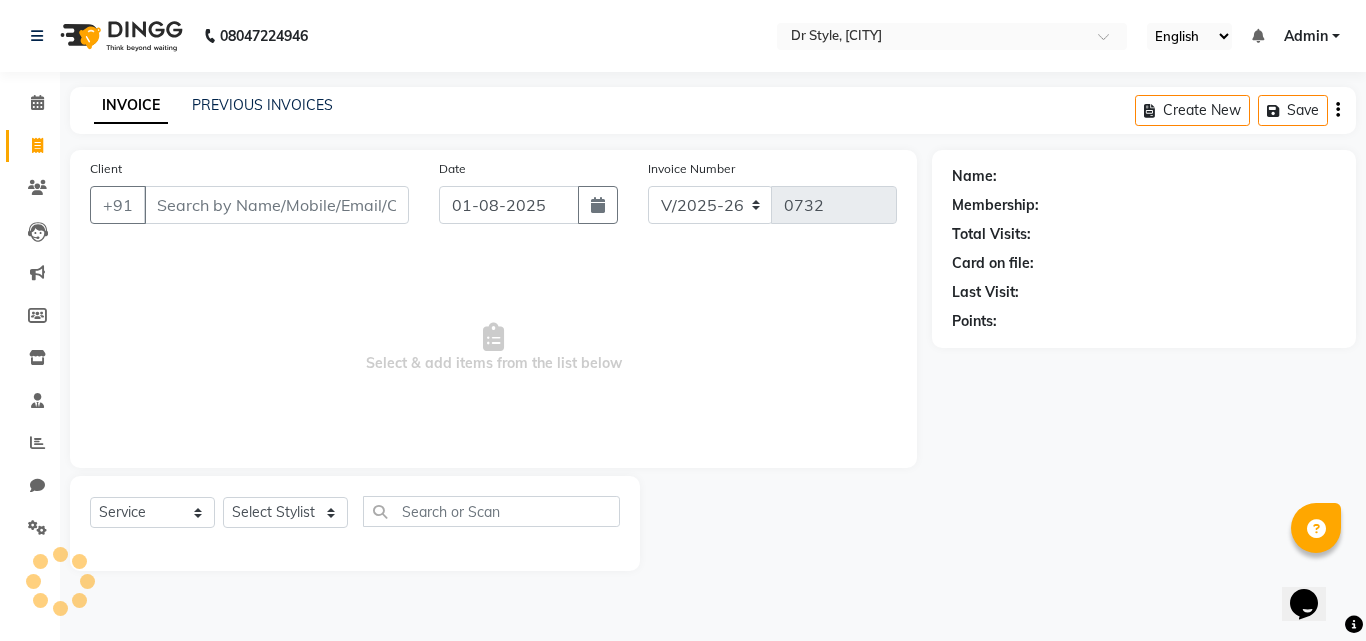 click on "Client" at bounding box center (276, 205) 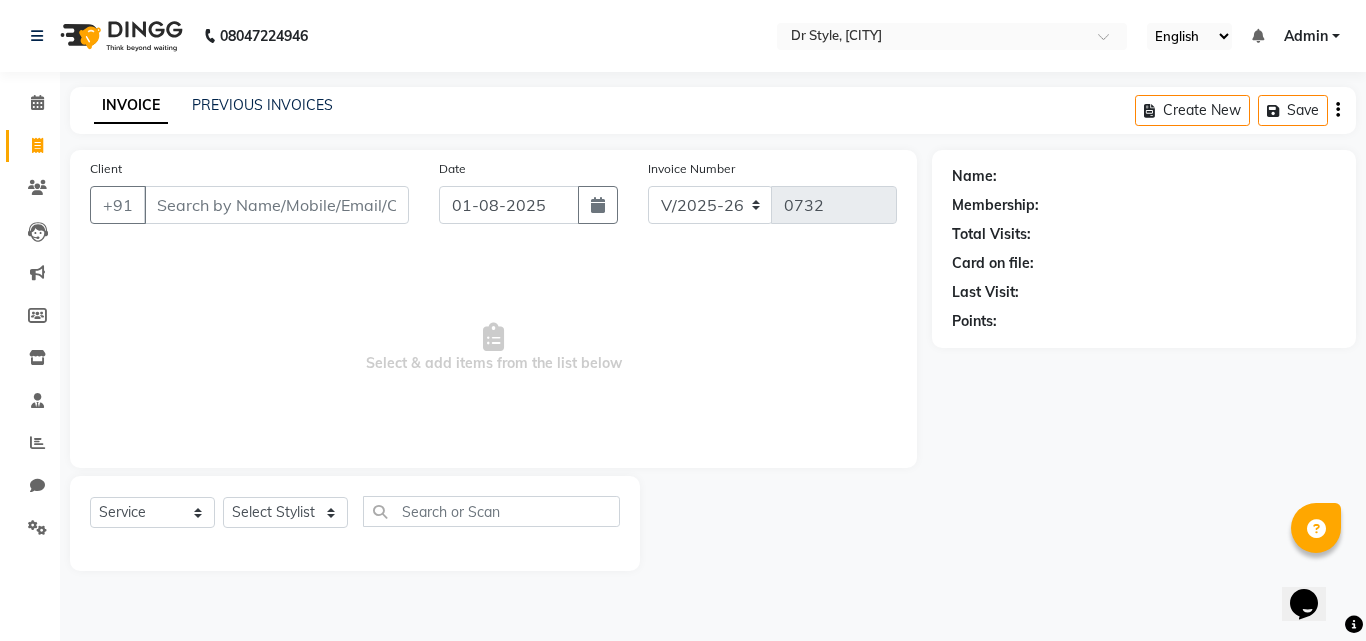 click on "Client" at bounding box center [276, 205] 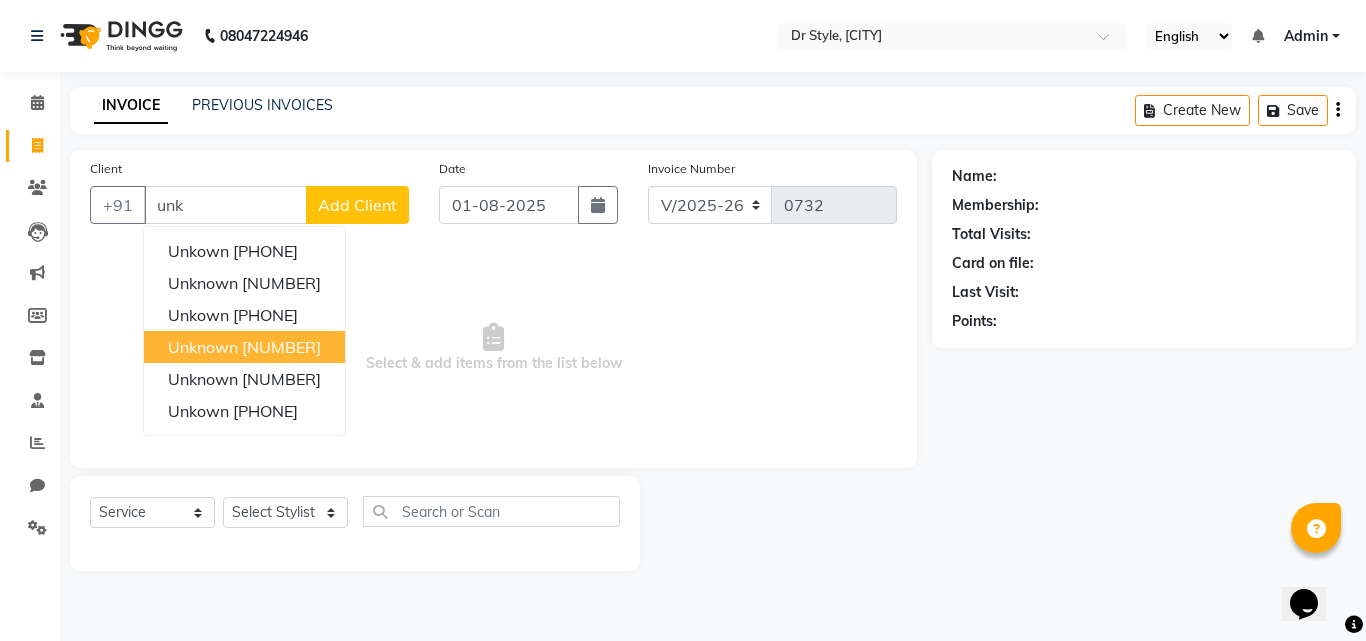 click on "unknown [NUMBER]" at bounding box center [244, 347] 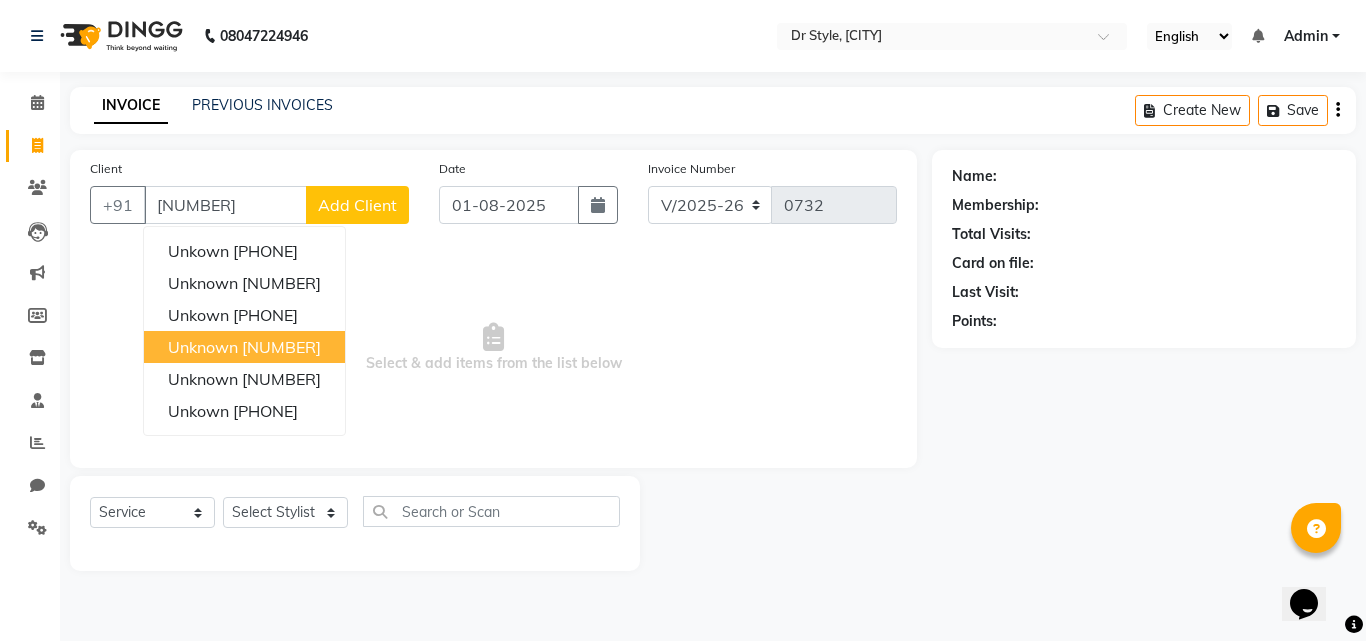 type on "[NUMBER]" 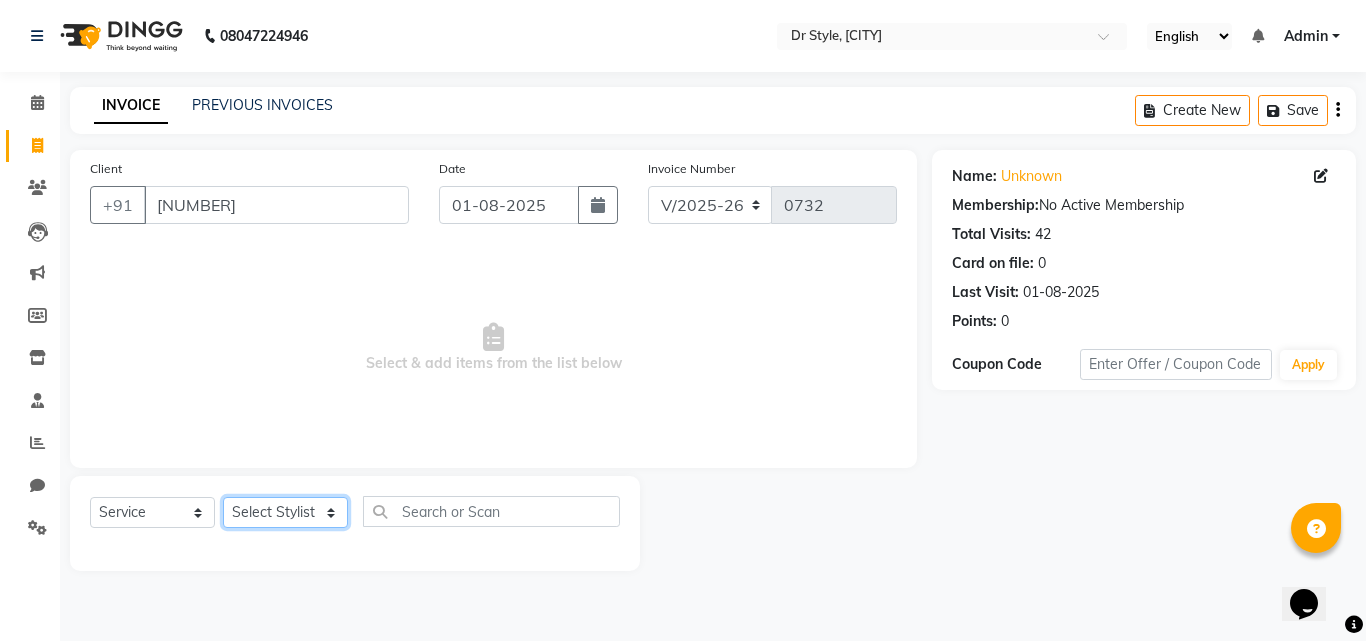 click on "Select Stylist Amir Apeksha Haider Salmani Salman Sheetal Panchal" 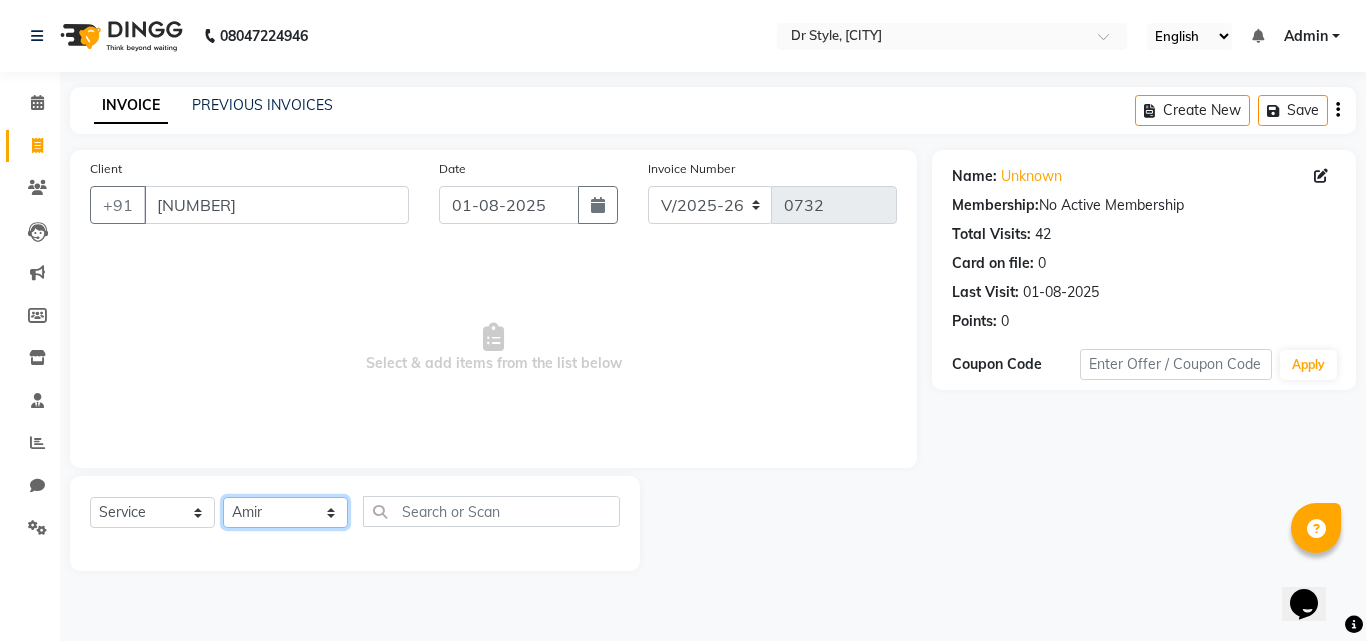 click on "Select Stylist Amir Apeksha Haider Salmani Salman Sheetal Panchal" 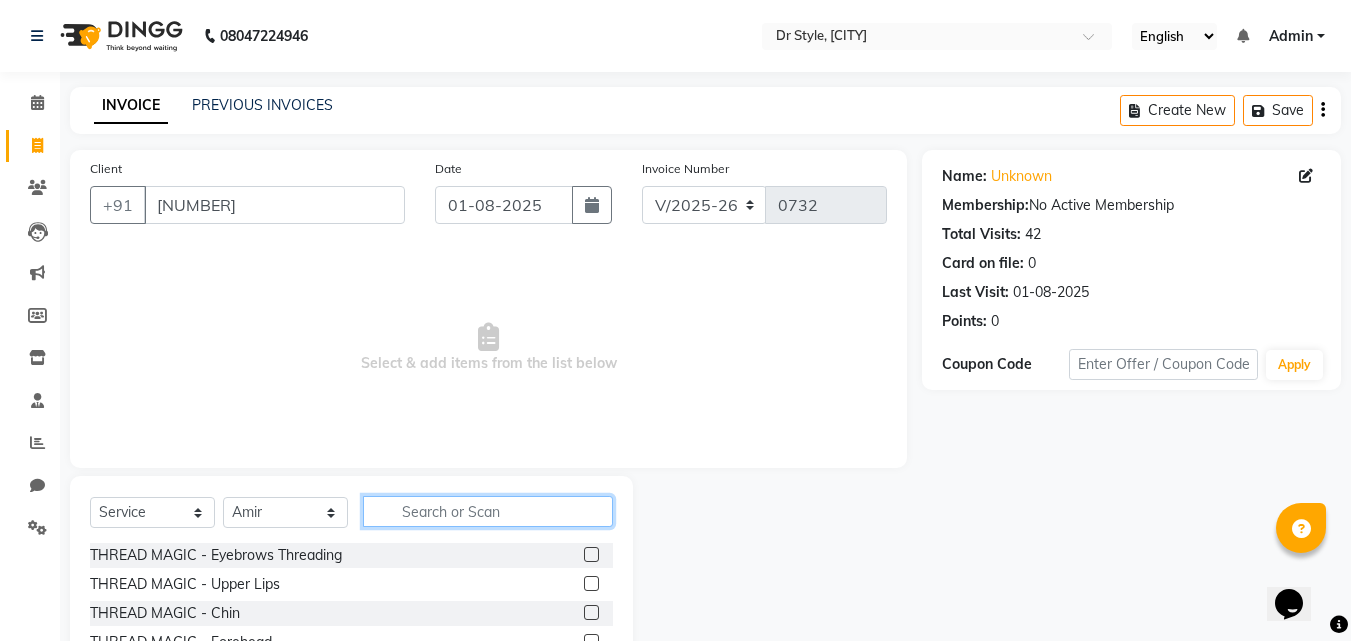 click 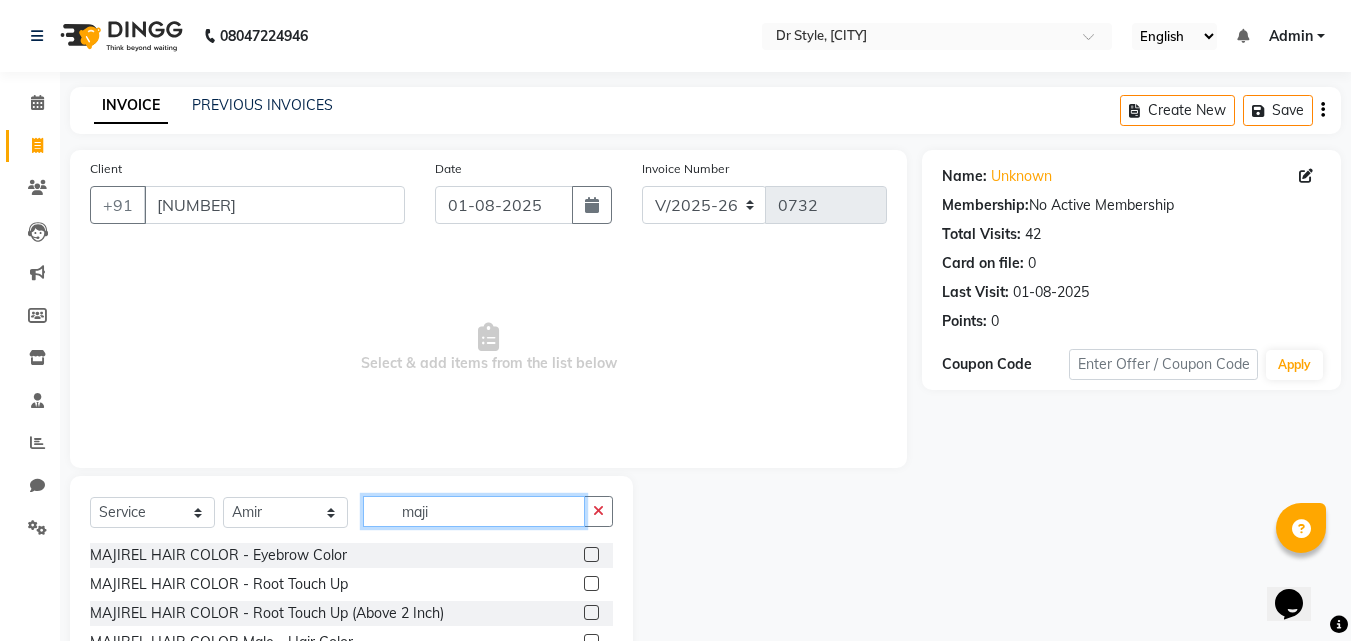 type on "maji" 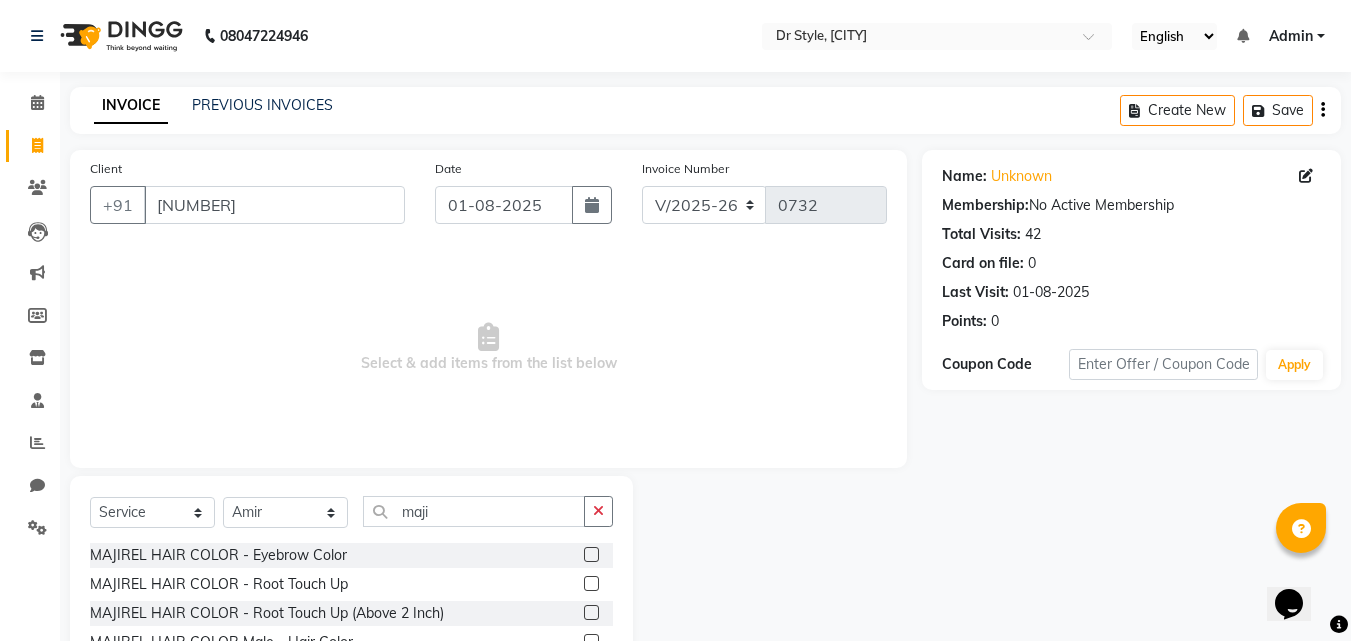click 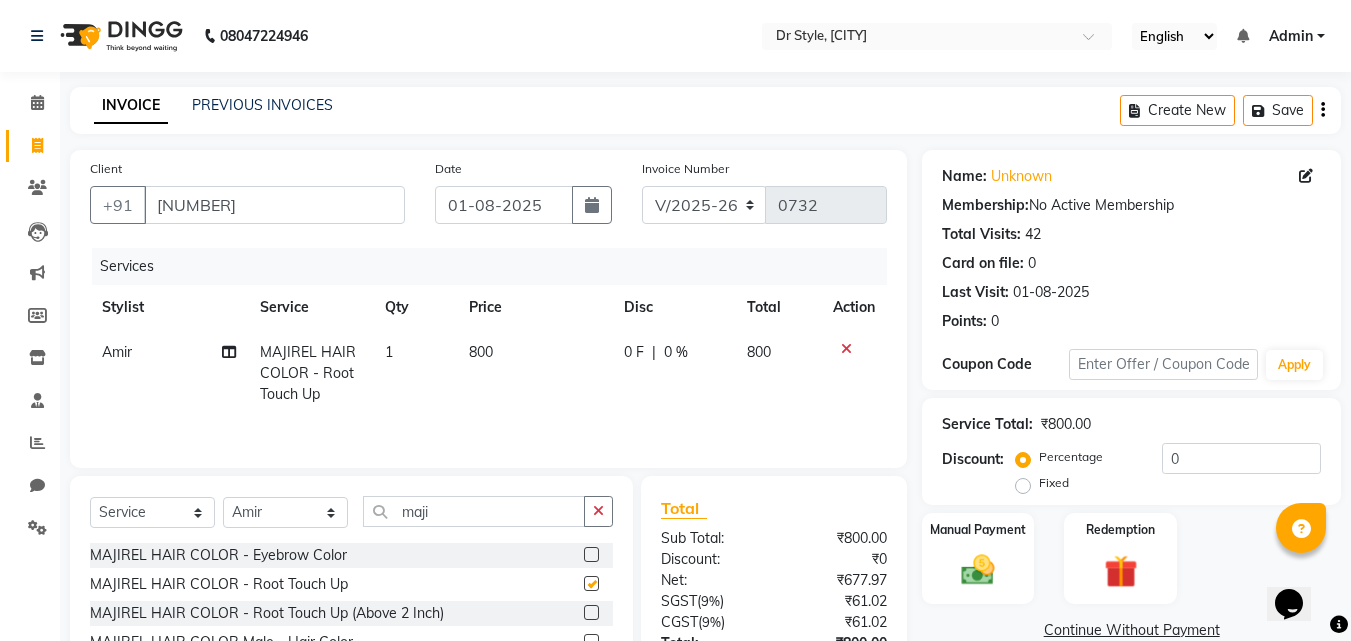 checkbox on "false" 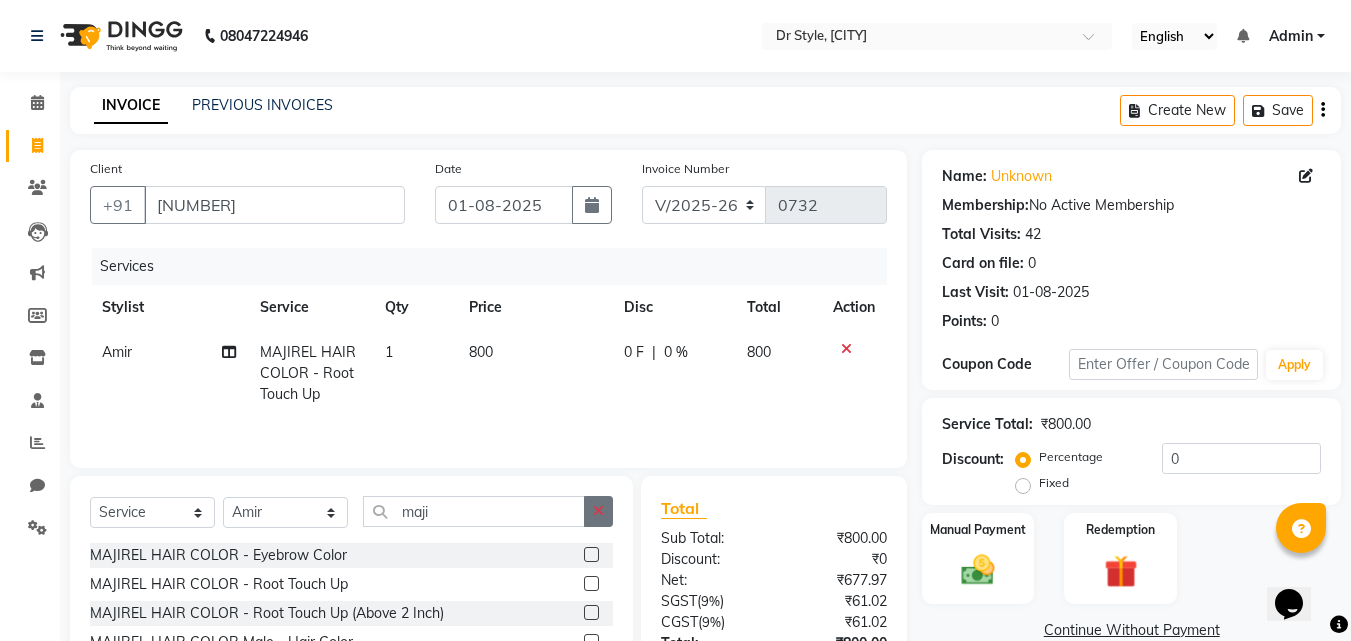 click 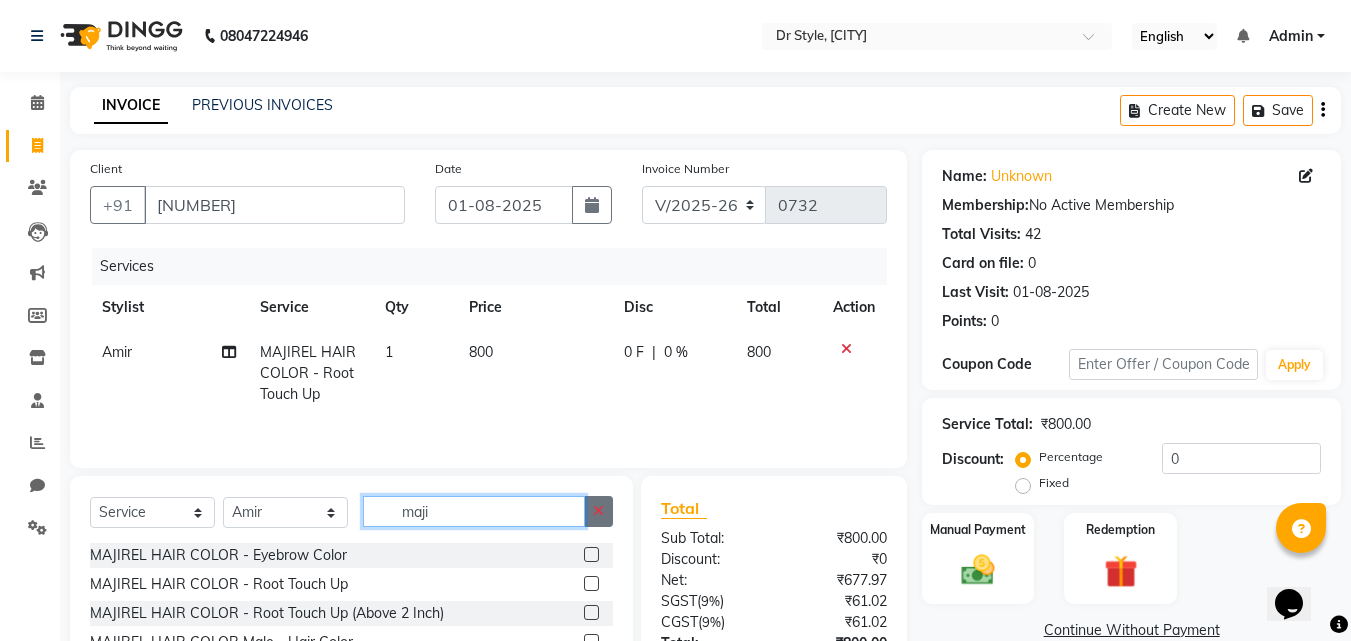 type 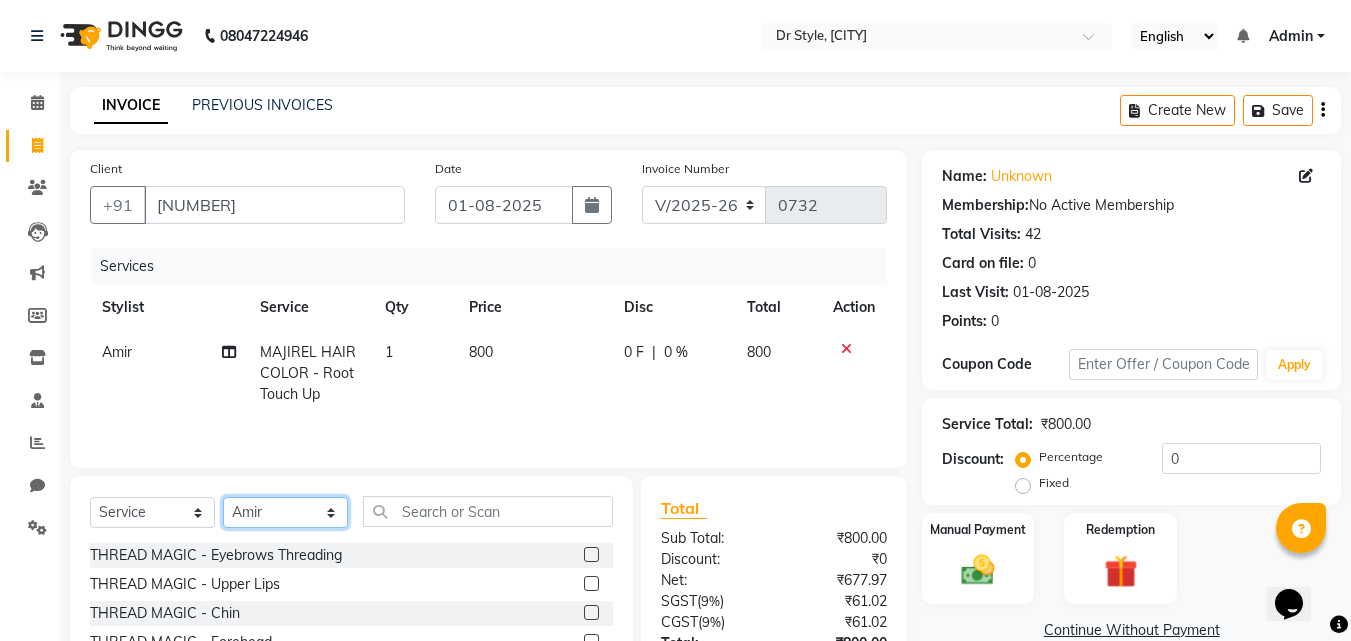 click on "Select Stylist Amir Apeksha Haider Salmani Salman Sheetal Panchal" 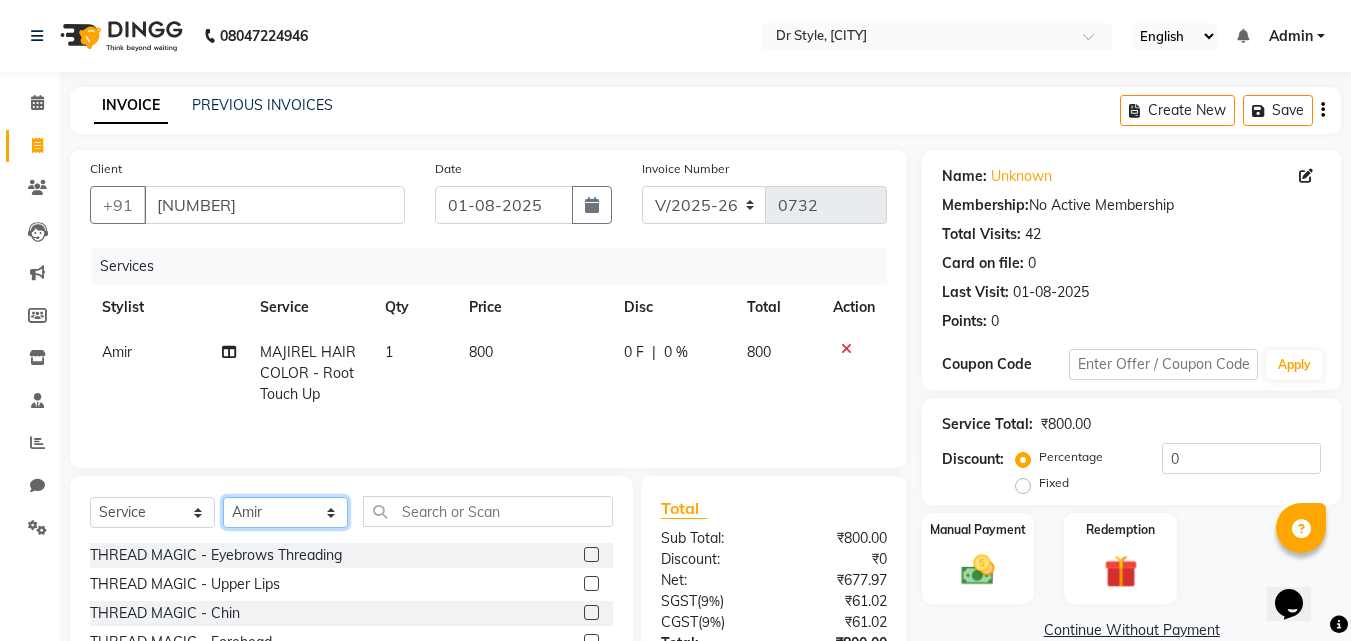 select on "[NUMBER]" 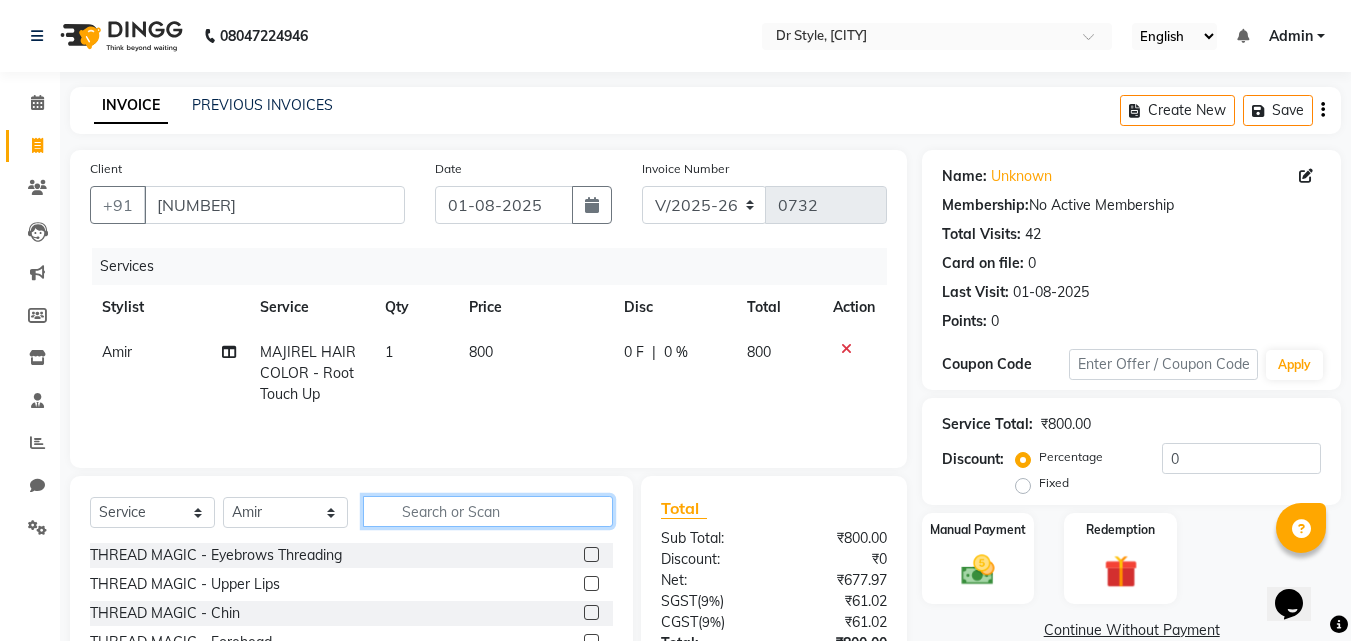 click 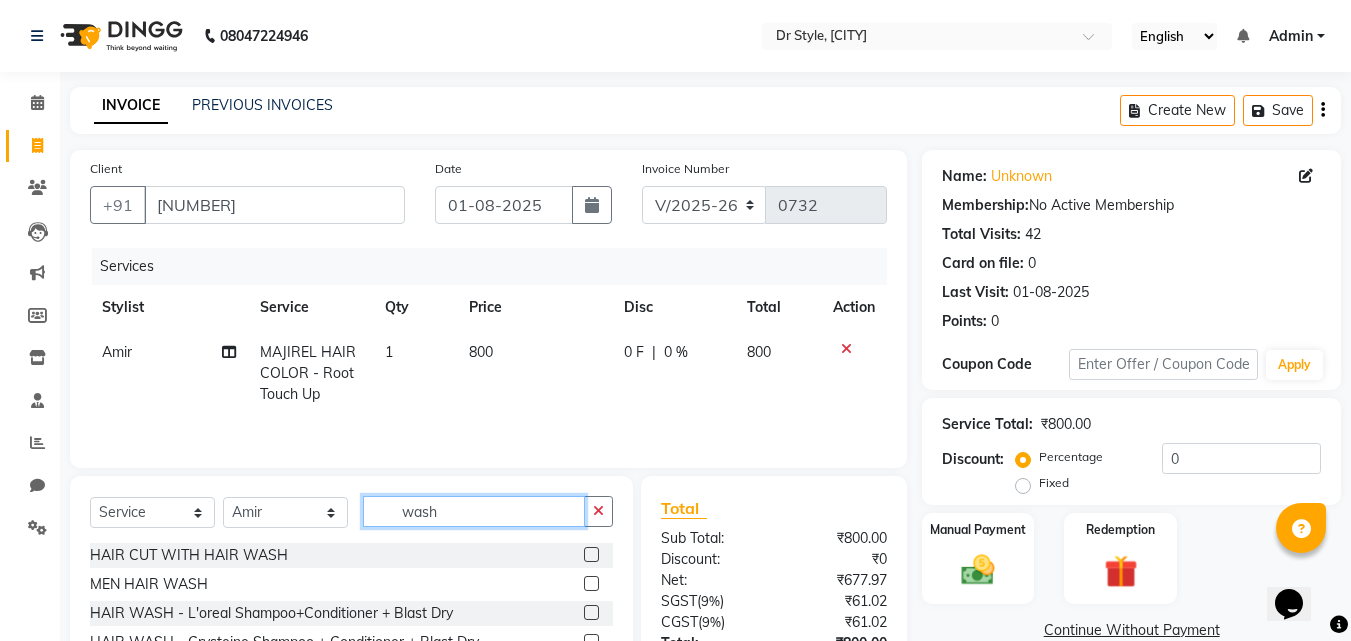 type on "wash" 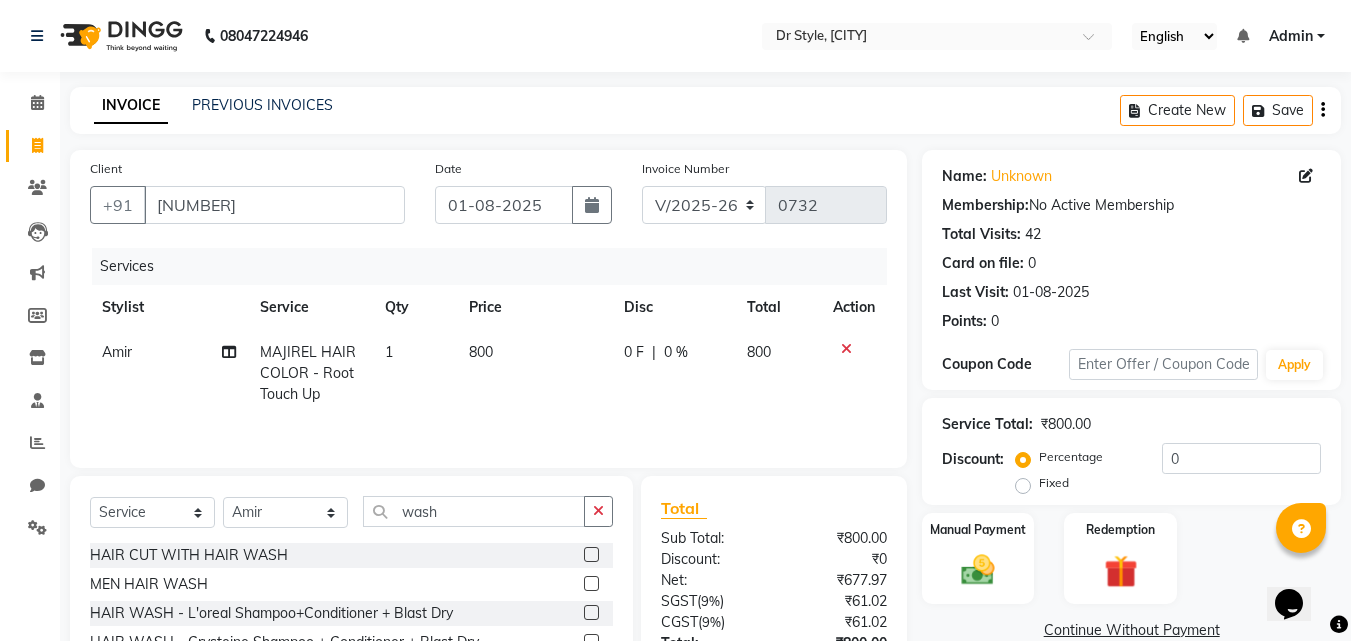click 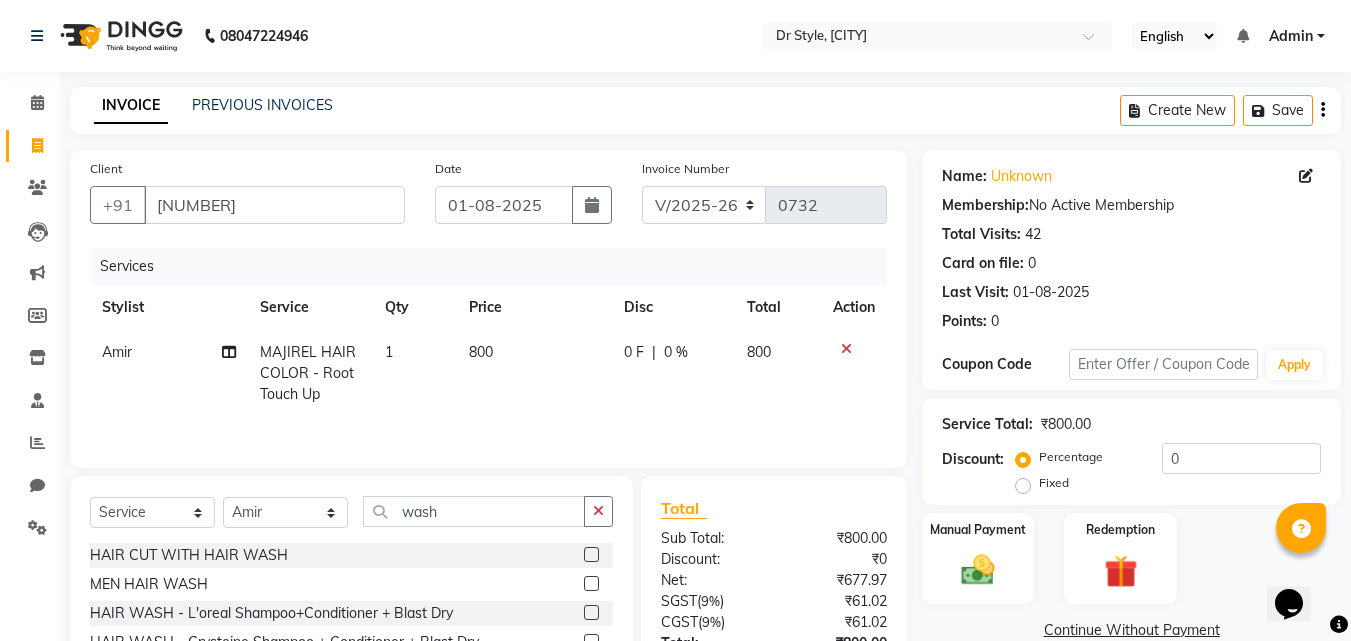 click at bounding box center (590, 613) 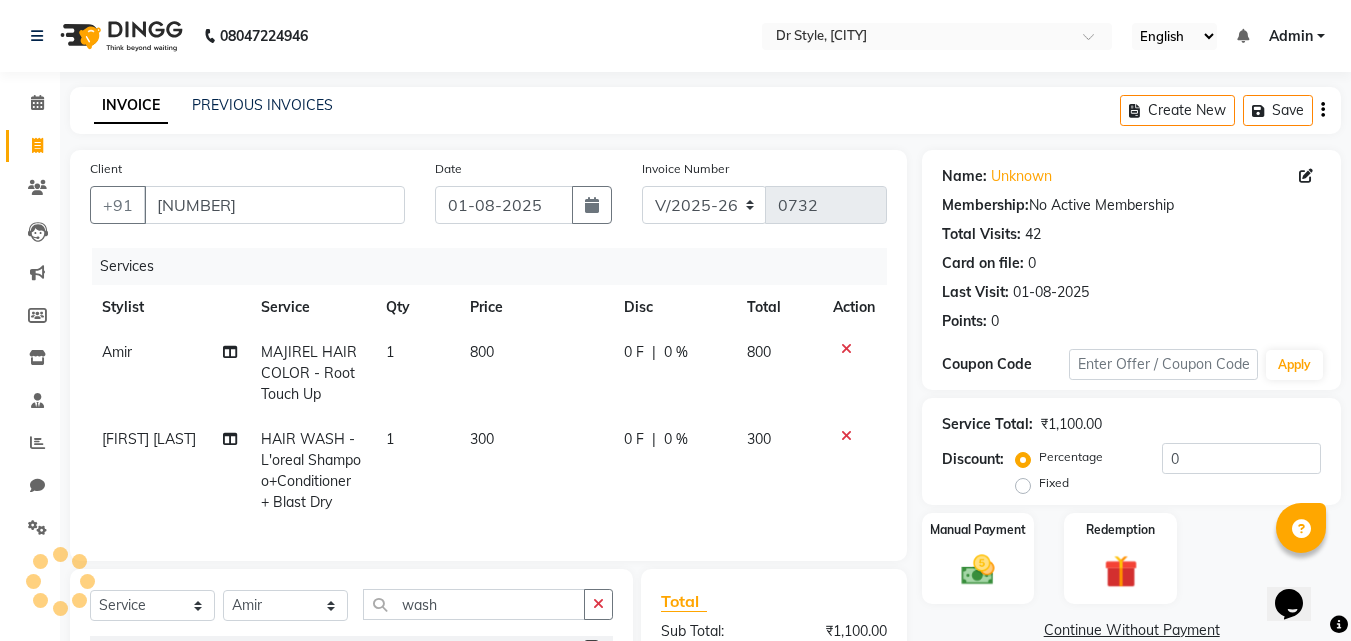 checkbox on "false" 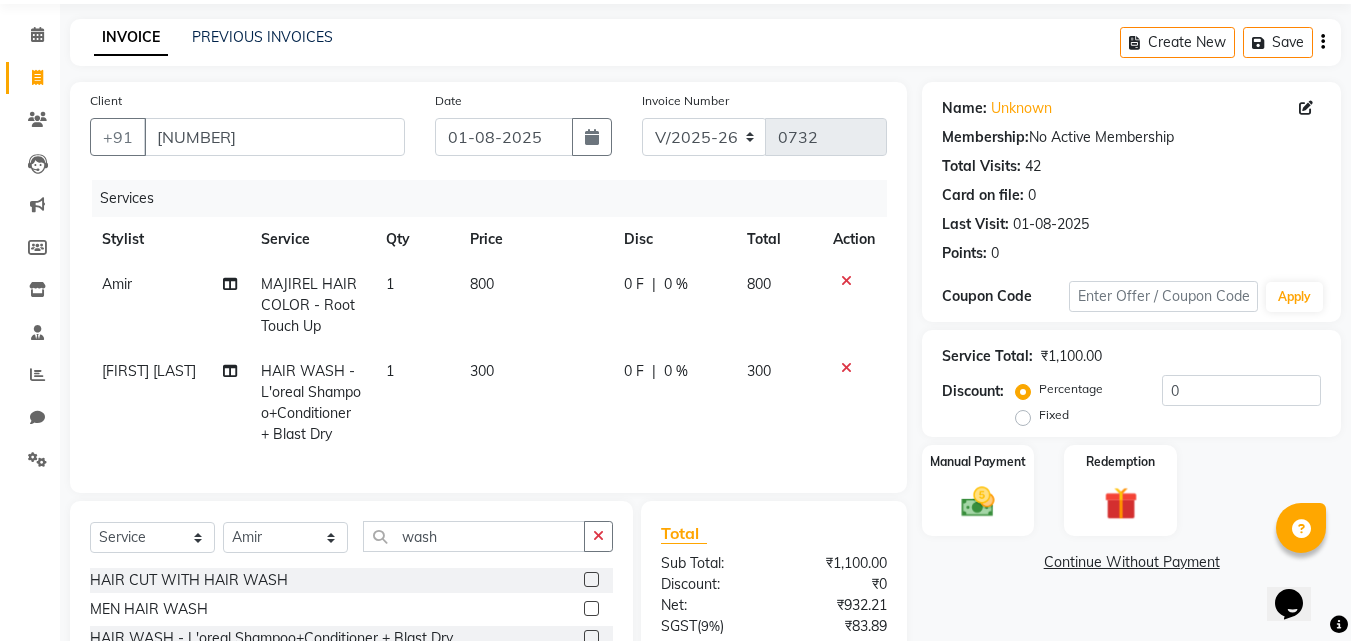 scroll, scrollTop: 100, scrollLeft: 0, axis: vertical 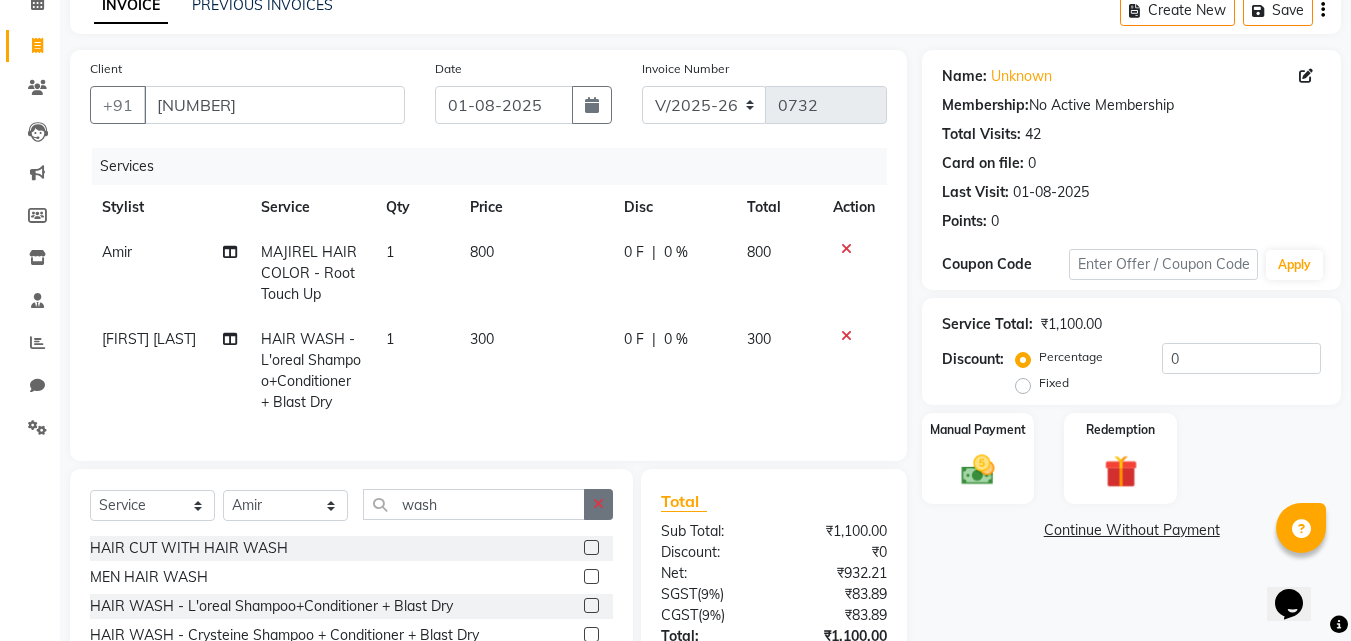 click 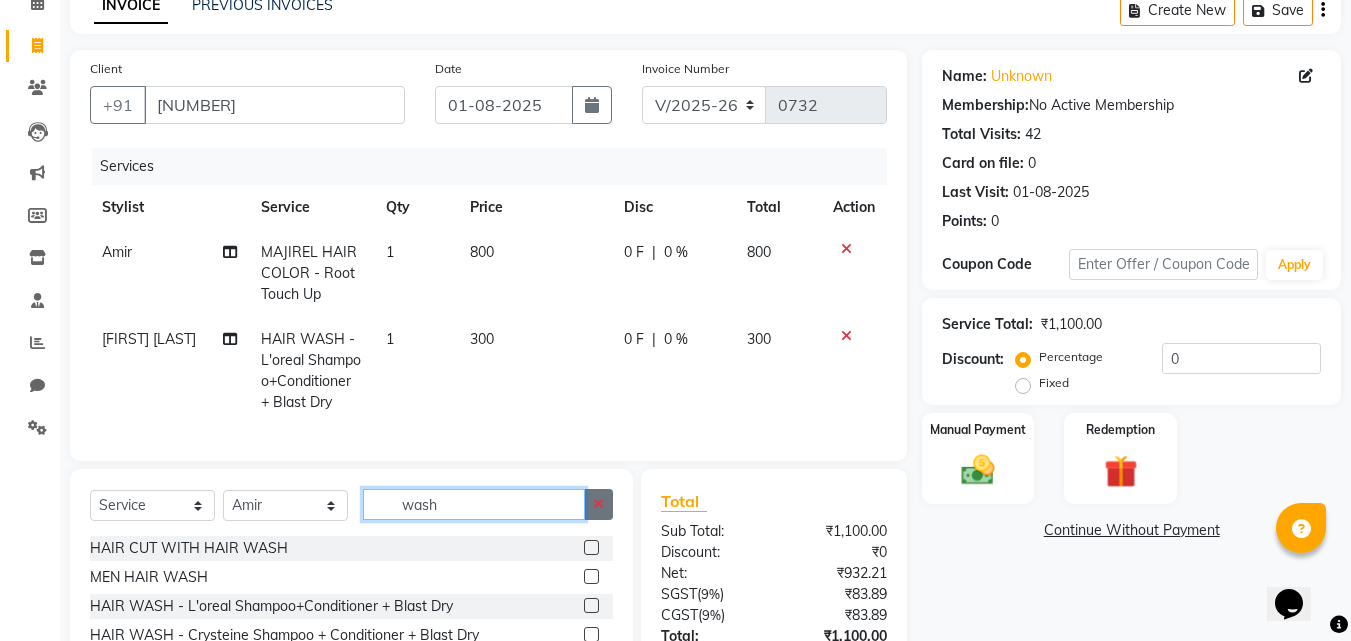 type 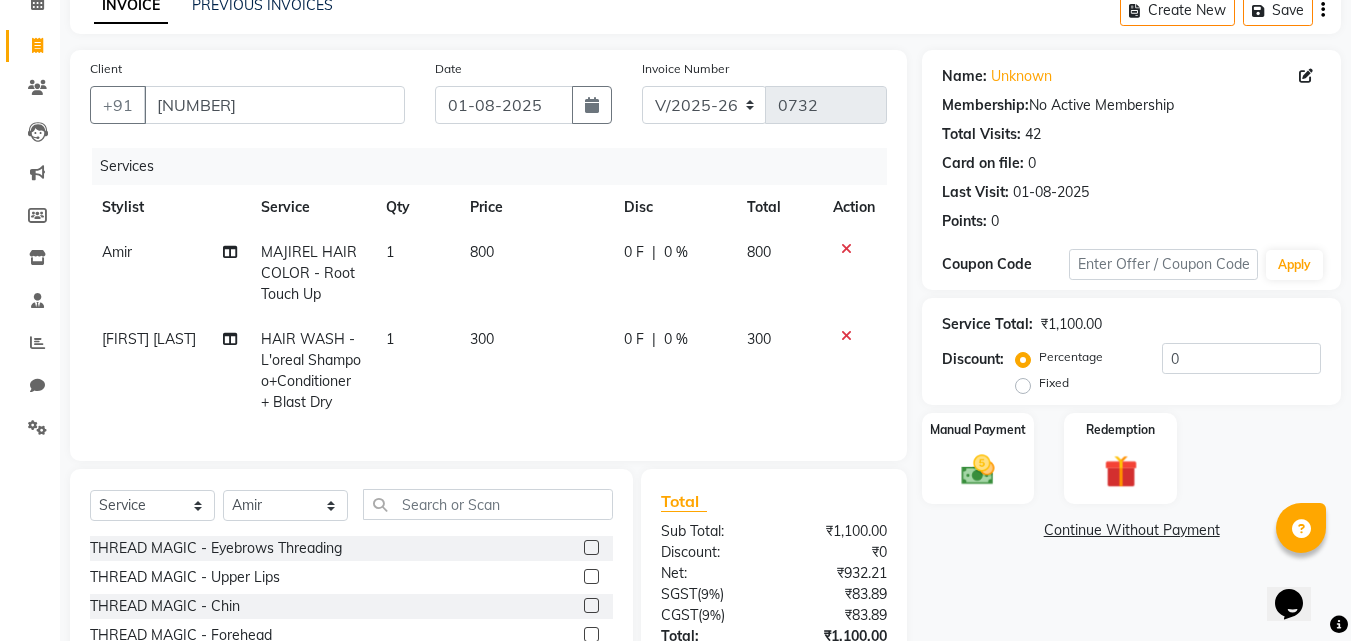 click 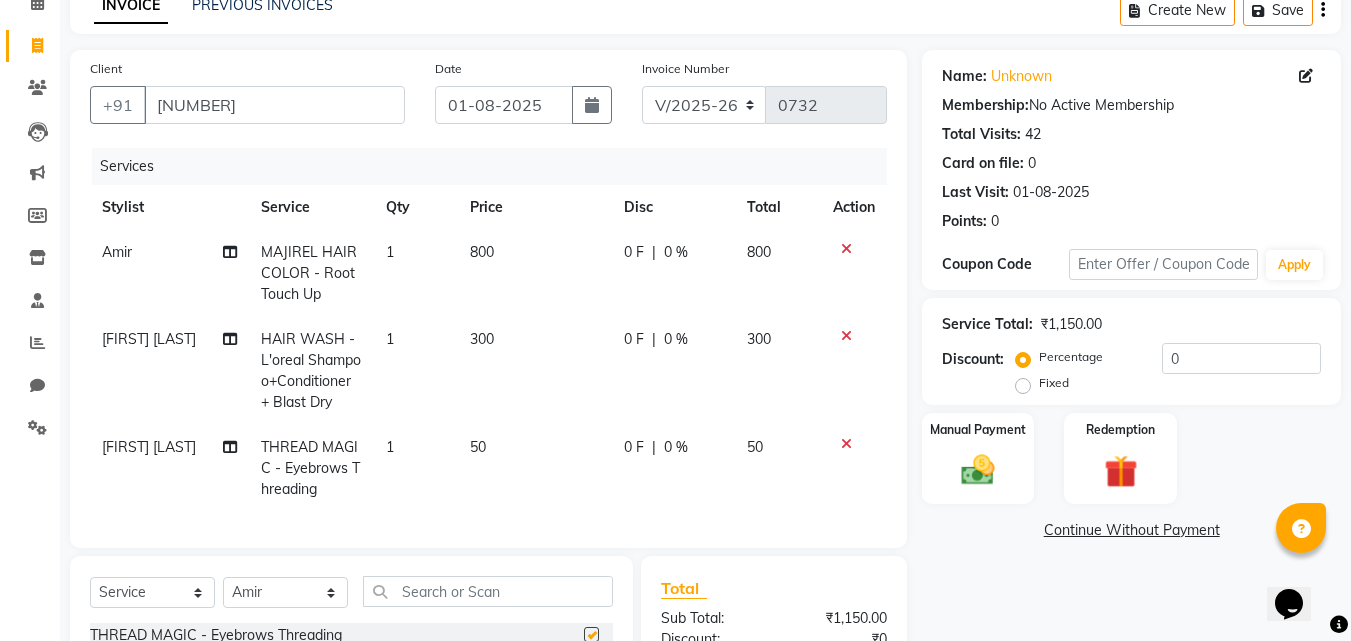 checkbox on "false" 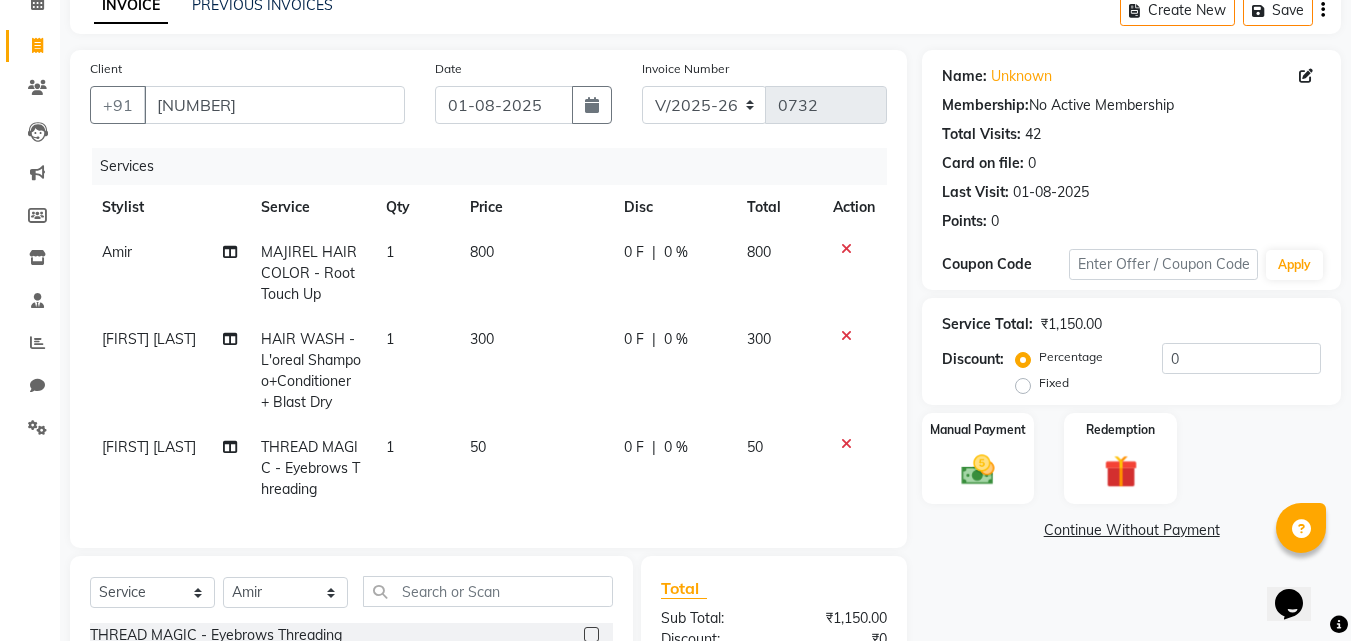 scroll, scrollTop: 200, scrollLeft: 0, axis: vertical 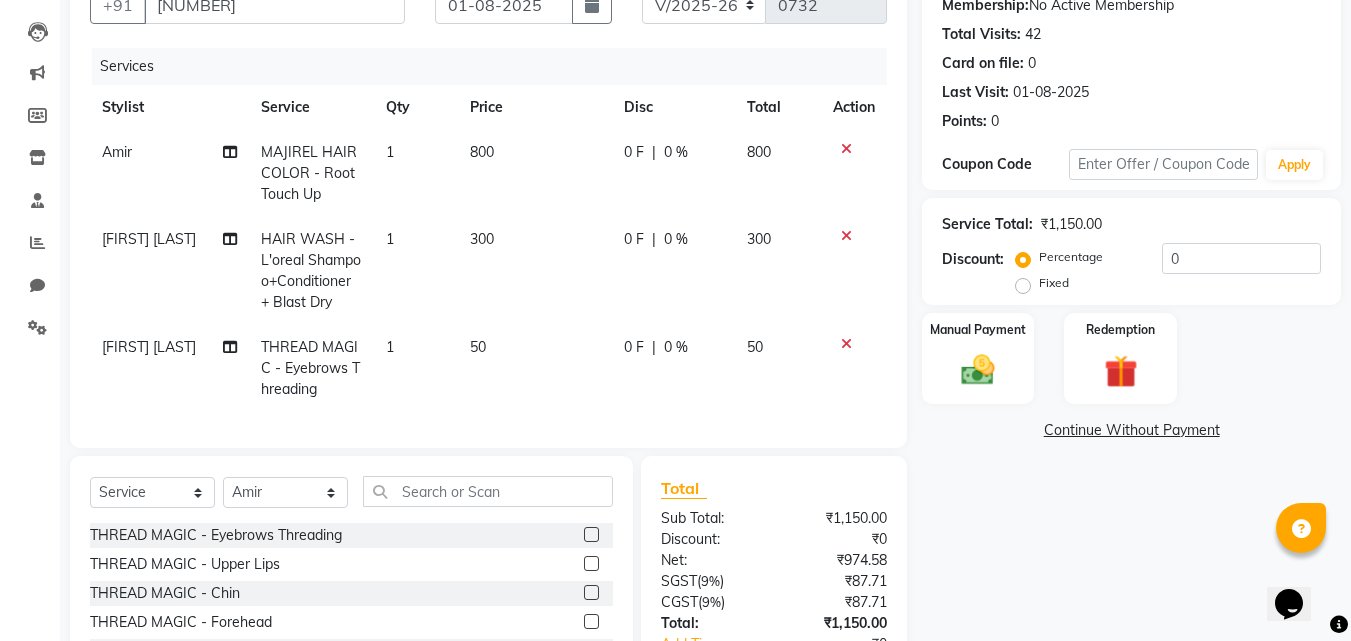 click 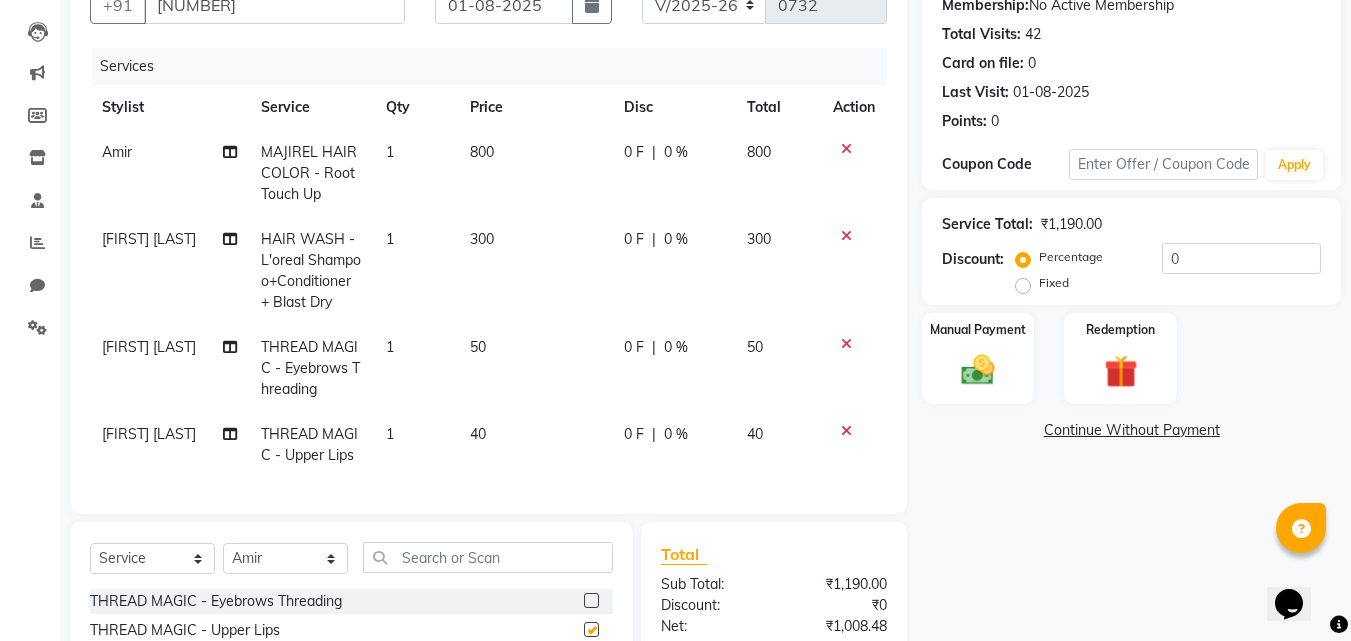 checkbox on "false" 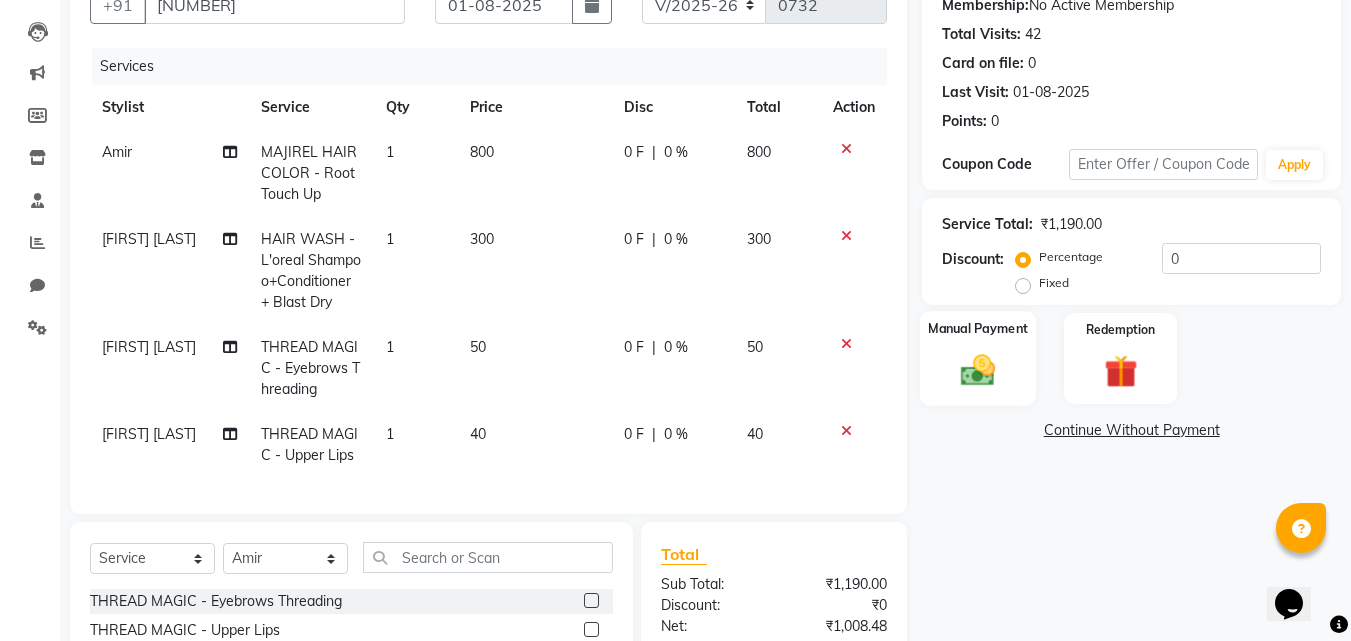 click on "Manual Payment" 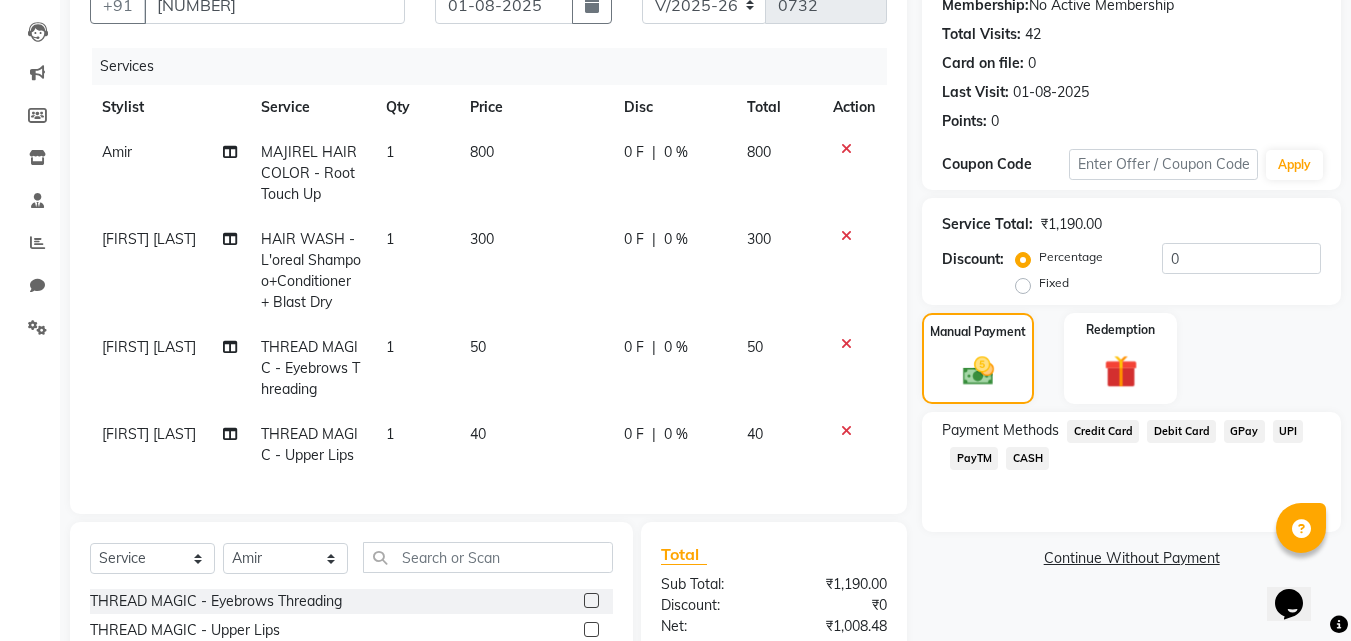 click on "GPay" 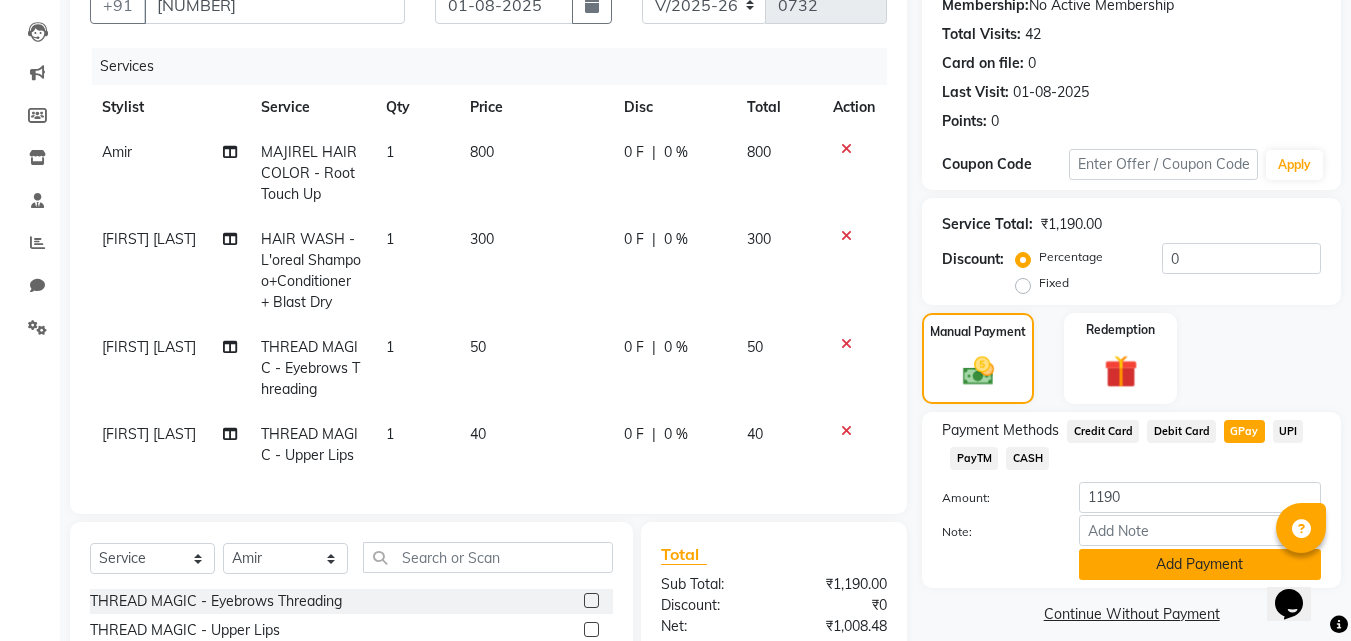 click on "Add Payment" 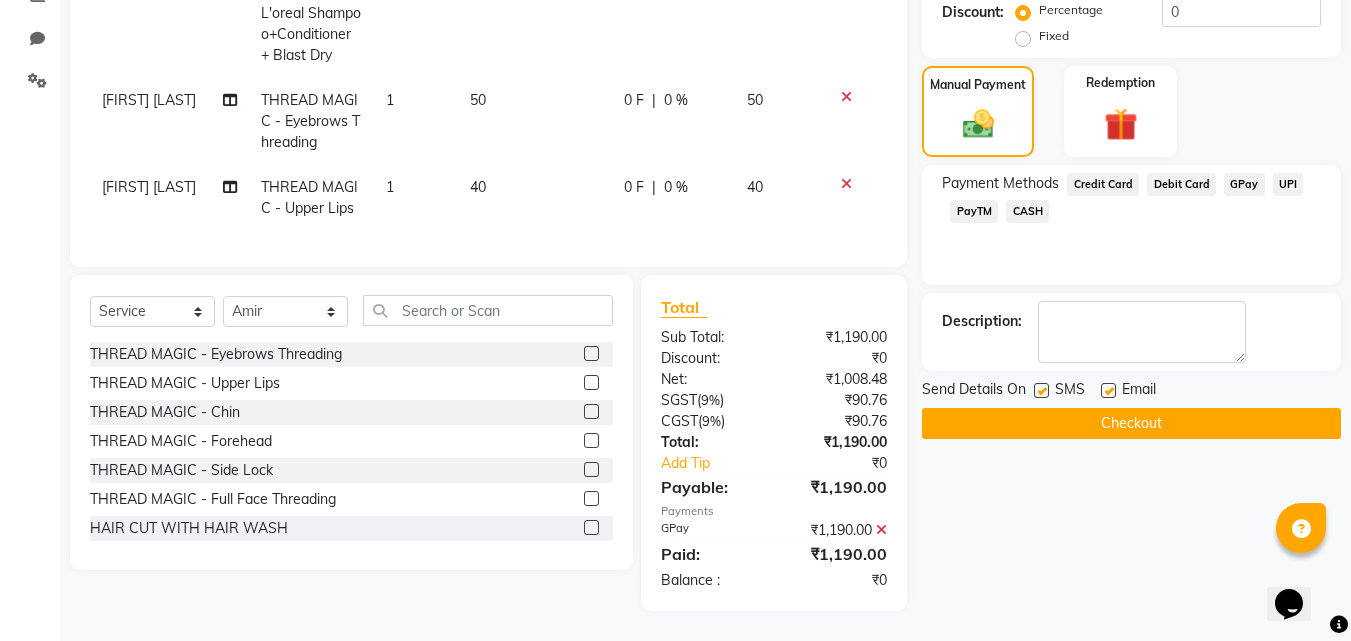 scroll, scrollTop: 462, scrollLeft: 0, axis: vertical 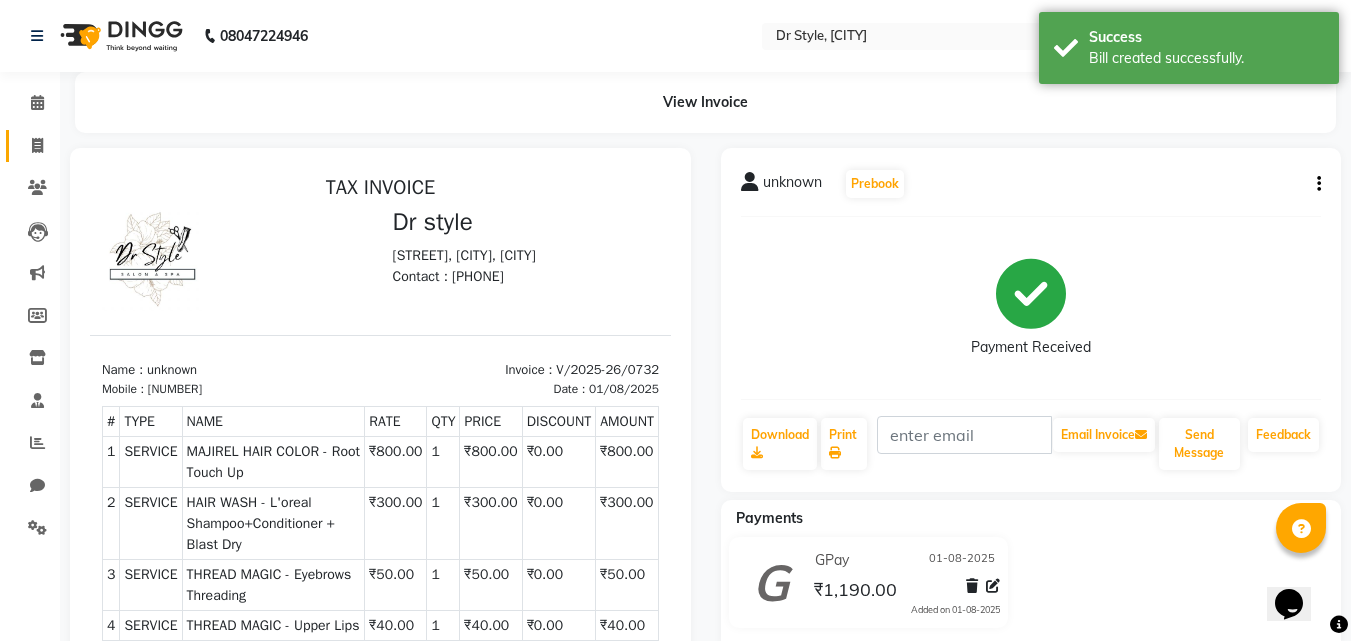 click on "Invoice" 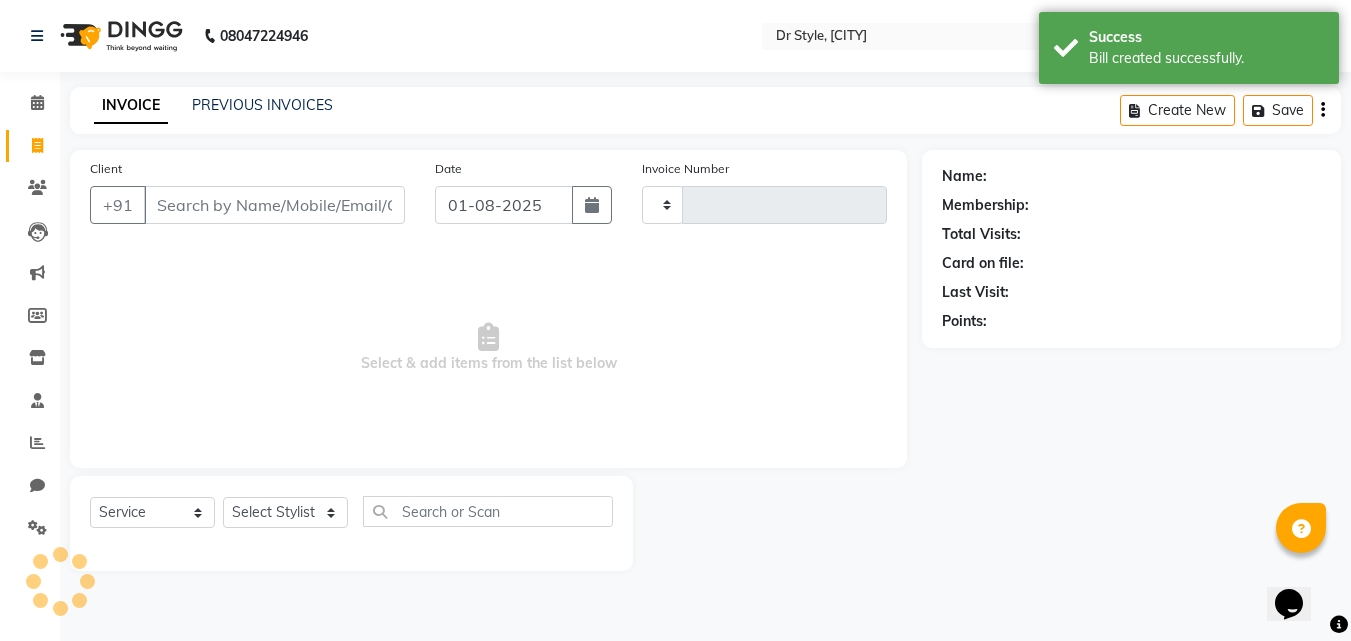 type on "0733" 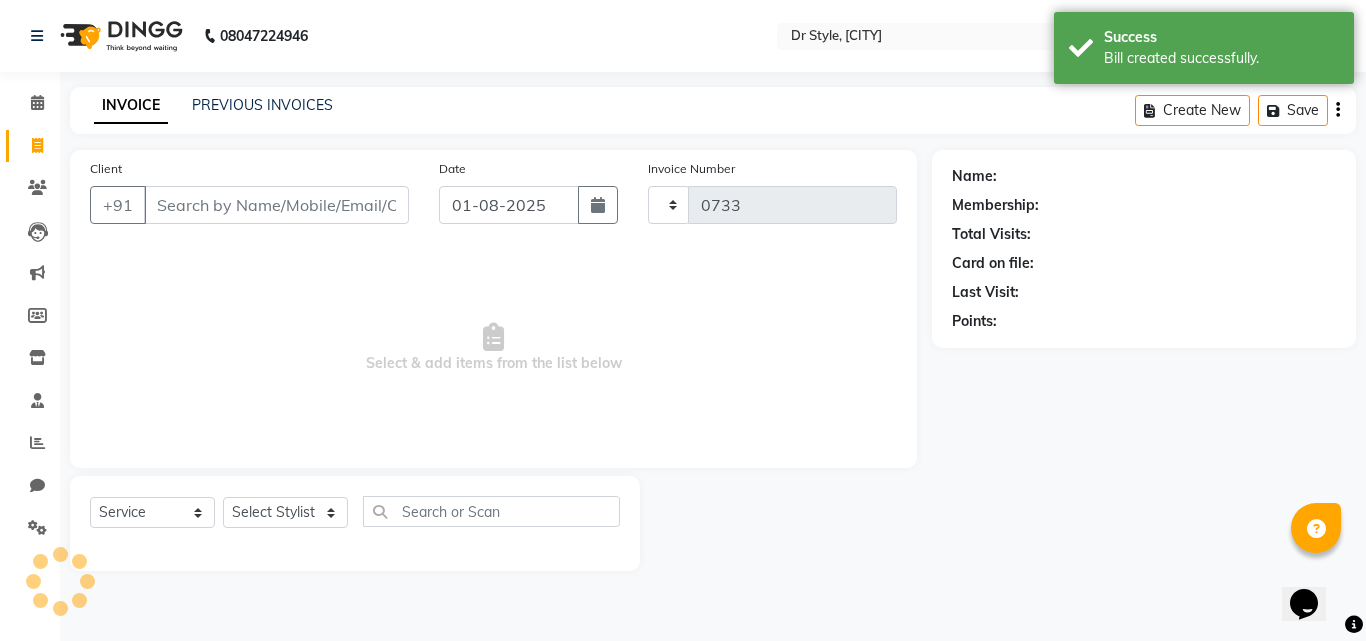 select on "7832" 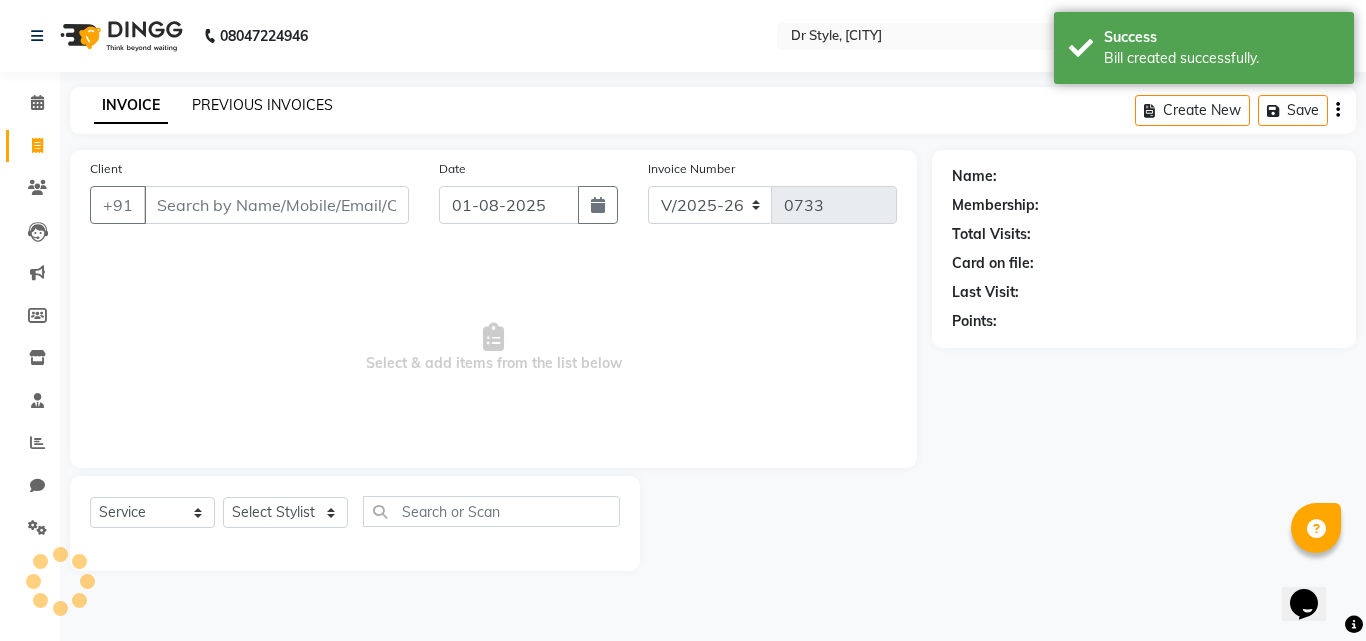 click on "PREVIOUS INVOICES" 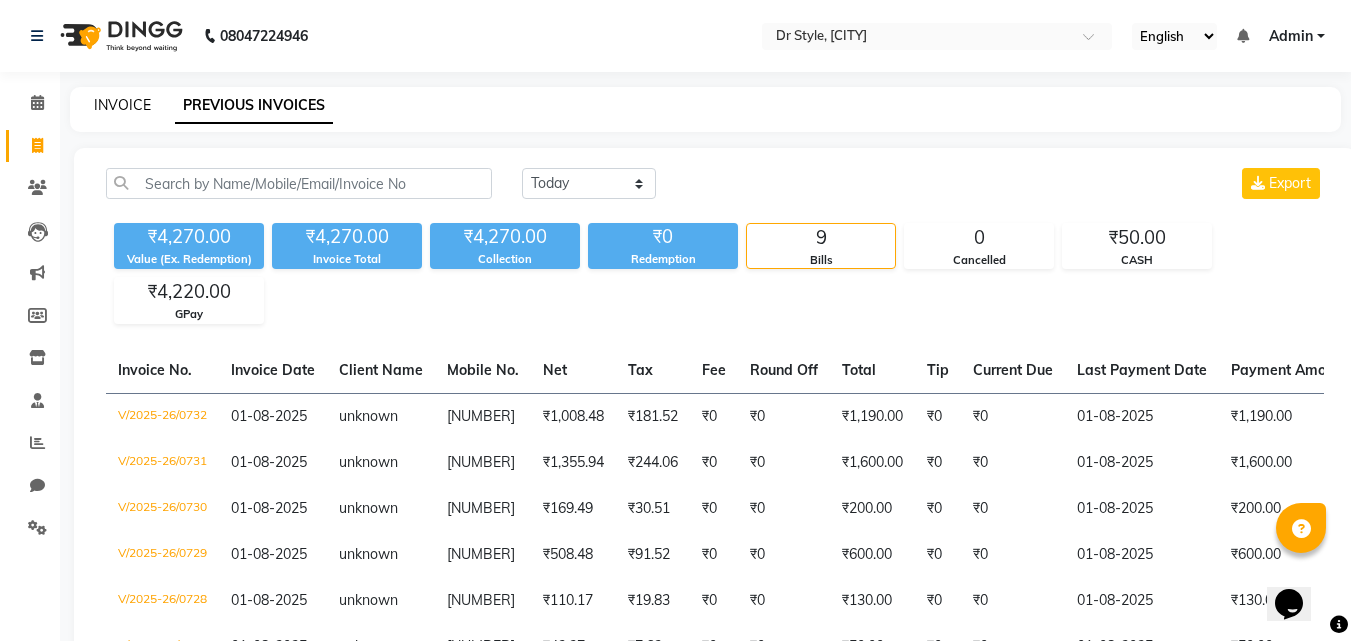 click on "INVOICE" 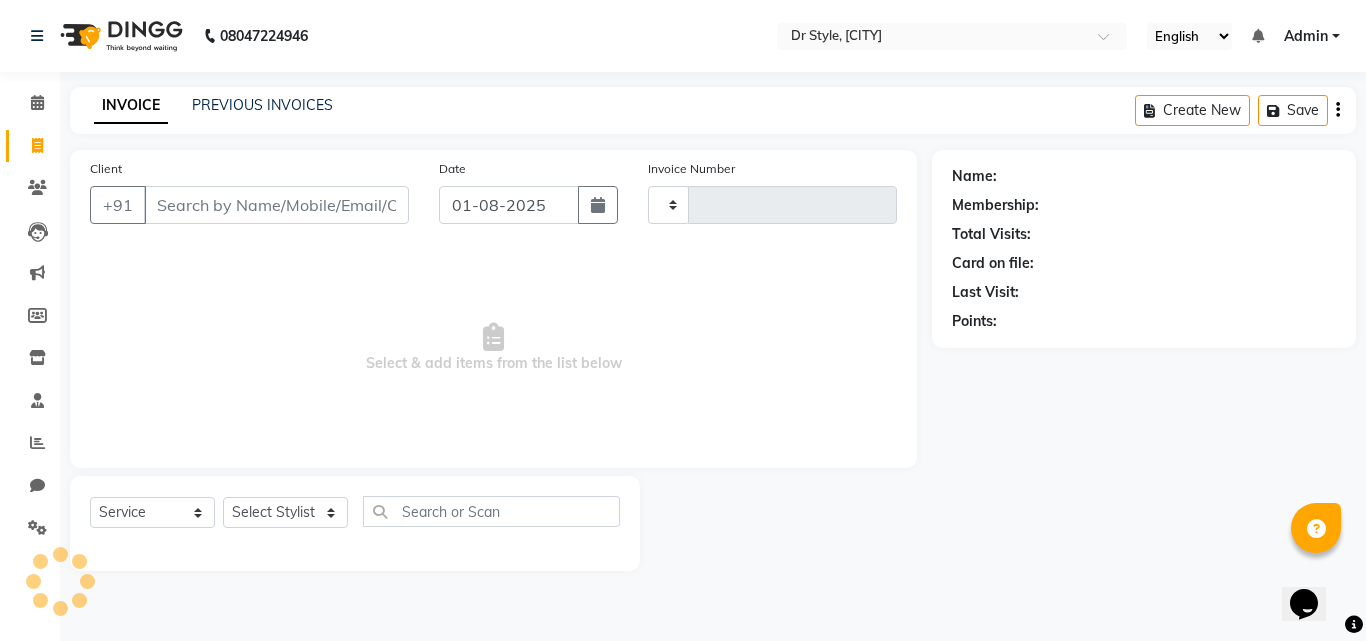 type on "0733" 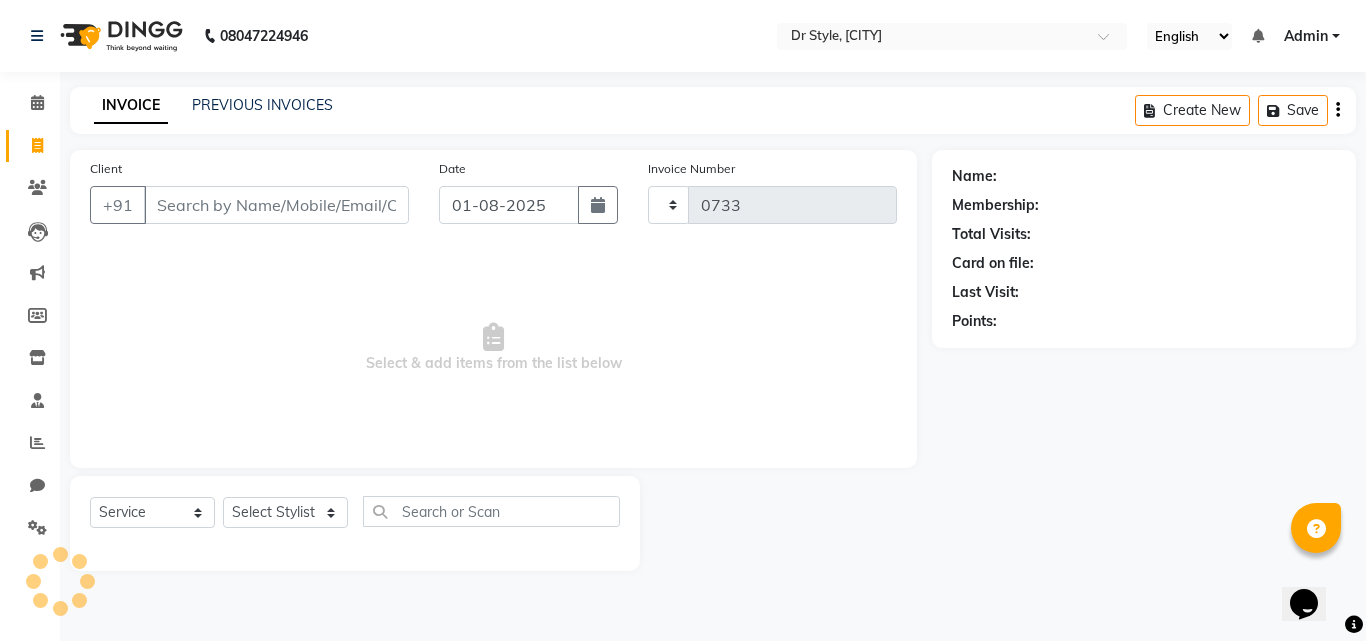 select on "7832" 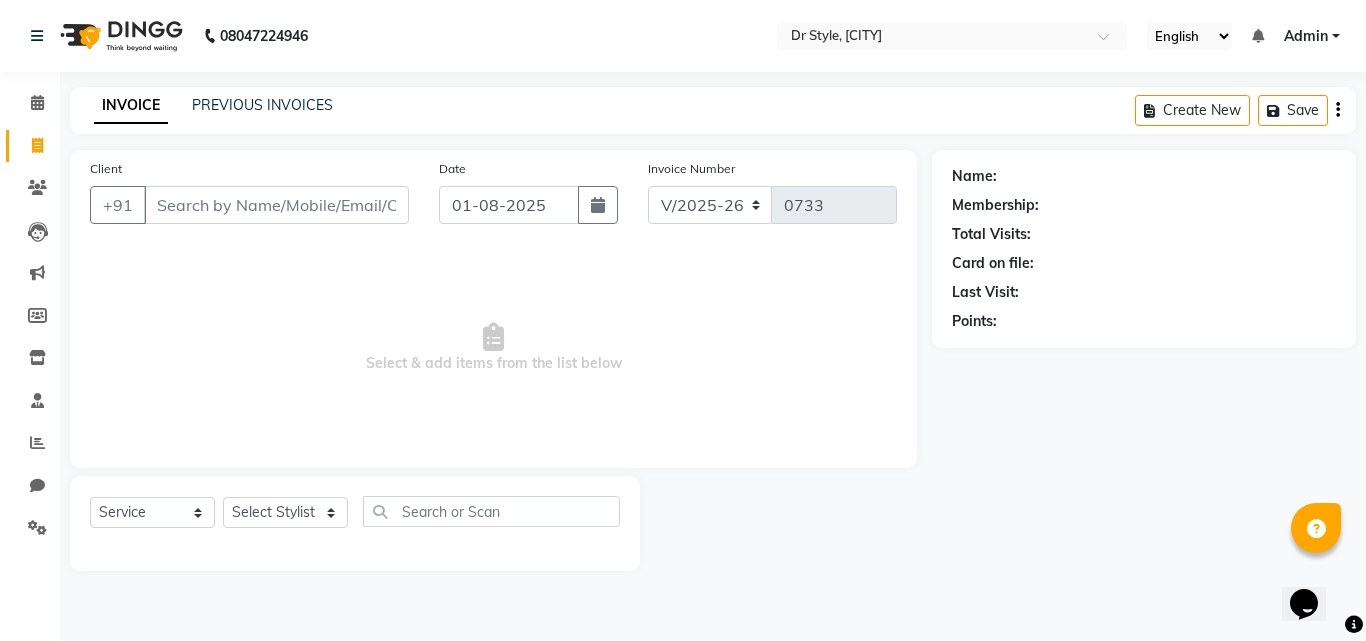 click on "Client" at bounding box center [276, 205] 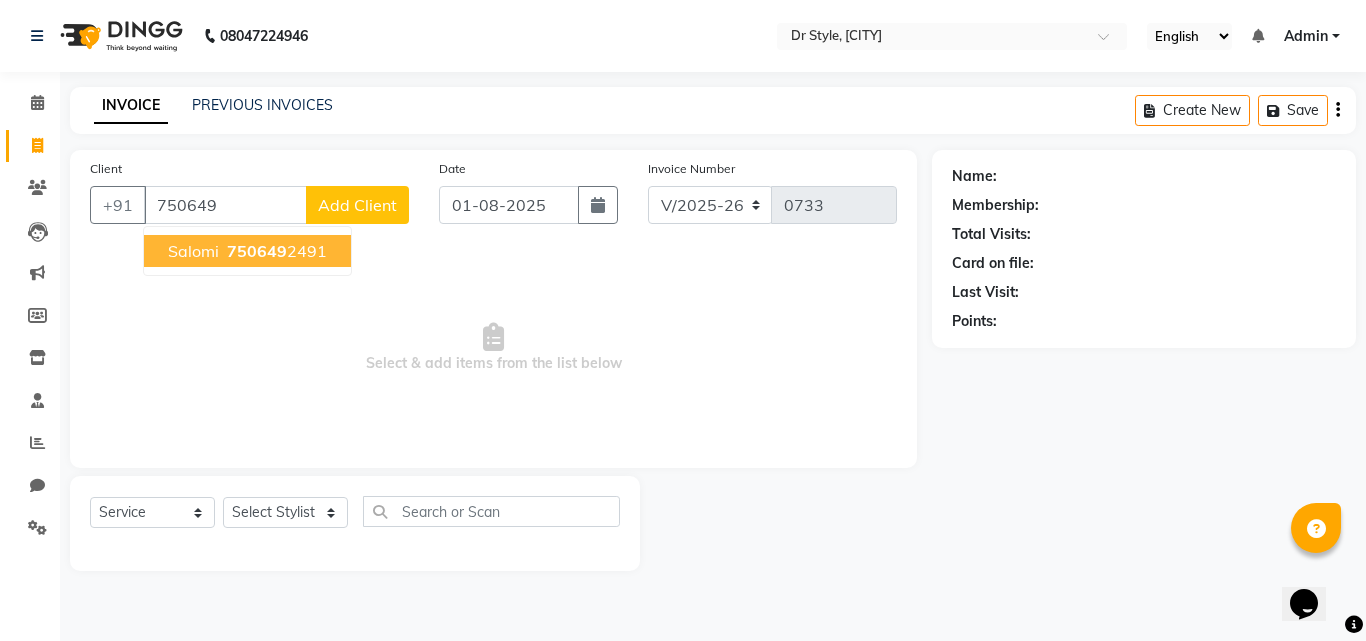click on "750649" at bounding box center [257, 251] 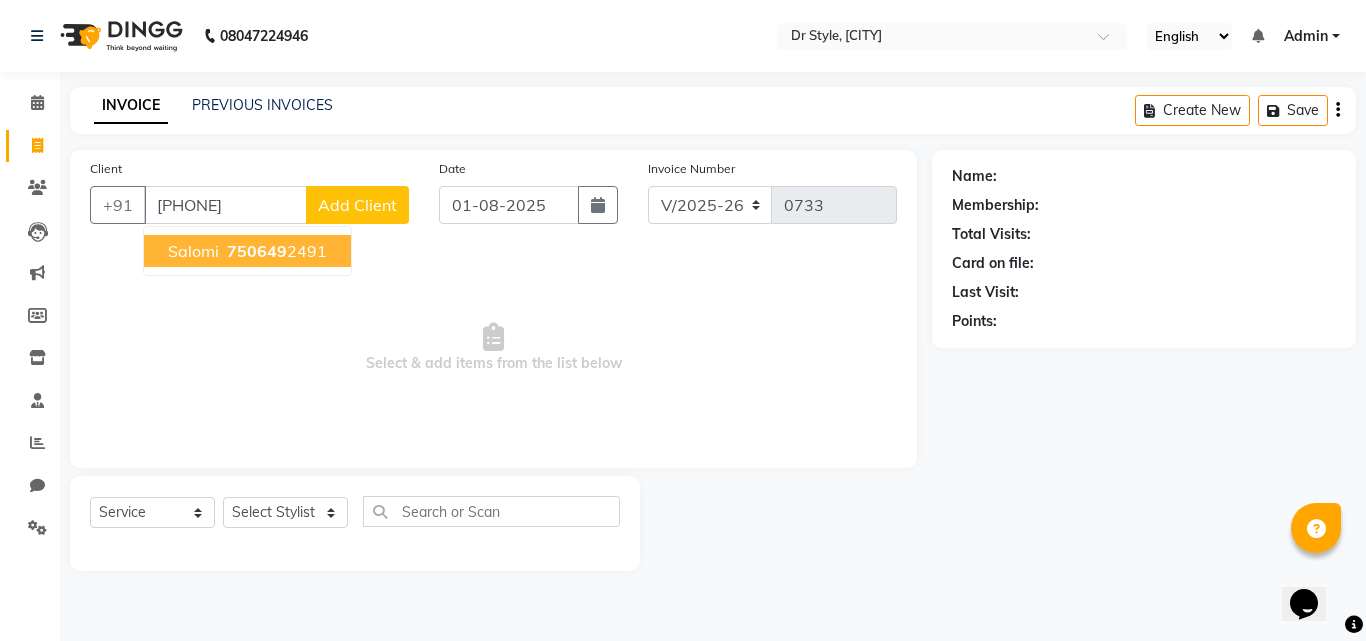 type on "[PHONE]" 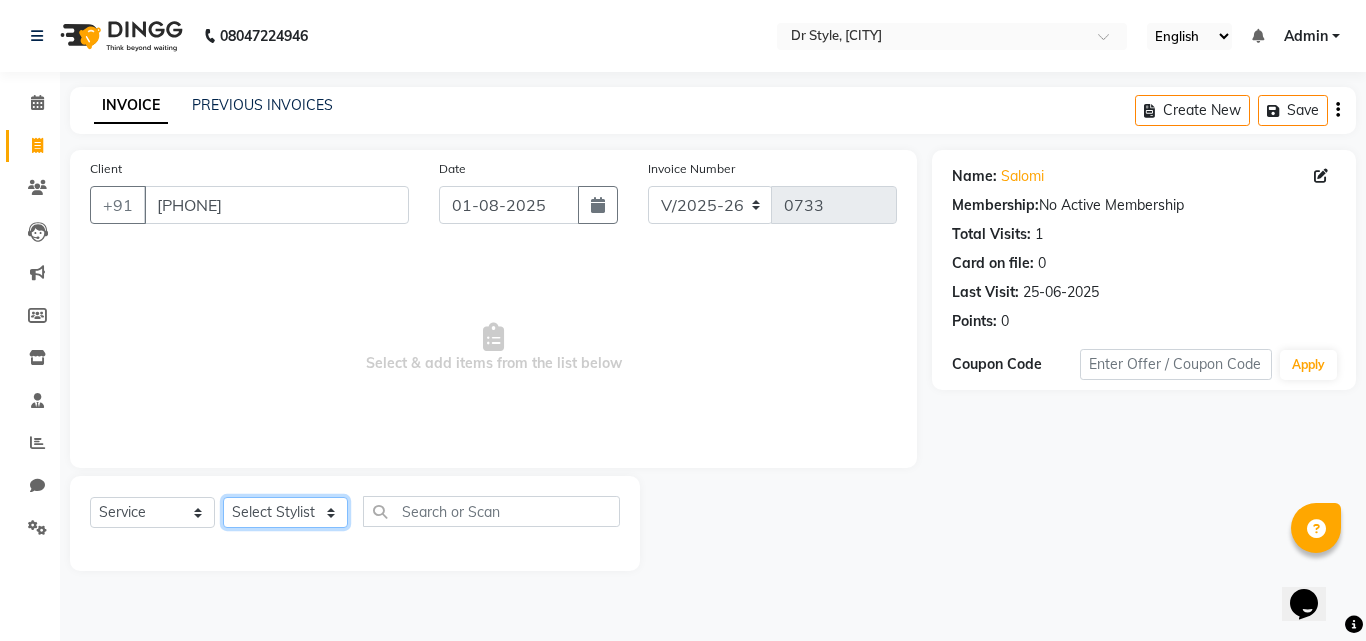 click on "Select Stylist Amir Apeksha Haider Salmani Salman Sheetal Panchal" 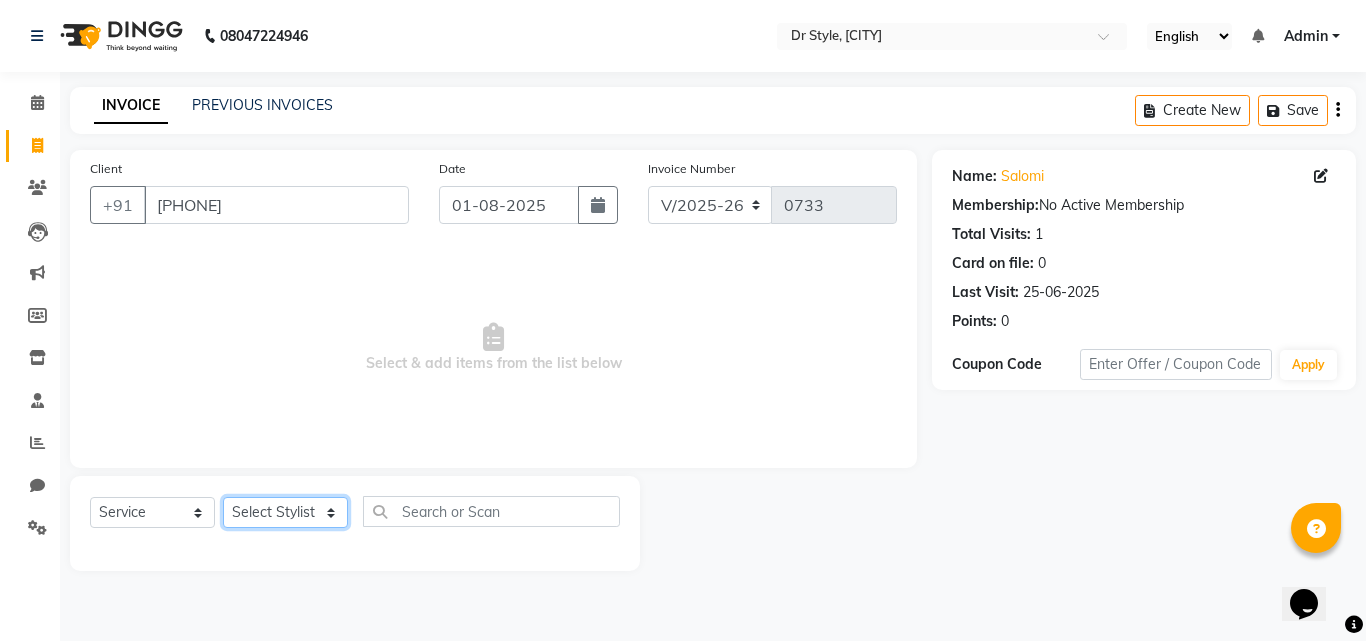 select on "77236" 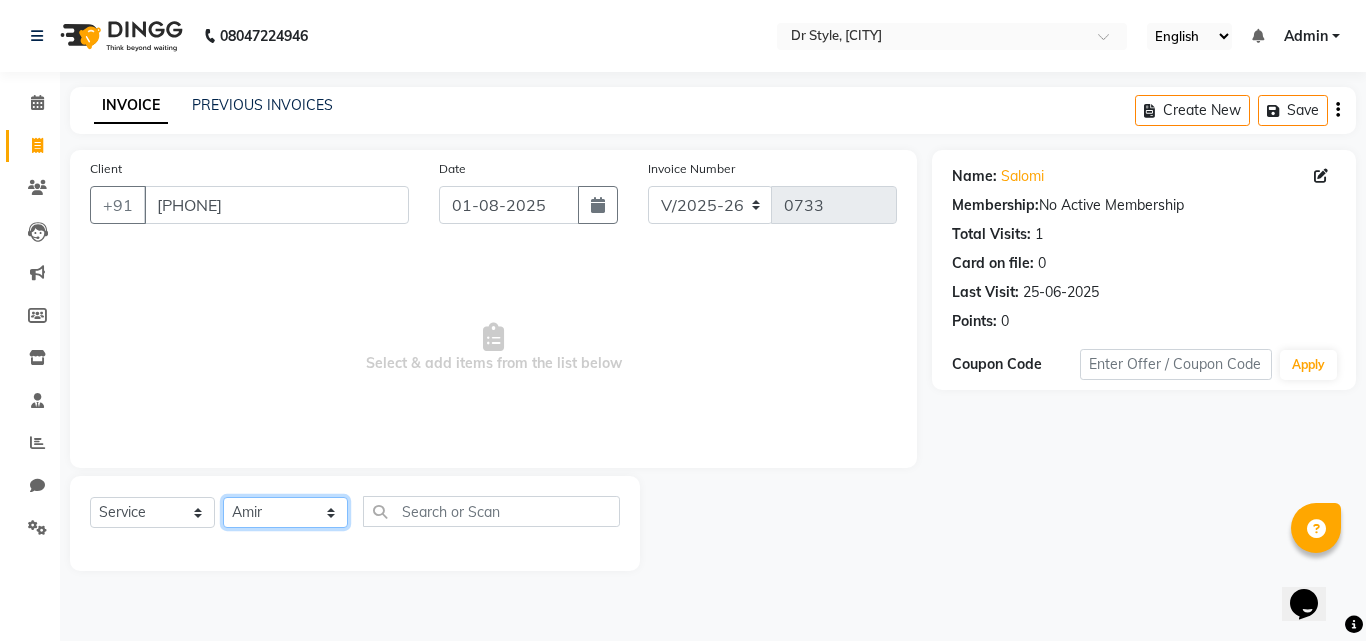 click on "Select Stylist Amir Apeksha Haider Salmani Salman Sheetal Panchal" 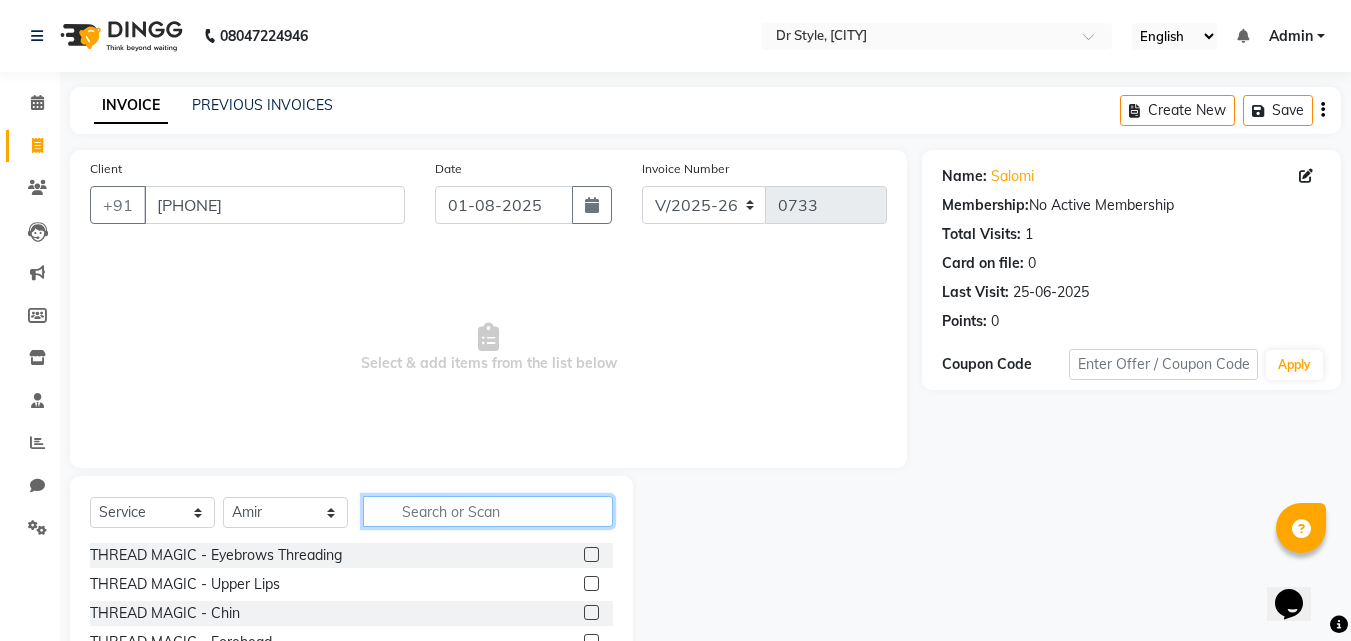 click 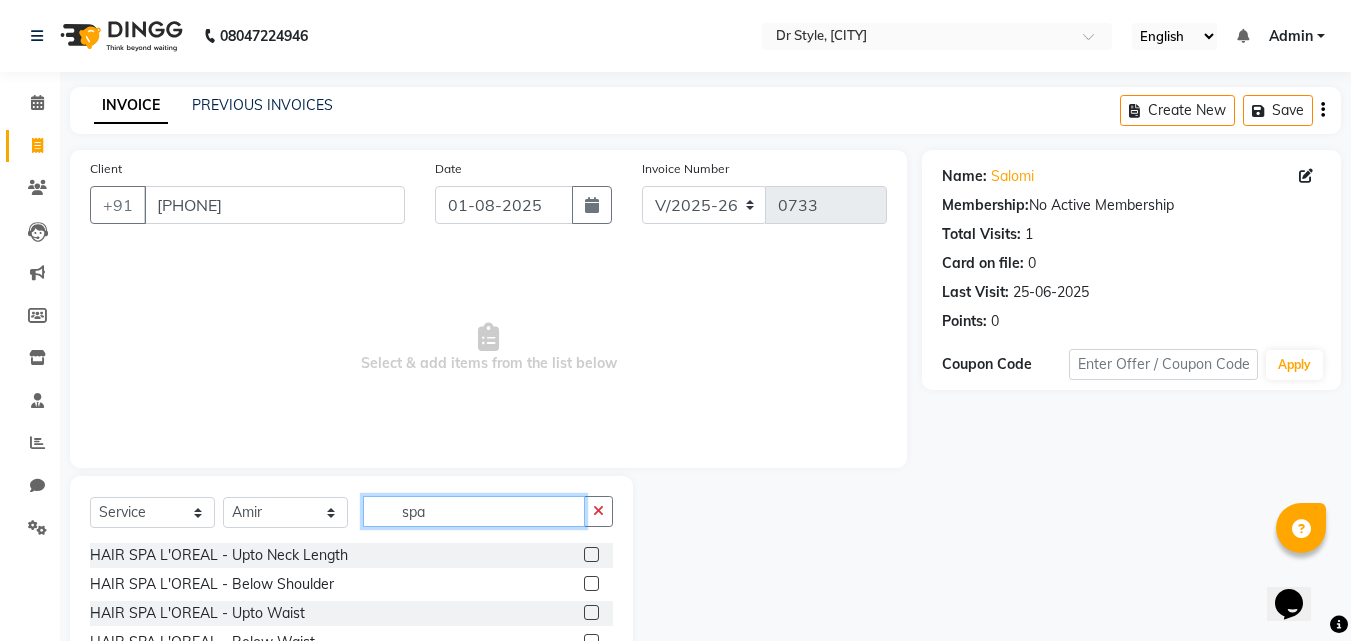 scroll, scrollTop: 32, scrollLeft: 0, axis: vertical 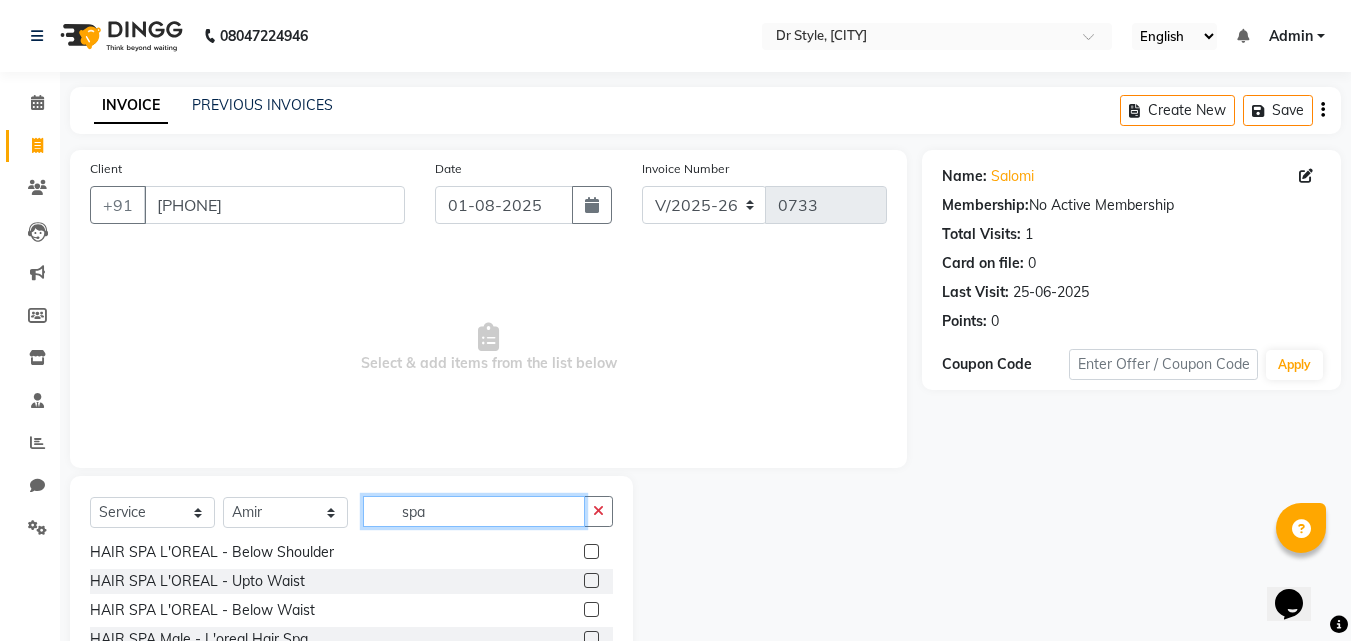 type on "spa" 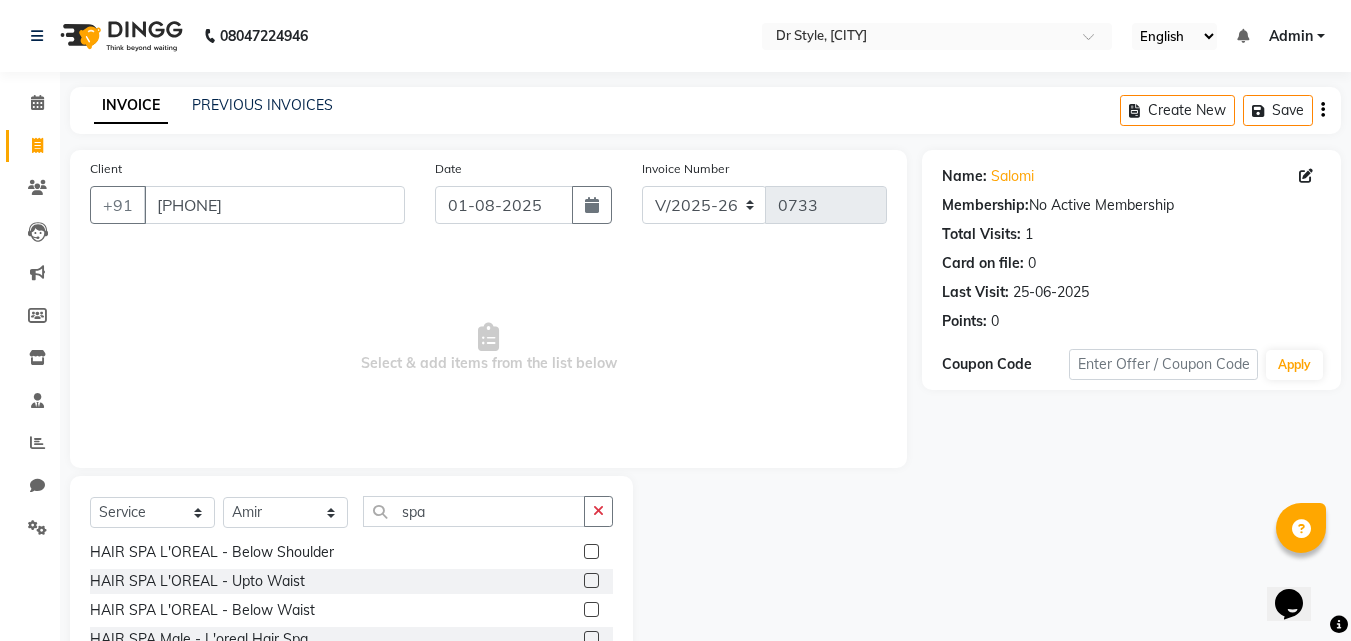 click 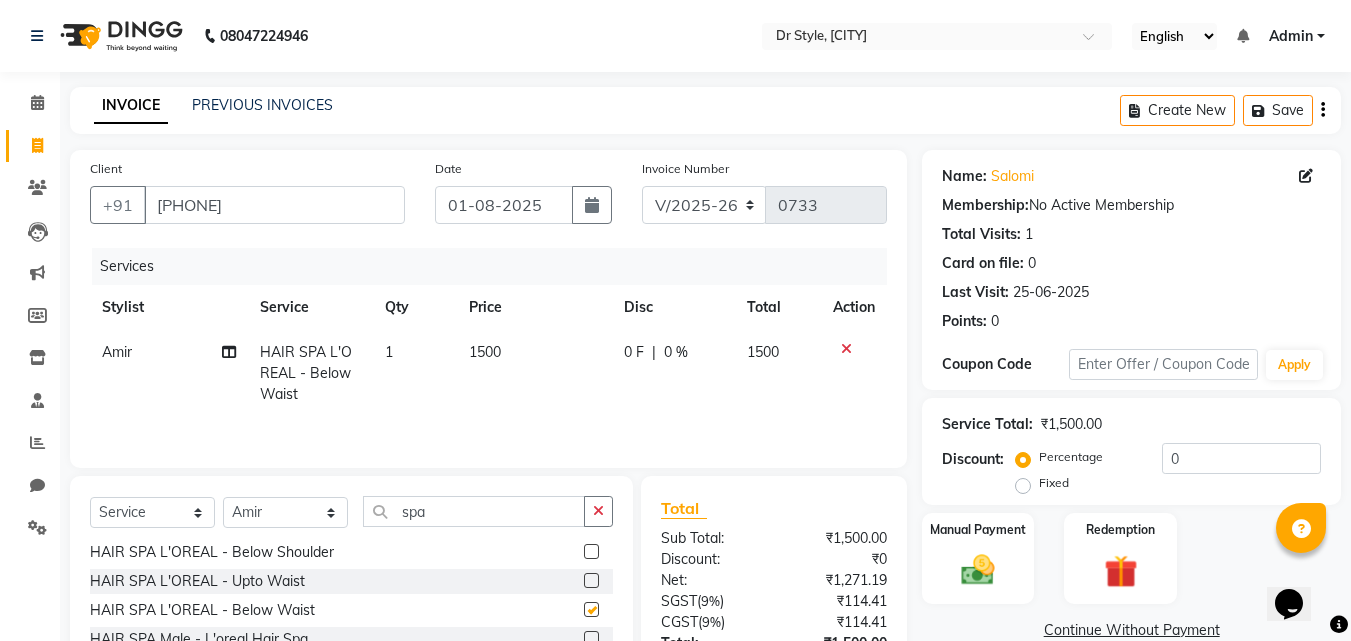 checkbox on "false" 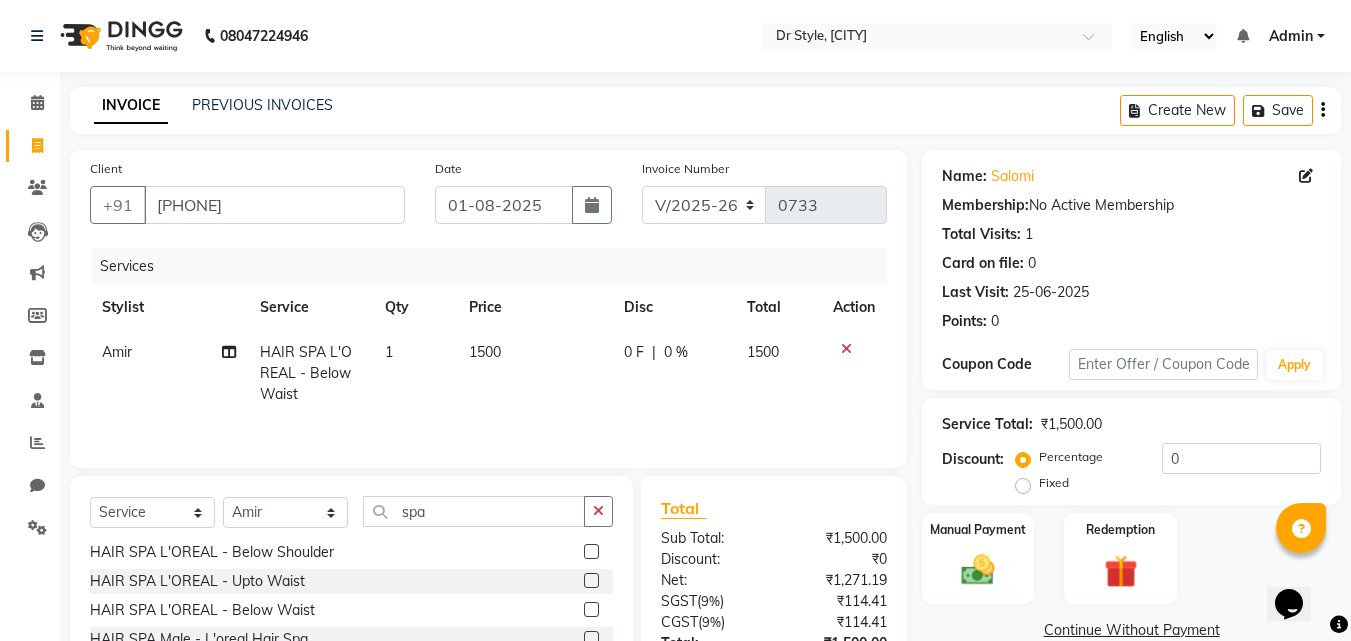 click 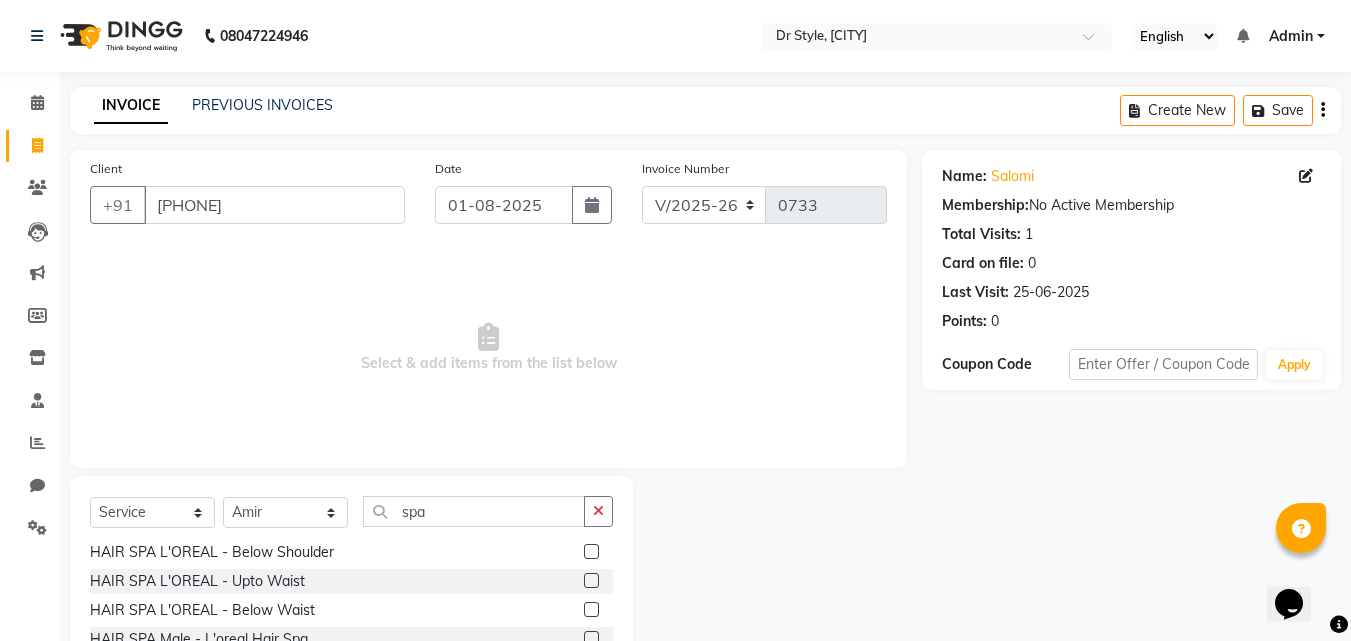 click 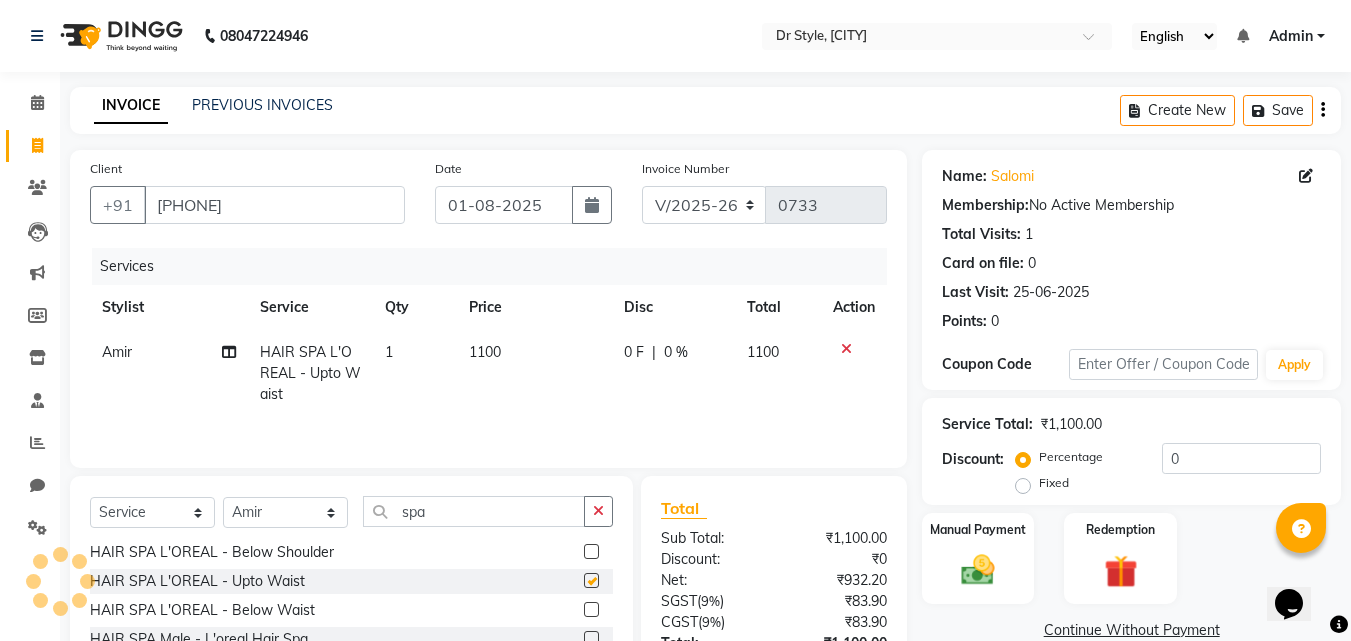 checkbox on "false" 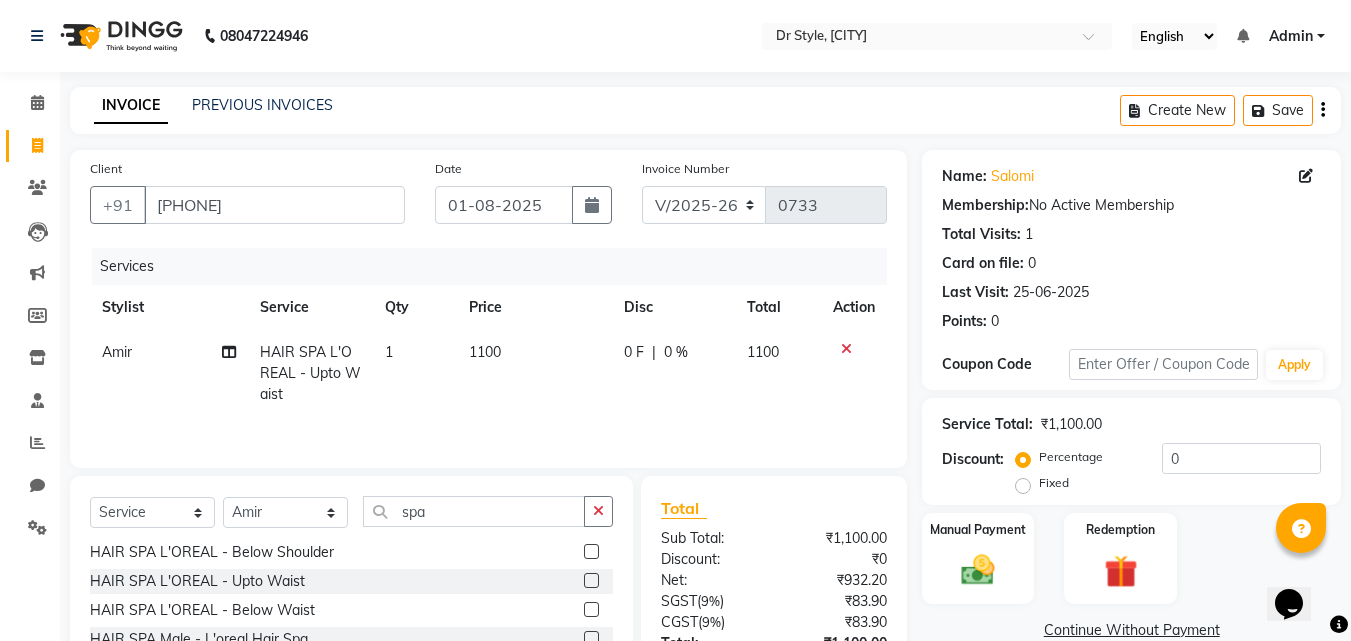 click 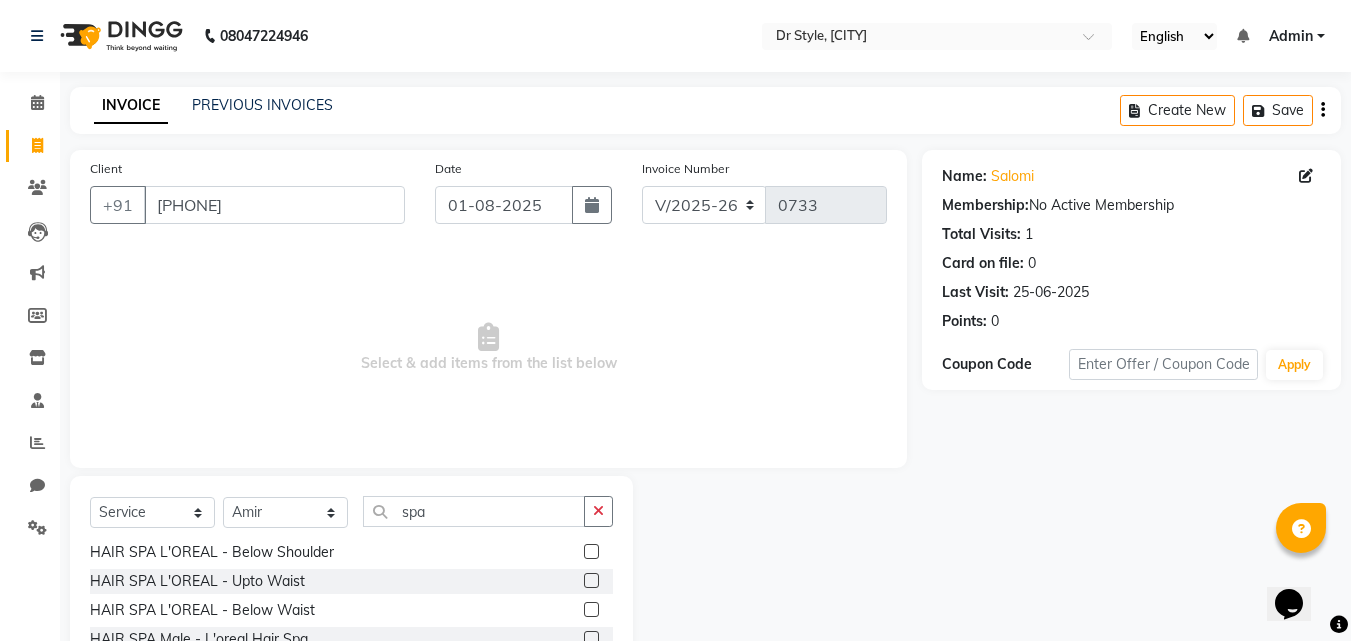 scroll, scrollTop: 100, scrollLeft: 0, axis: vertical 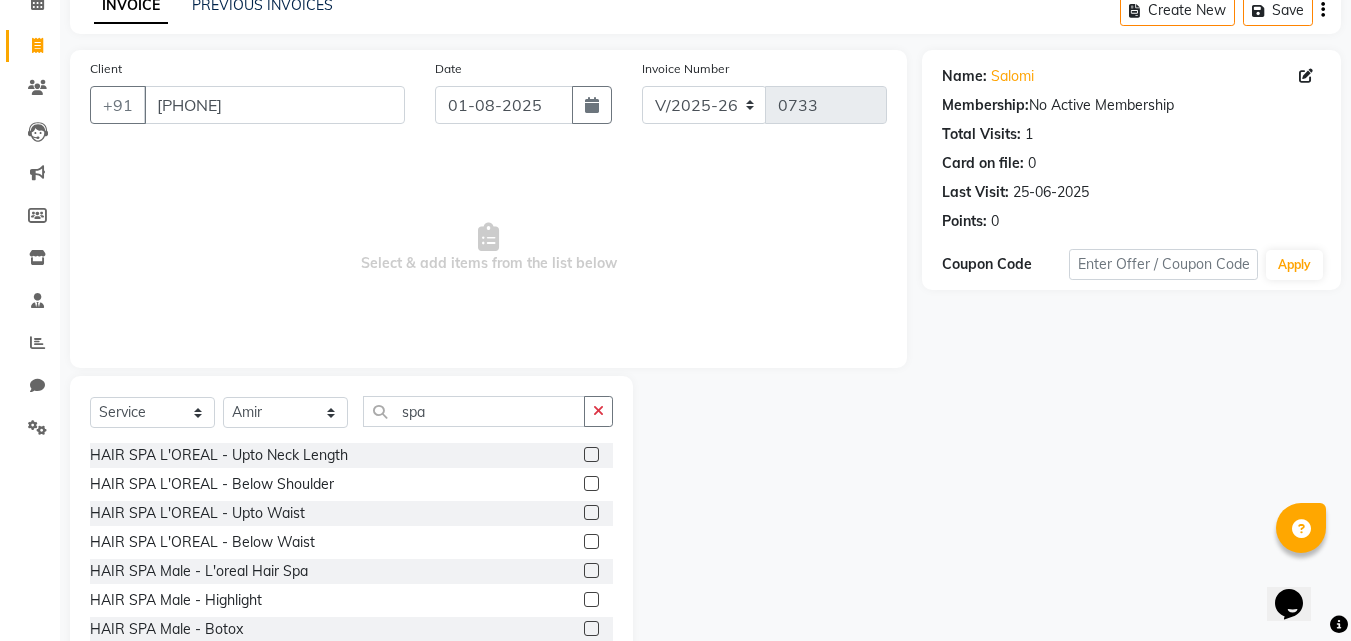 click 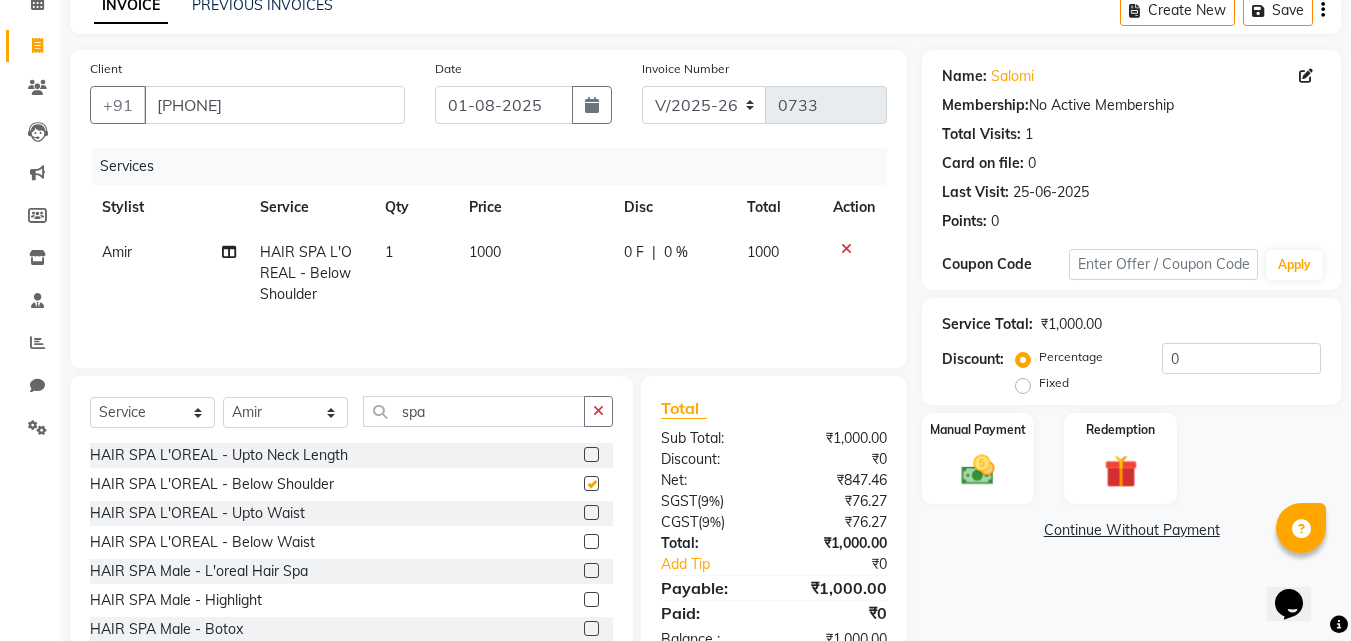 checkbox on "false" 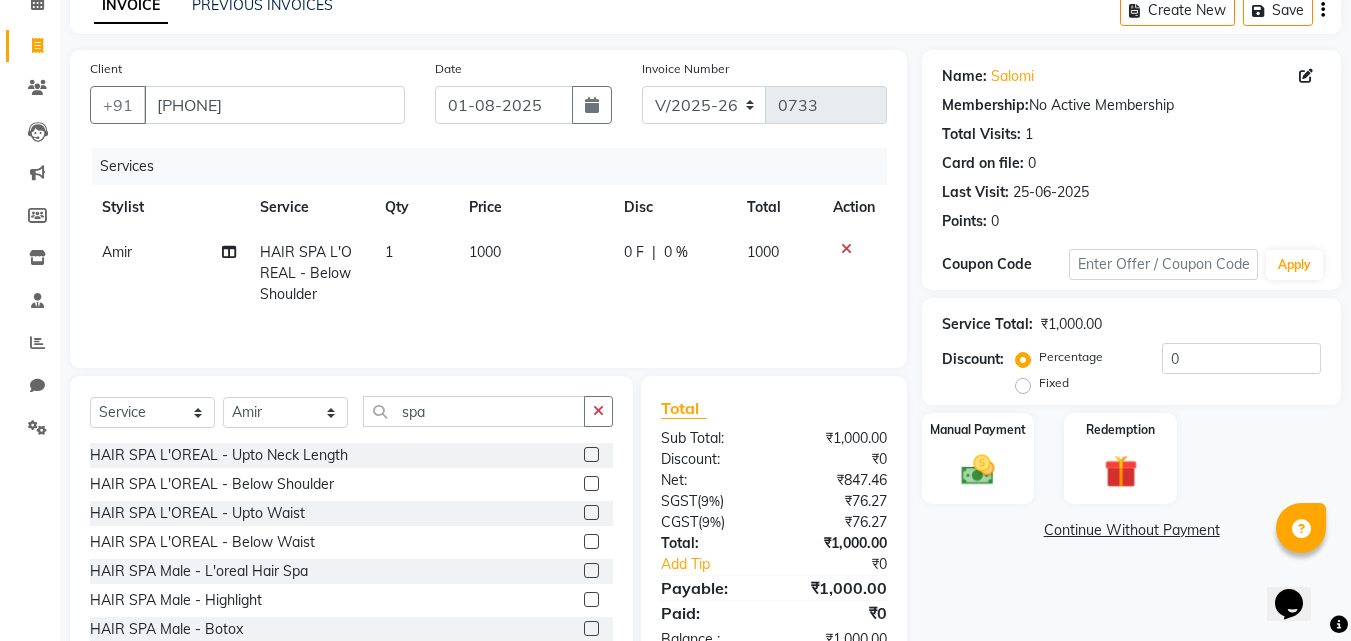 click 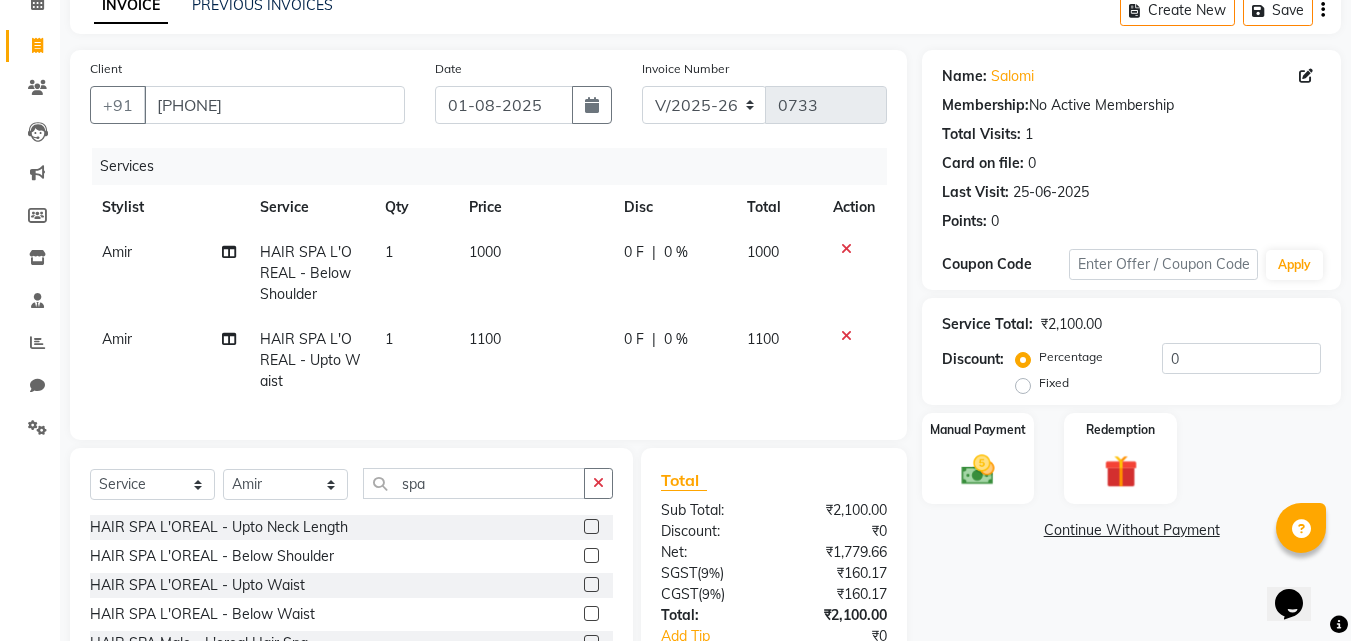click 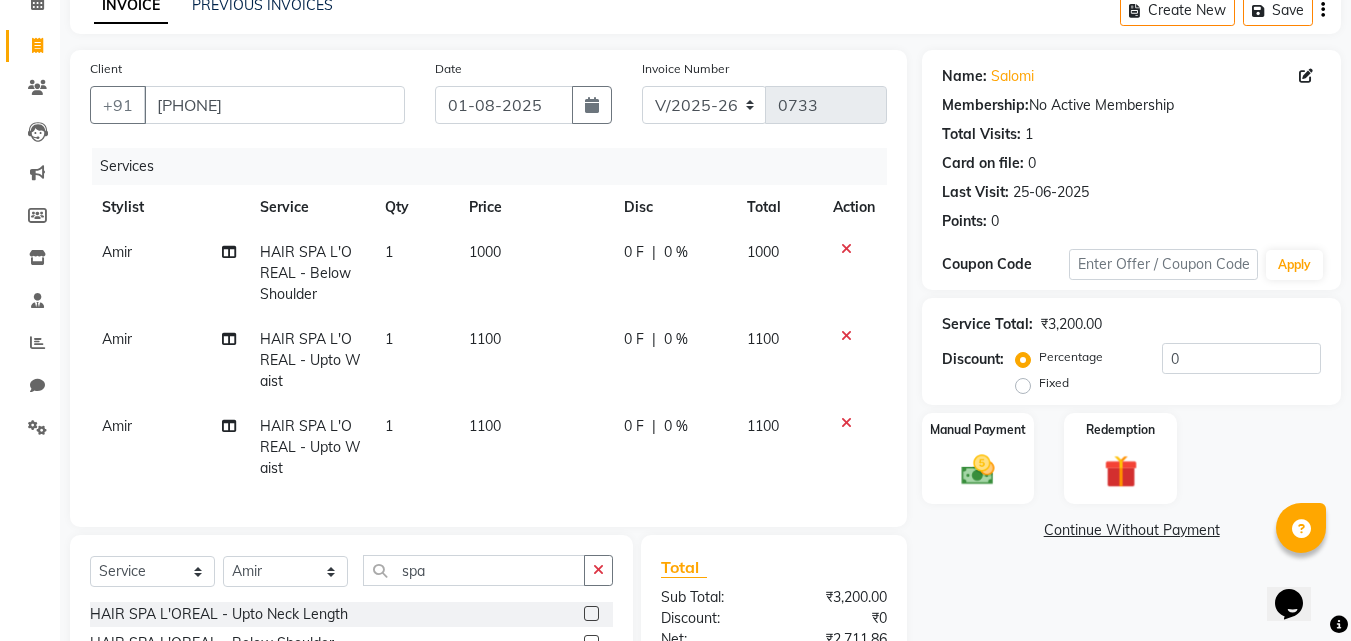 checkbox on "false" 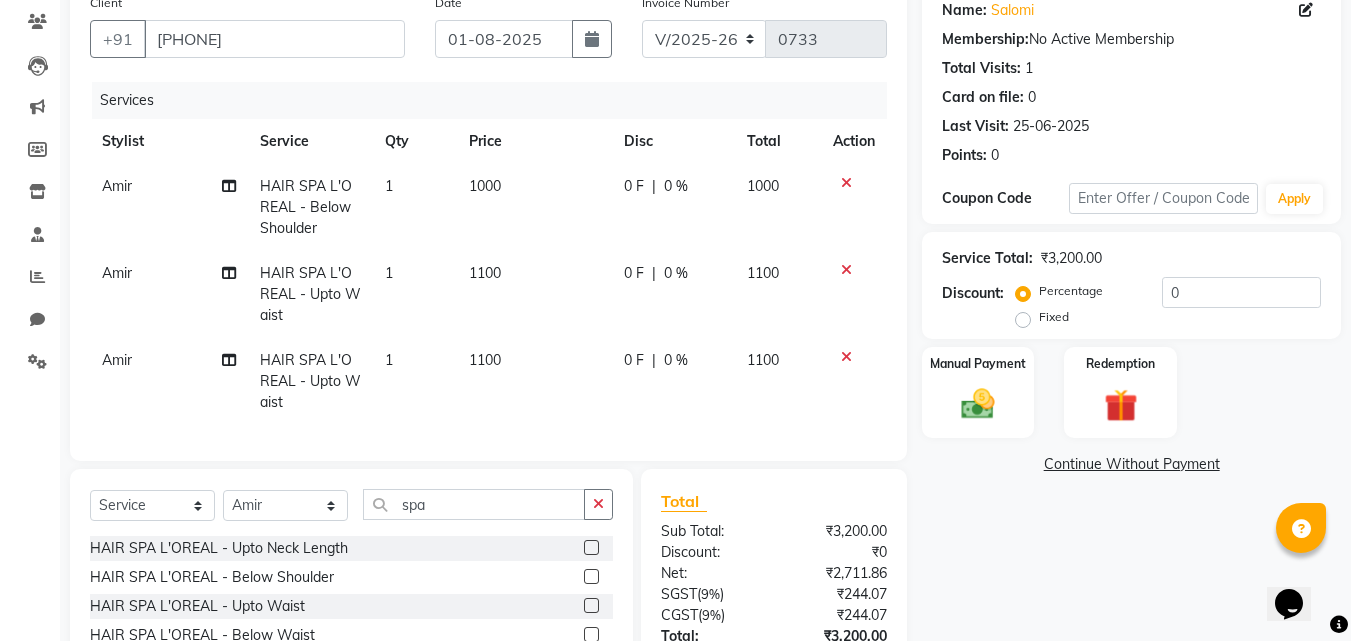 scroll, scrollTop: 200, scrollLeft: 0, axis: vertical 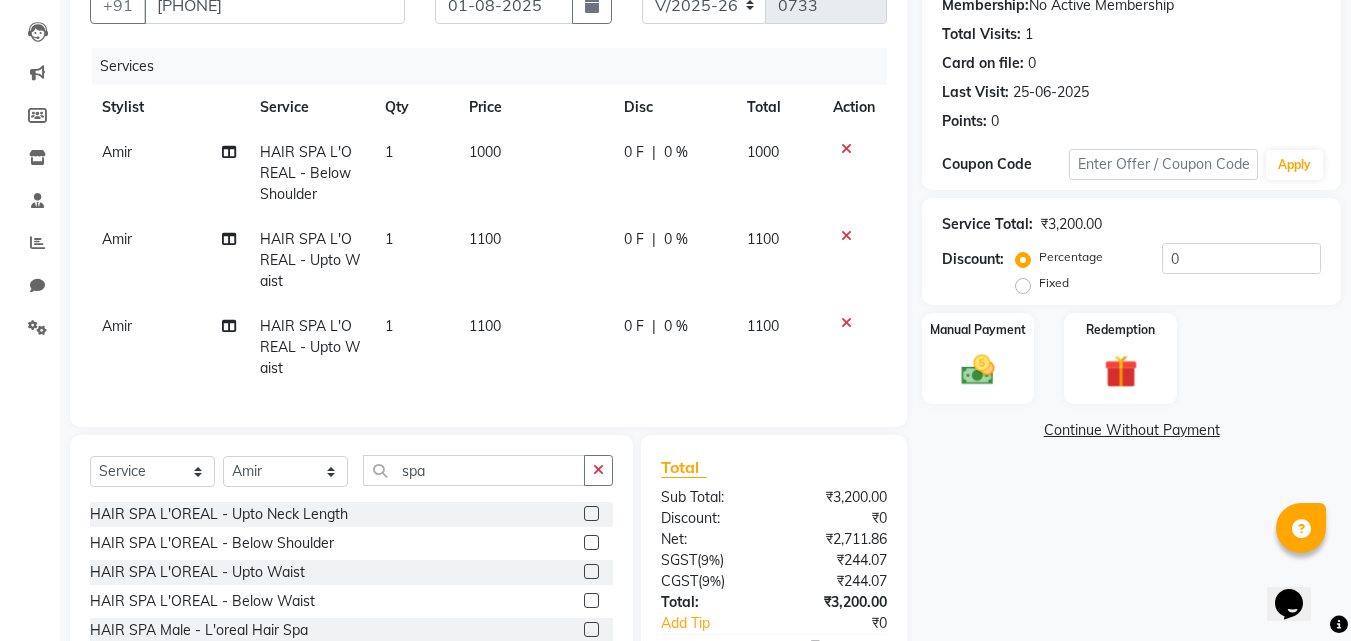 click 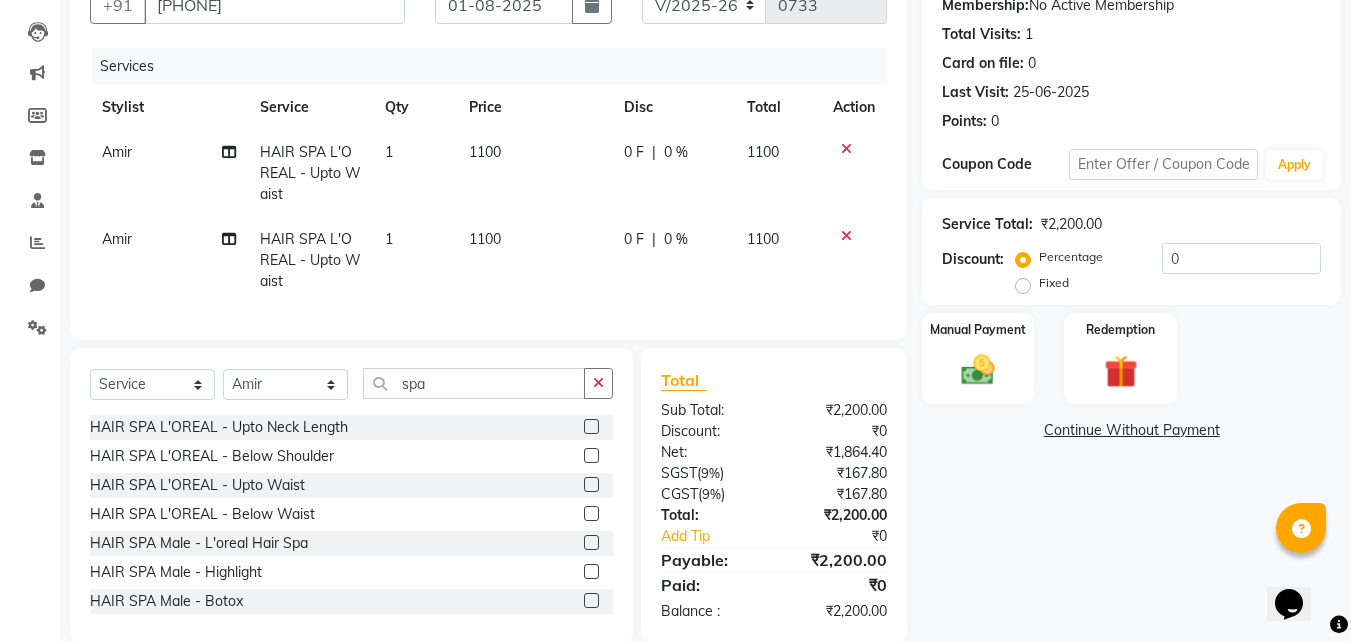 click 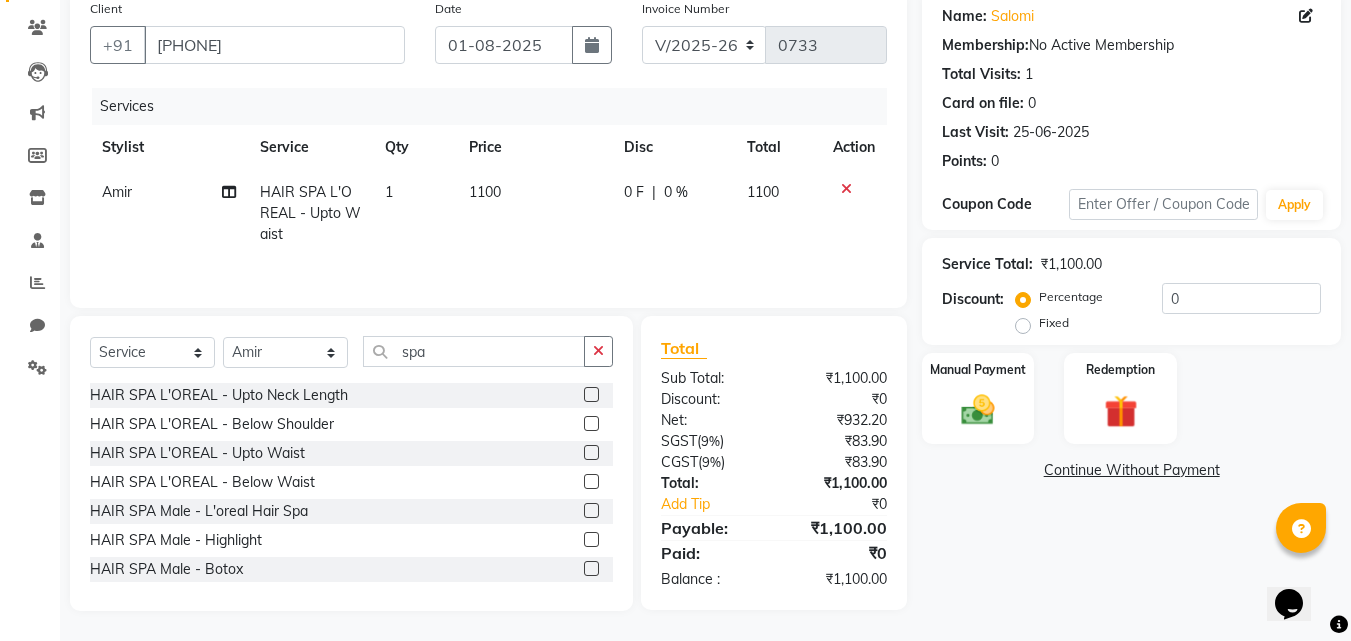 scroll, scrollTop: 160, scrollLeft: 0, axis: vertical 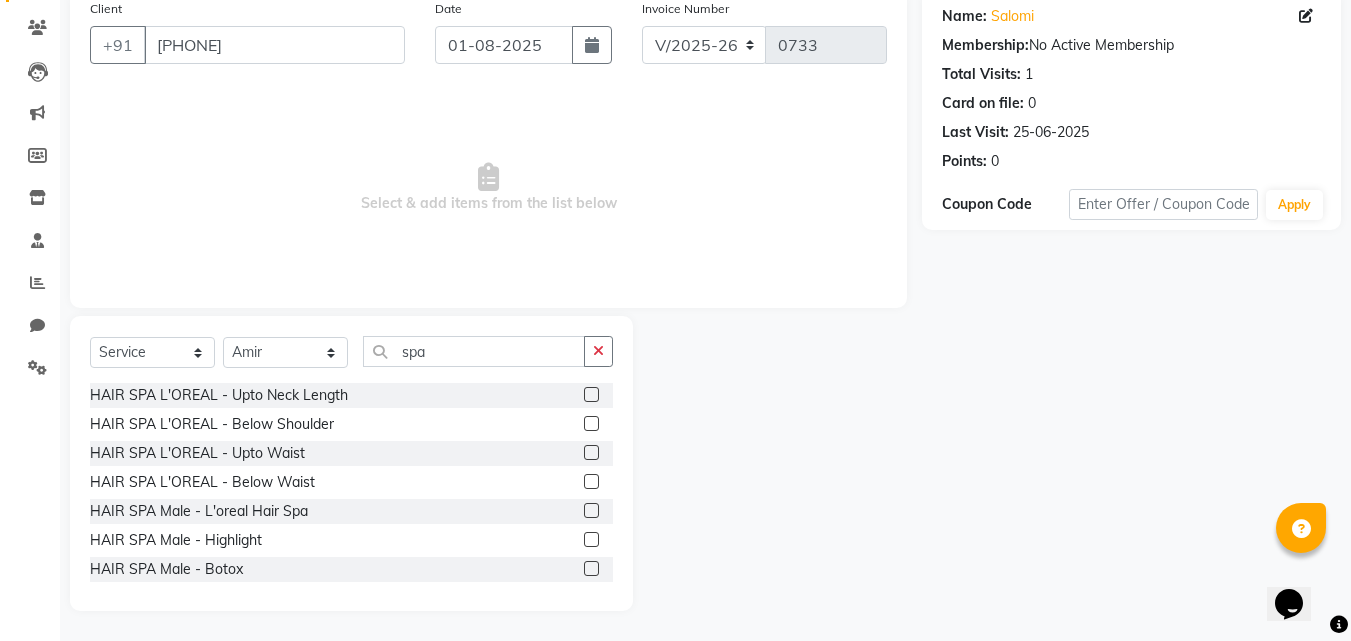 click 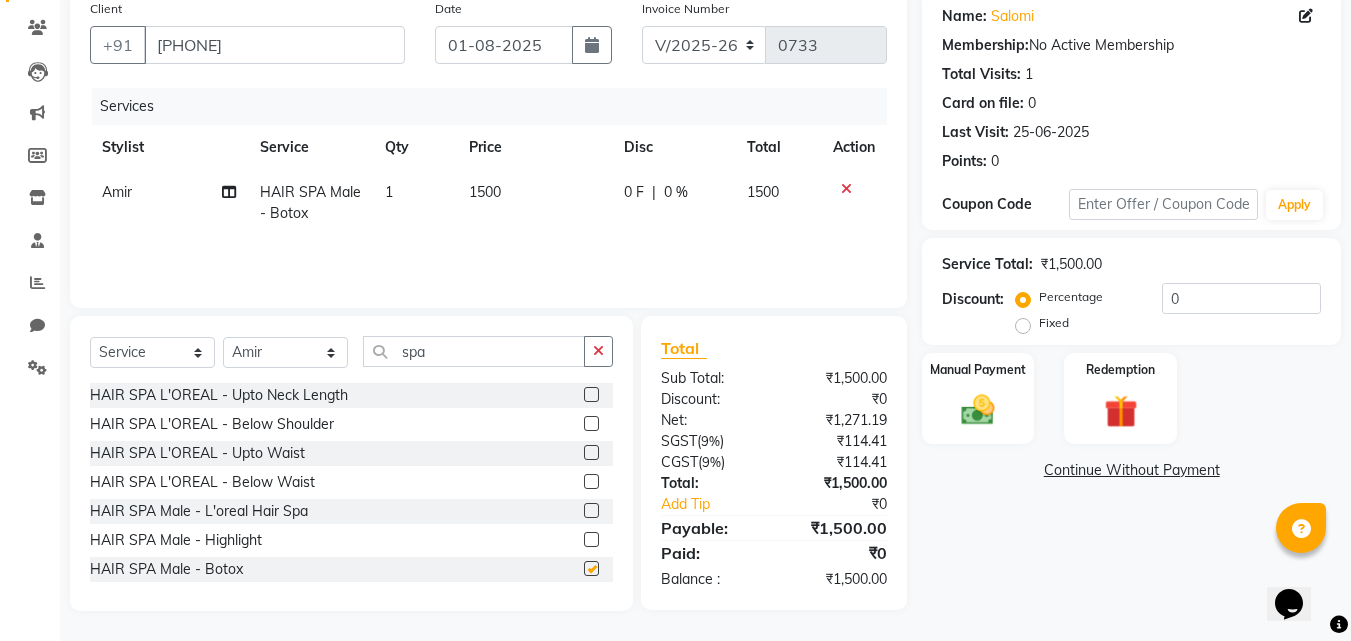checkbox on "false" 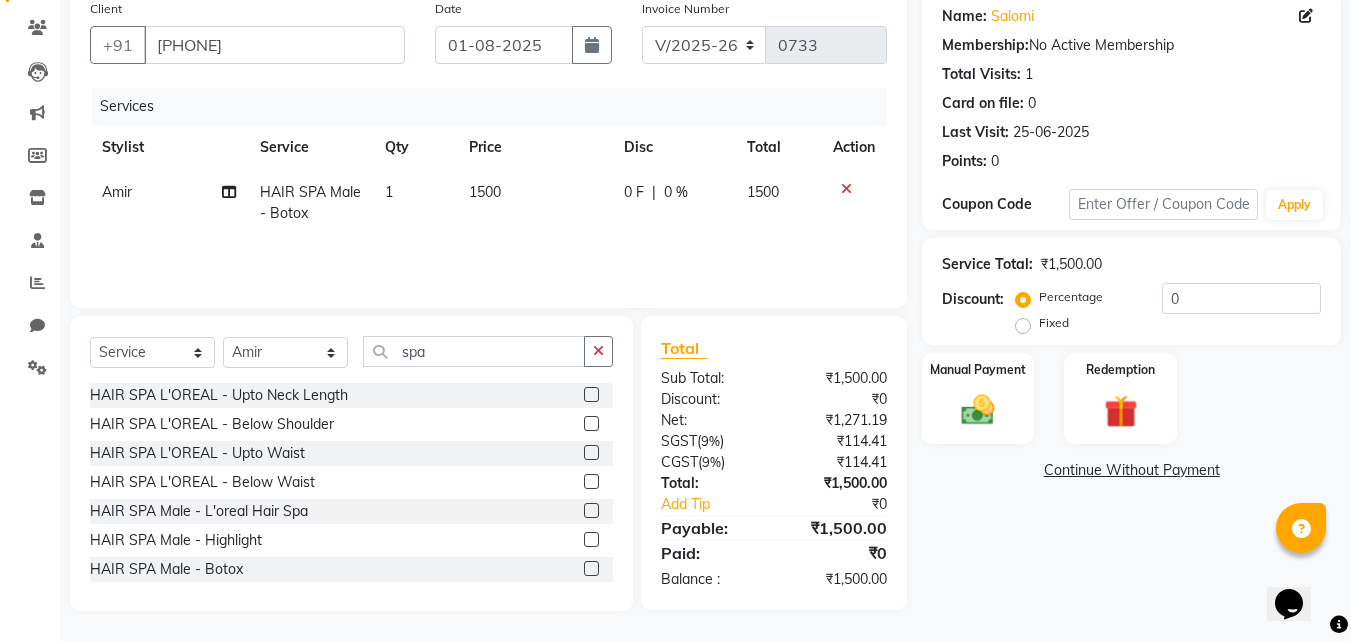 click 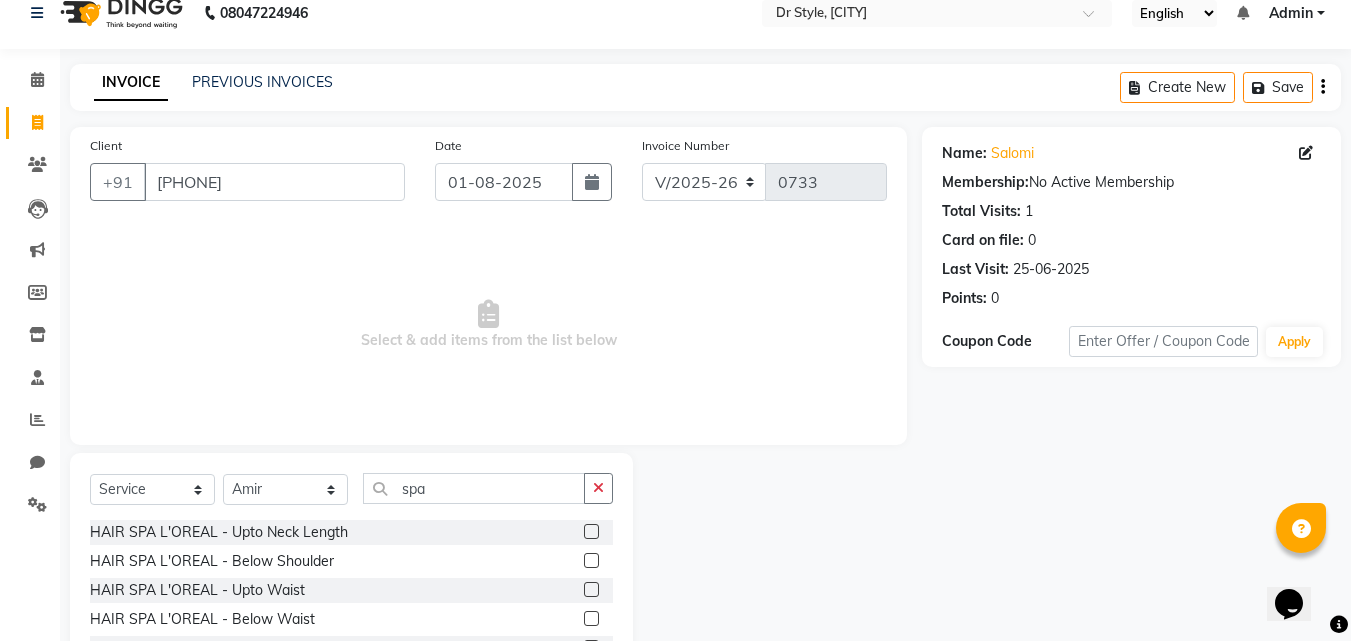 scroll, scrollTop: 0, scrollLeft: 0, axis: both 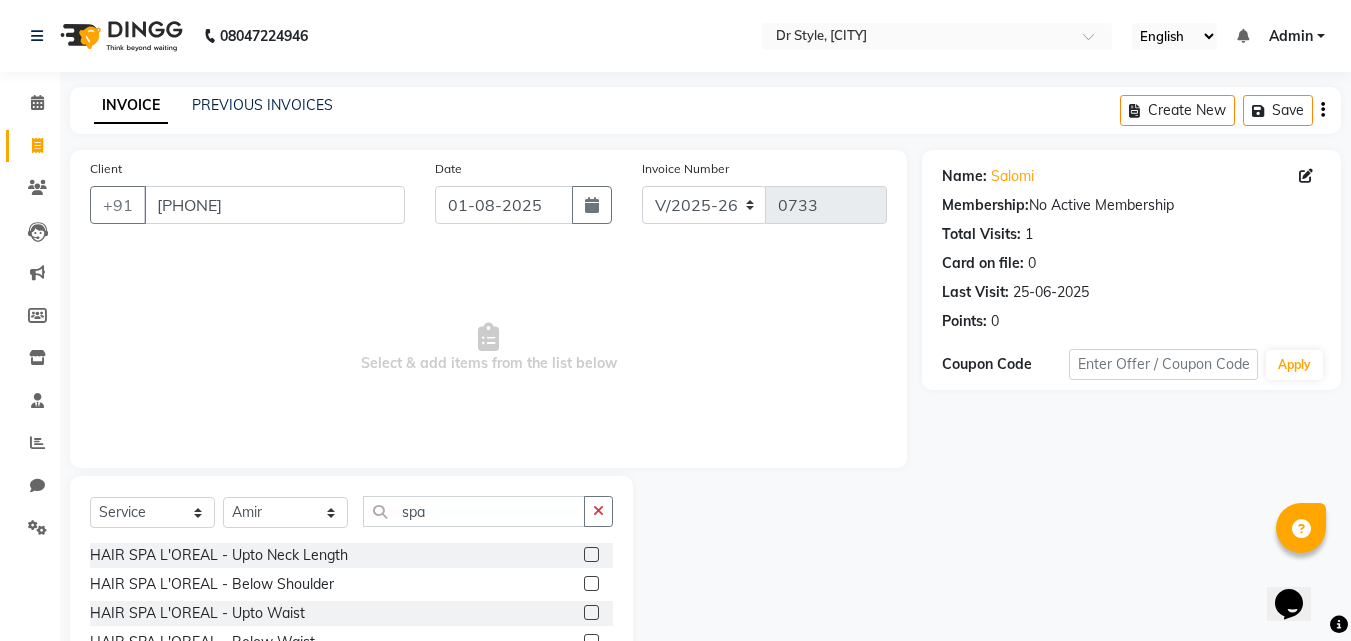 click 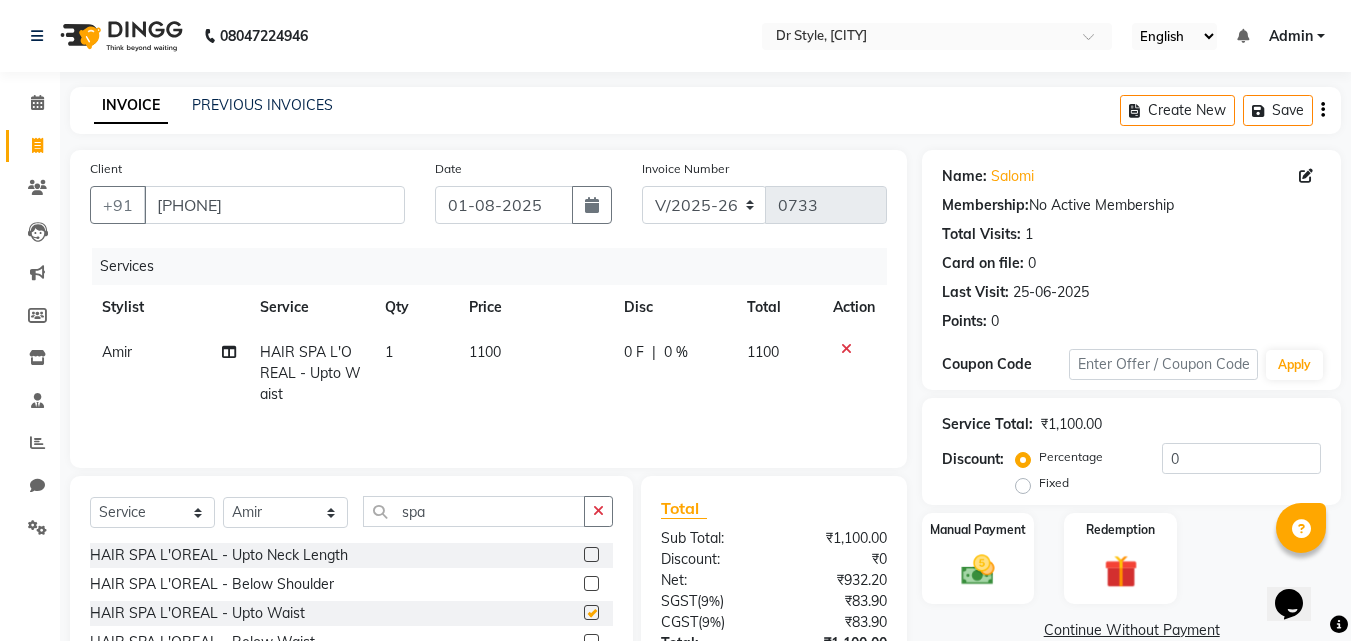 checkbox on "false" 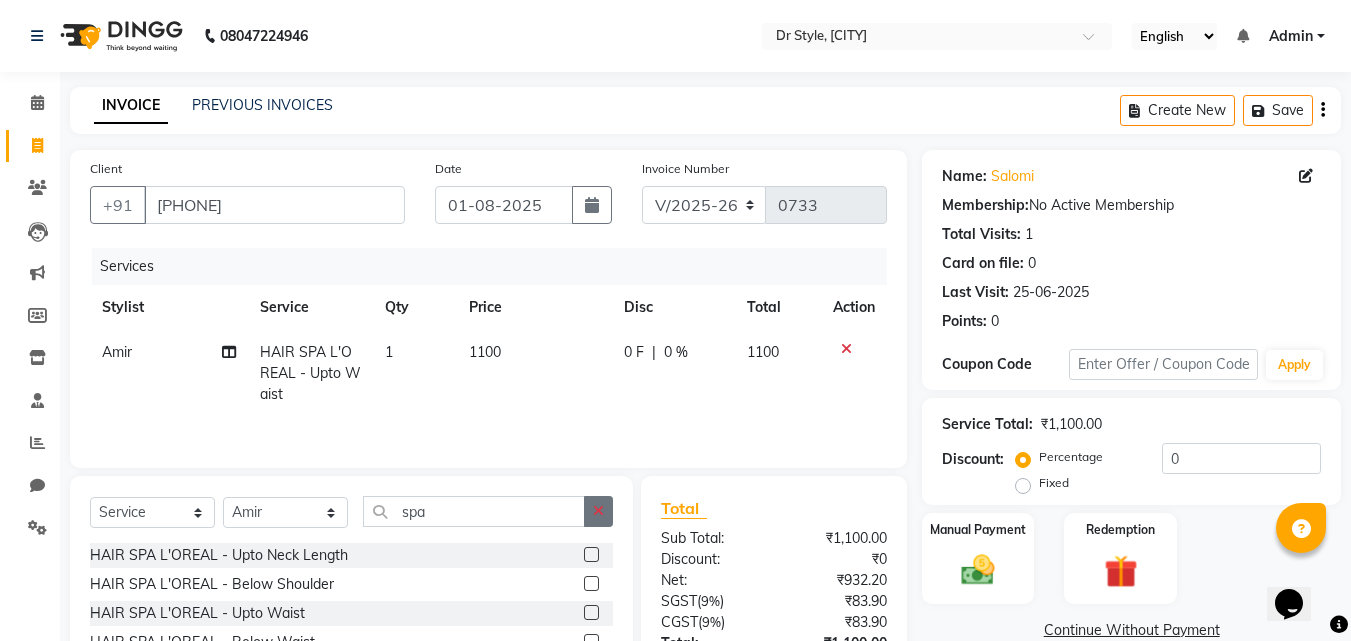 click 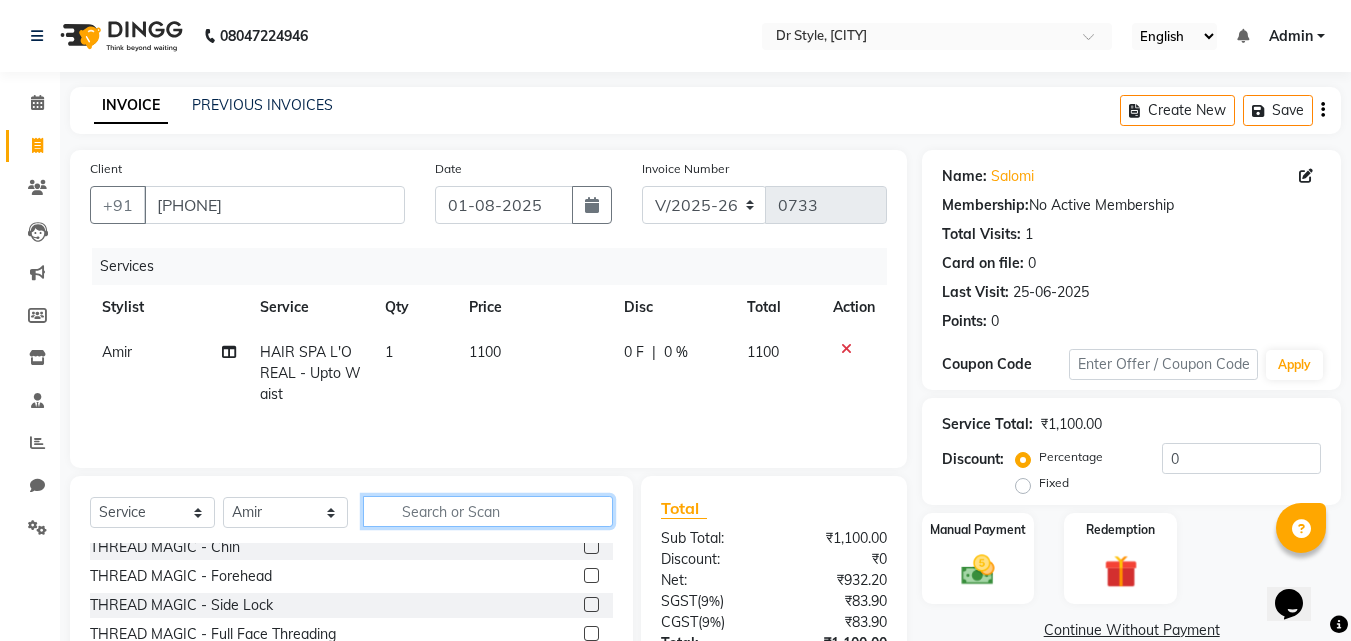 scroll, scrollTop: 100, scrollLeft: 0, axis: vertical 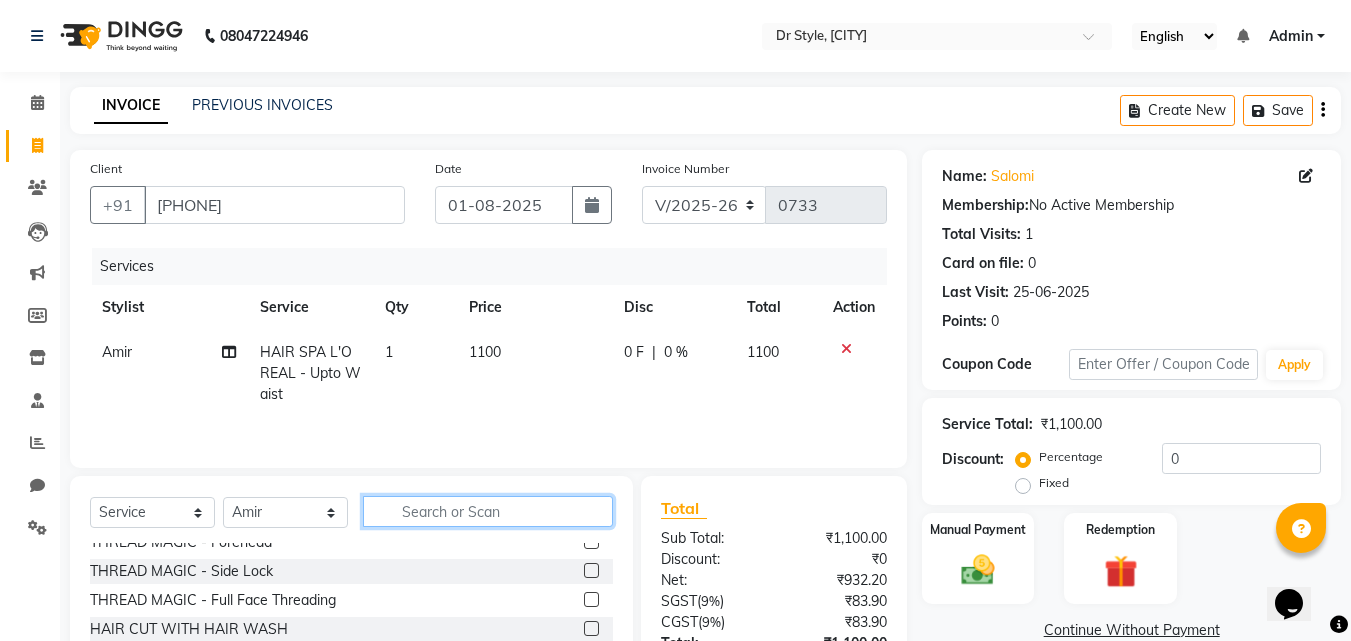 click 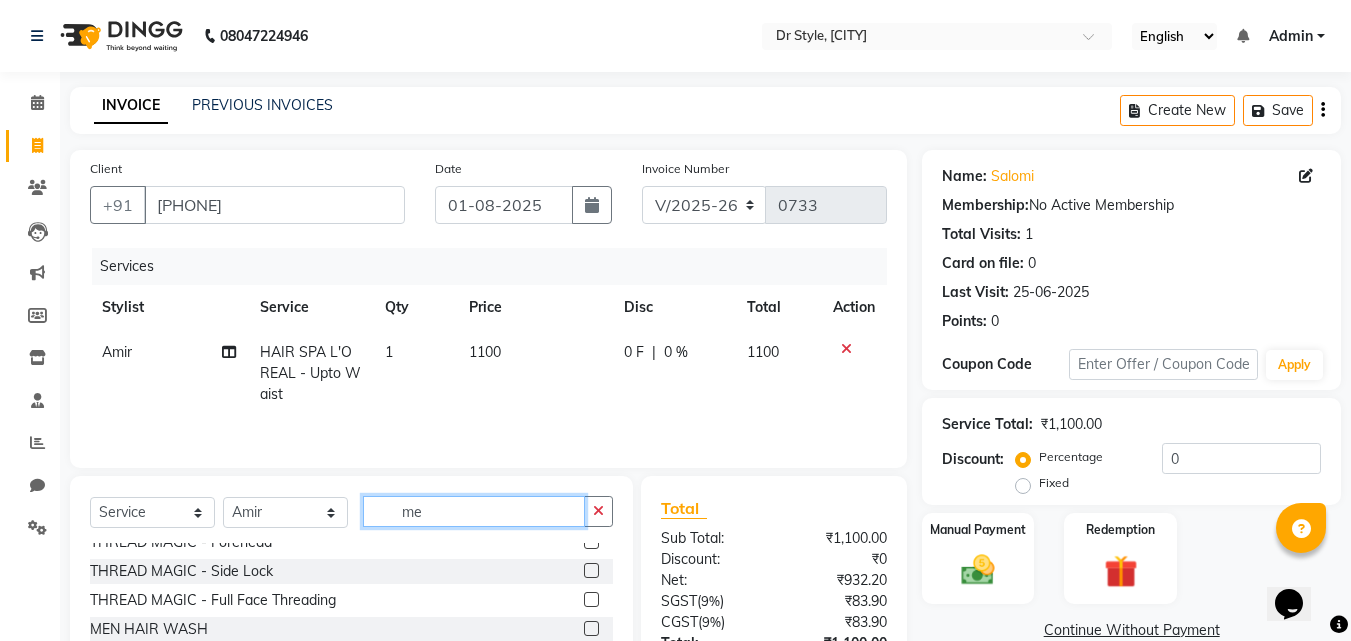 scroll, scrollTop: 0, scrollLeft: 0, axis: both 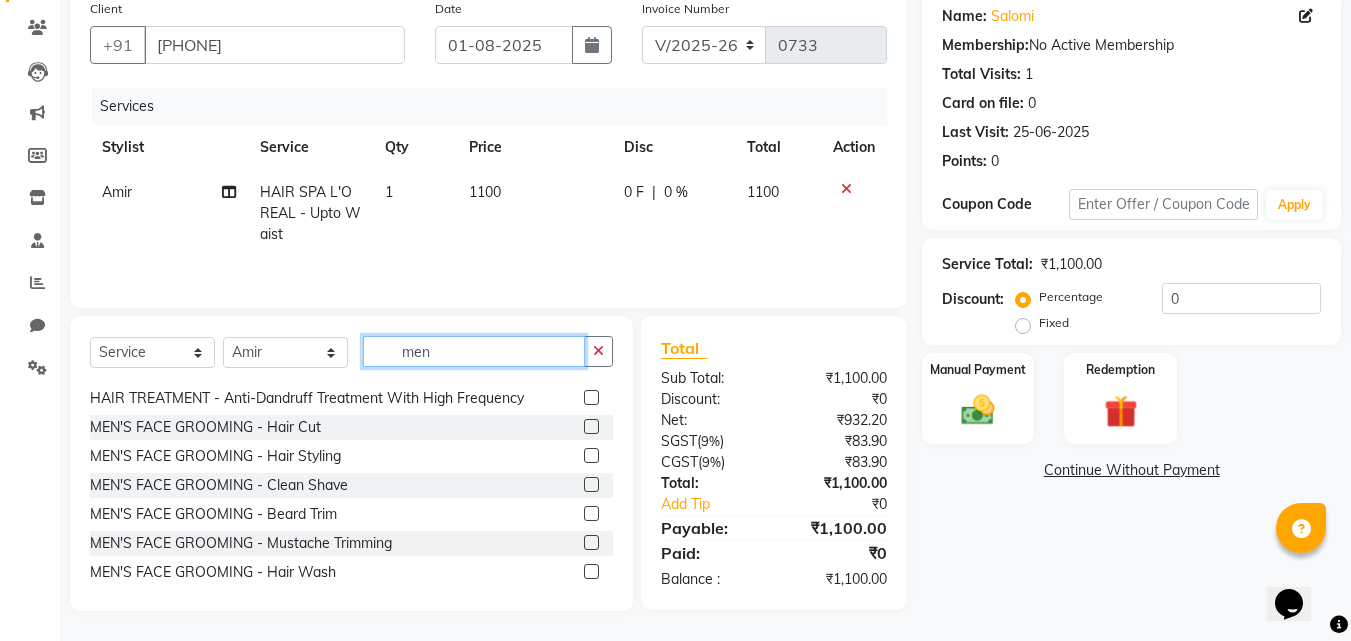 type on "men" 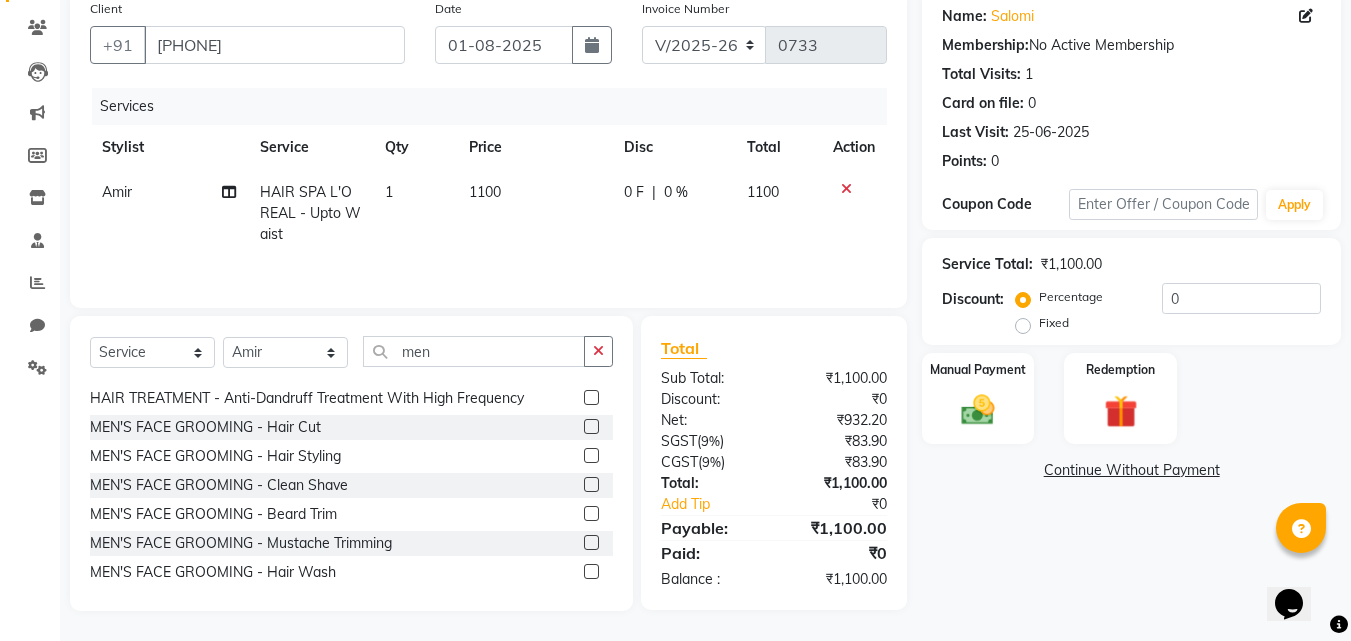 click 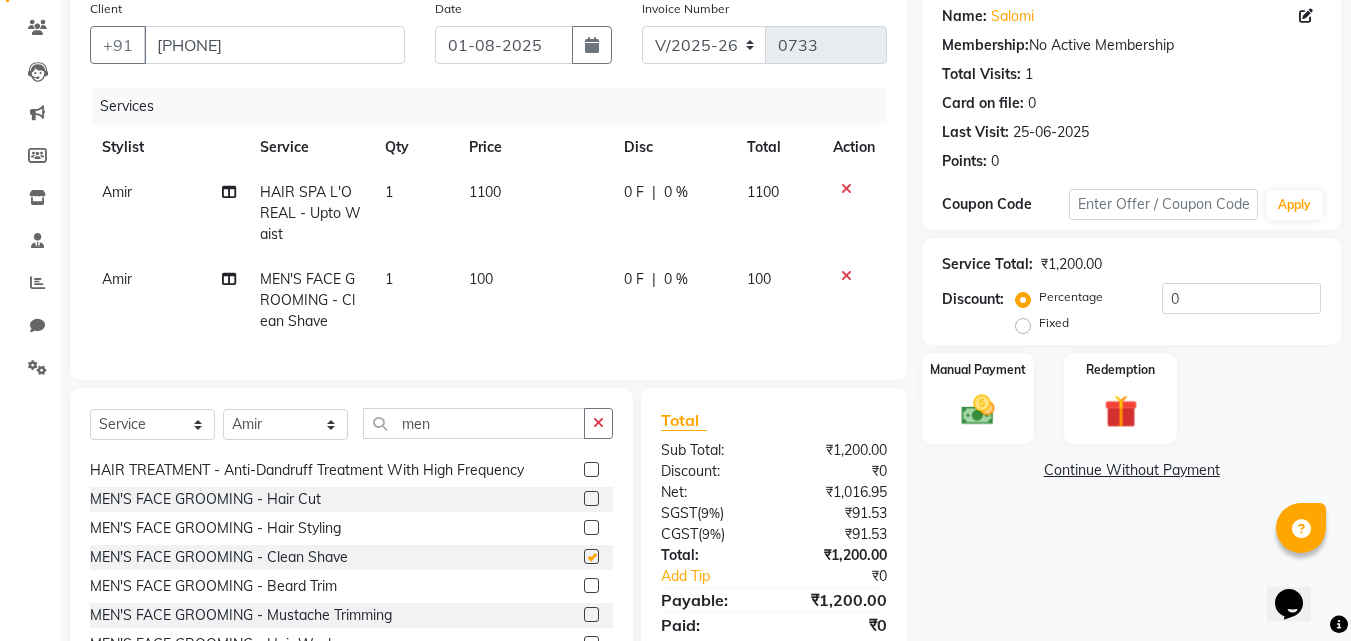checkbox on "false" 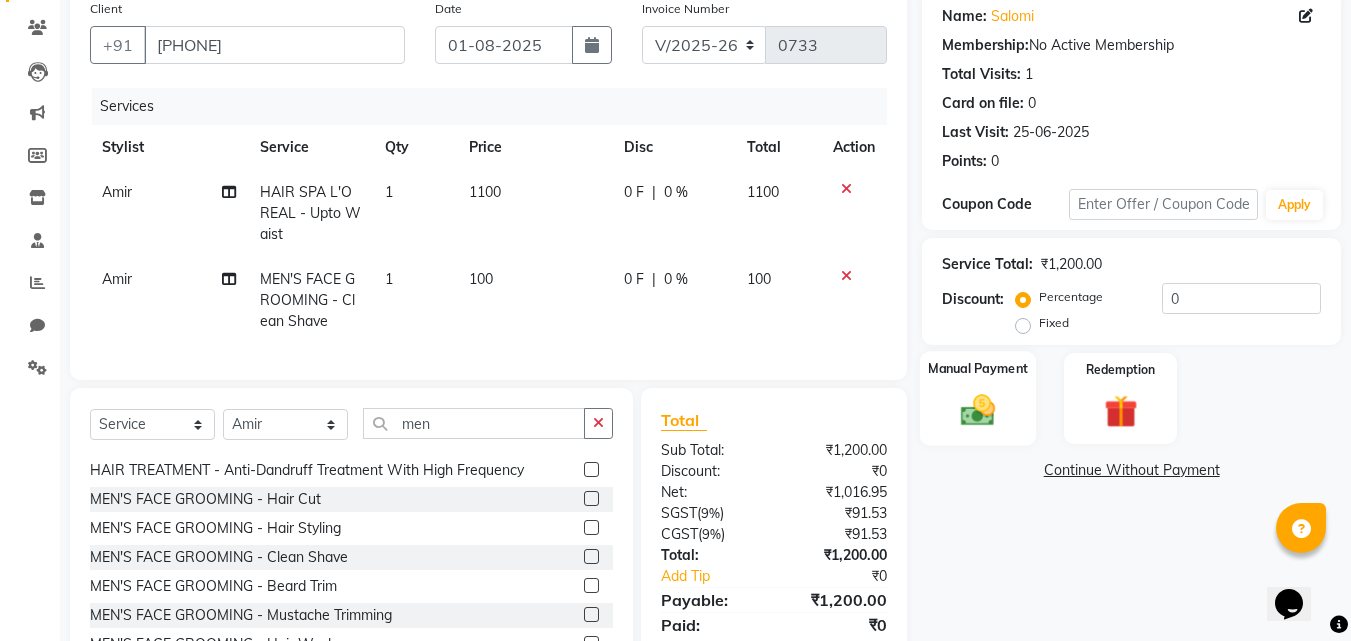 click 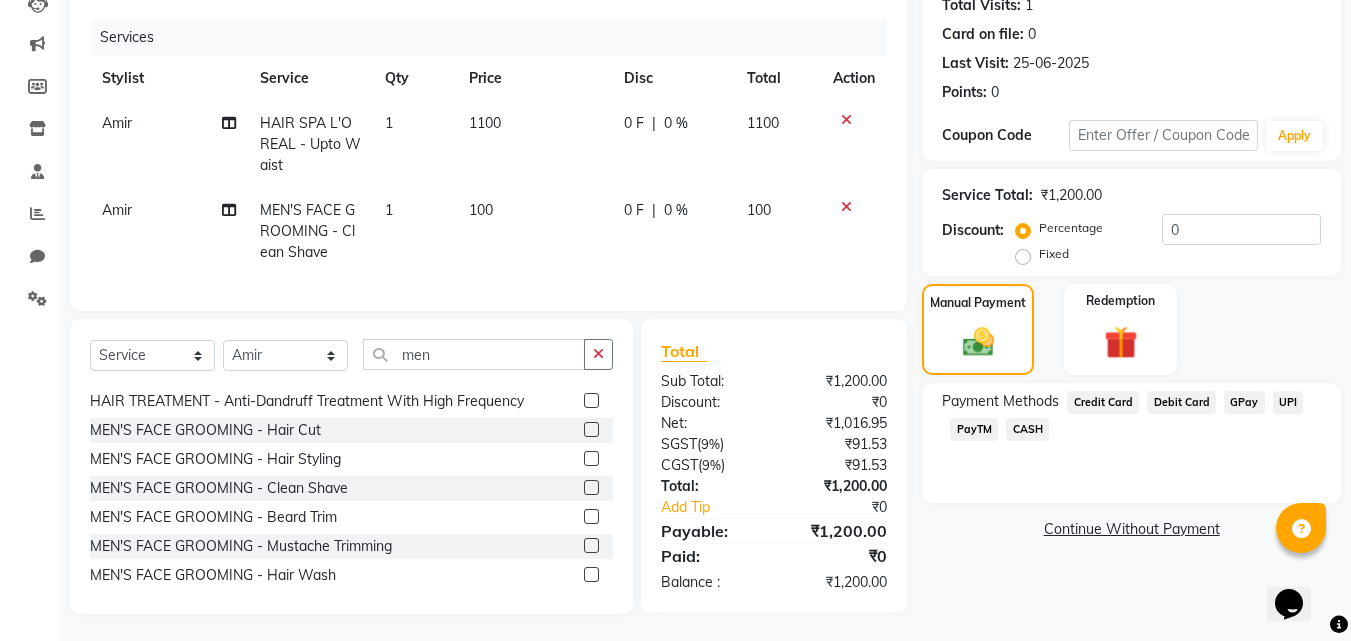 scroll, scrollTop: 247, scrollLeft: 0, axis: vertical 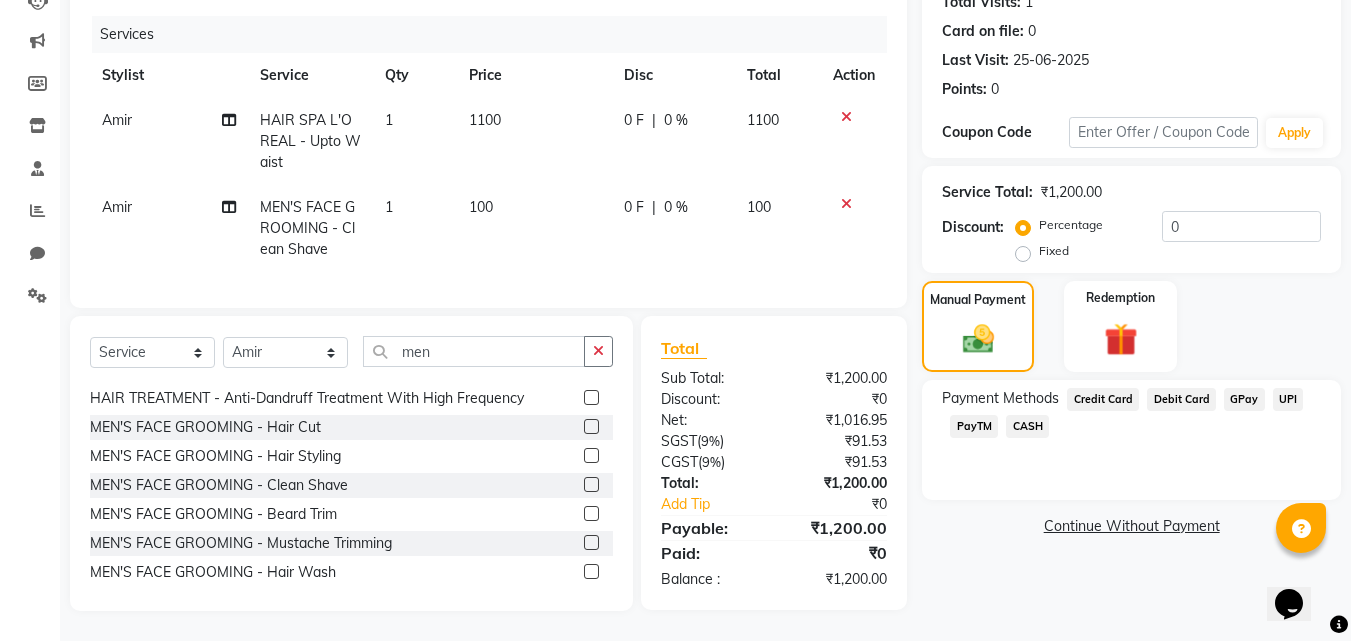 click on "GPay" 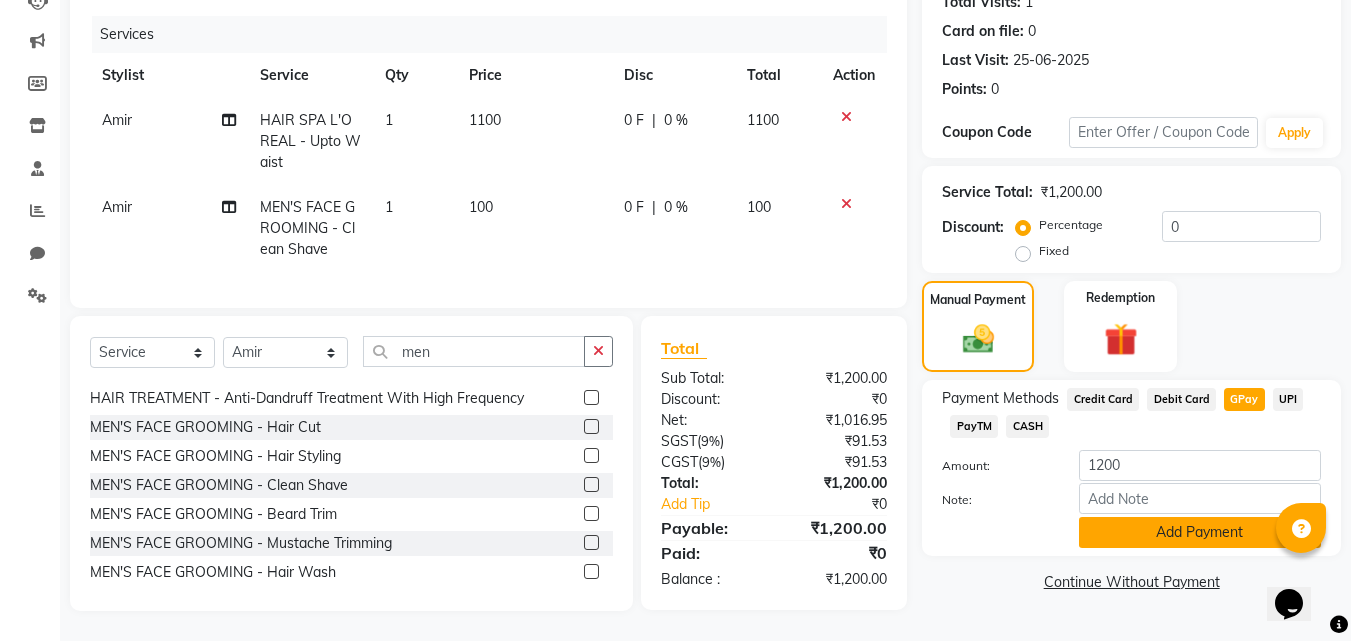 click on "Add Payment" 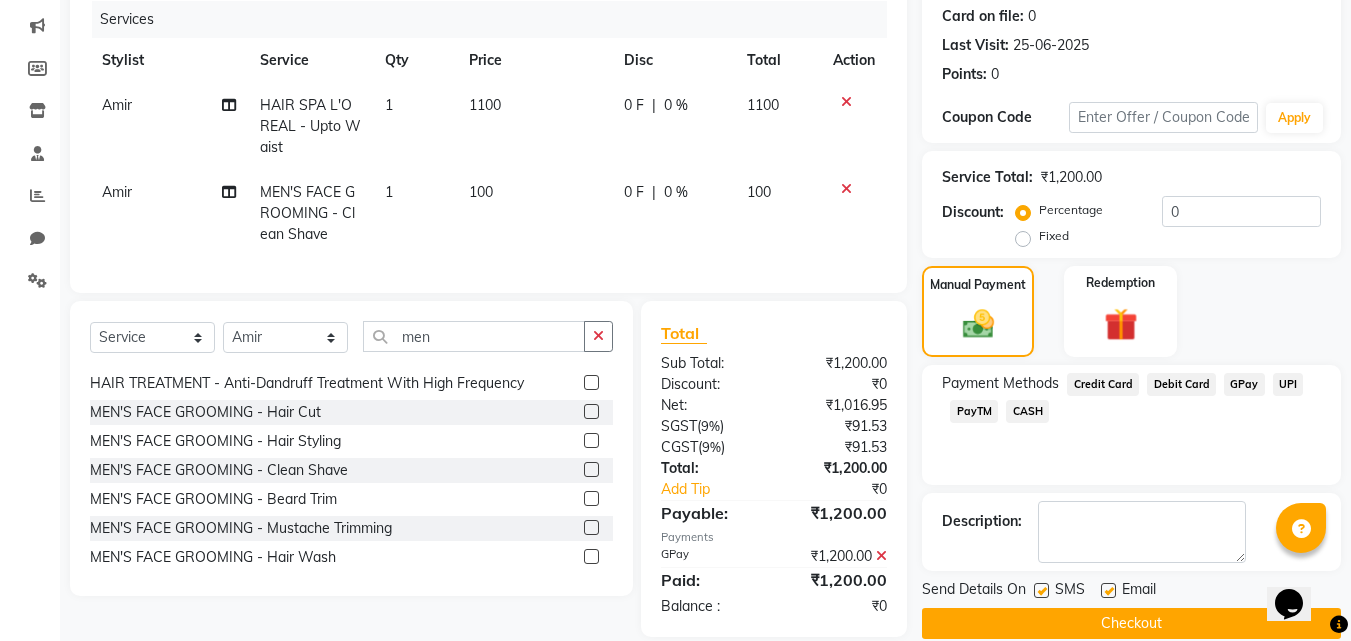 scroll, scrollTop: 288, scrollLeft: 0, axis: vertical 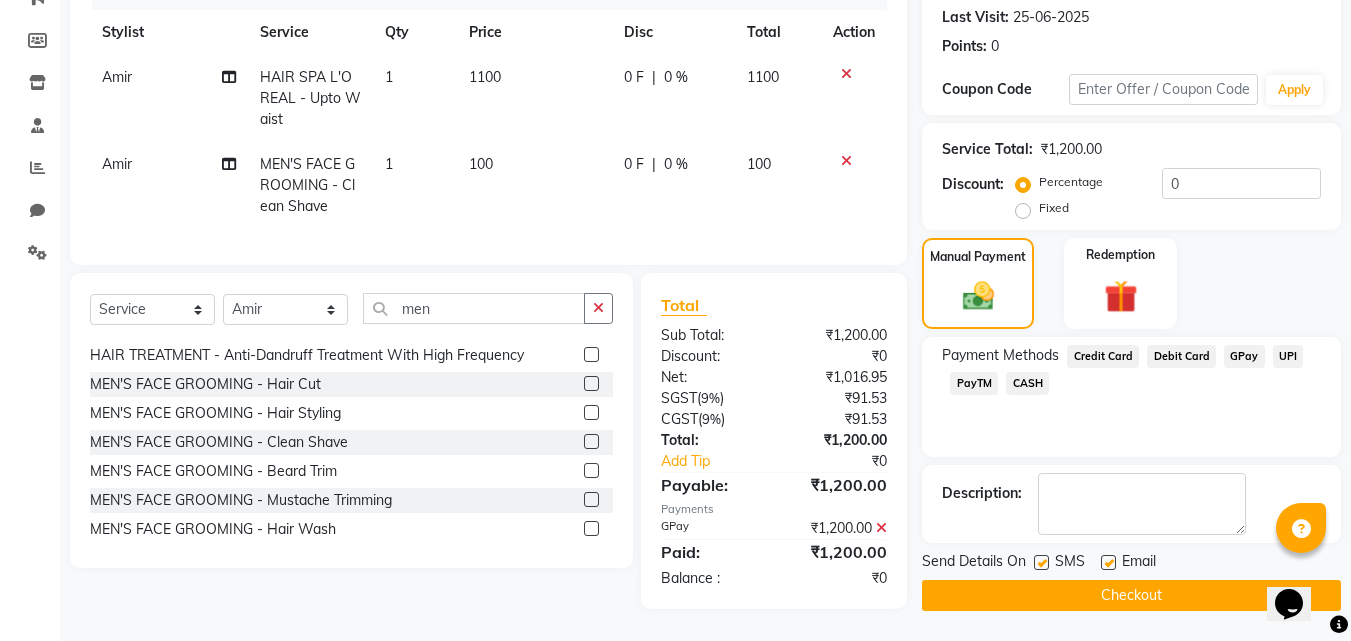 click on "Checkout" 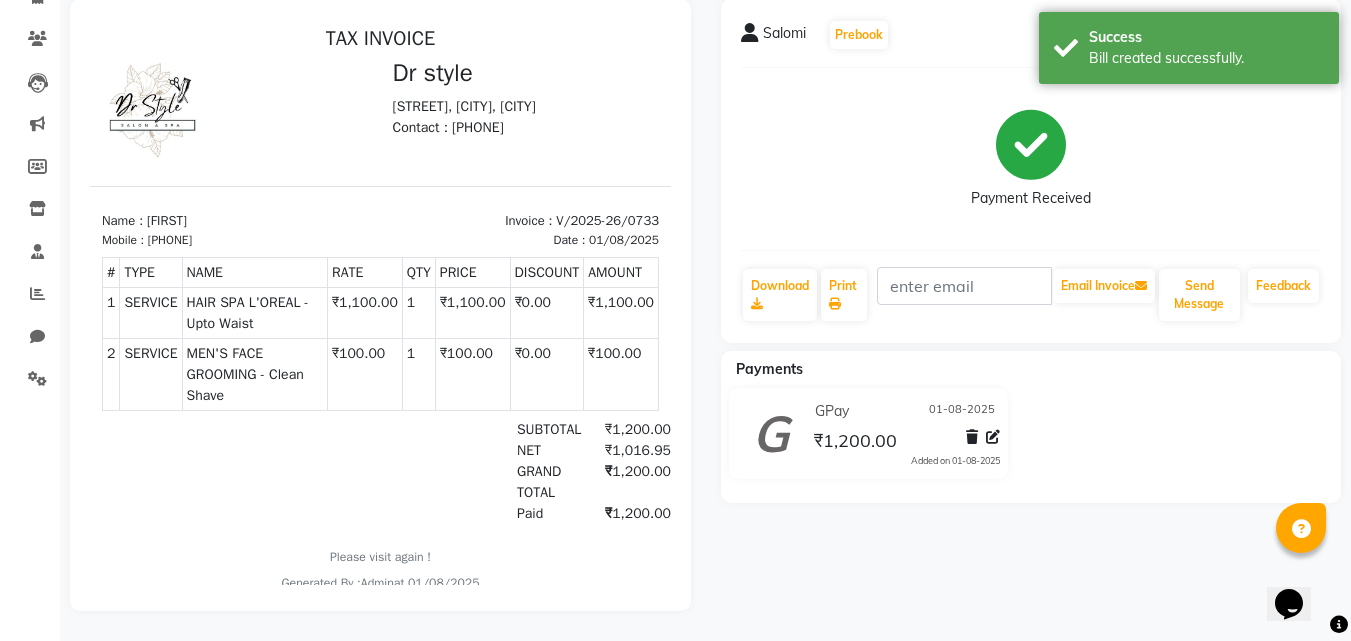 scroll, scrollTop: 164, scrollLeft: 0, axis: vertical 